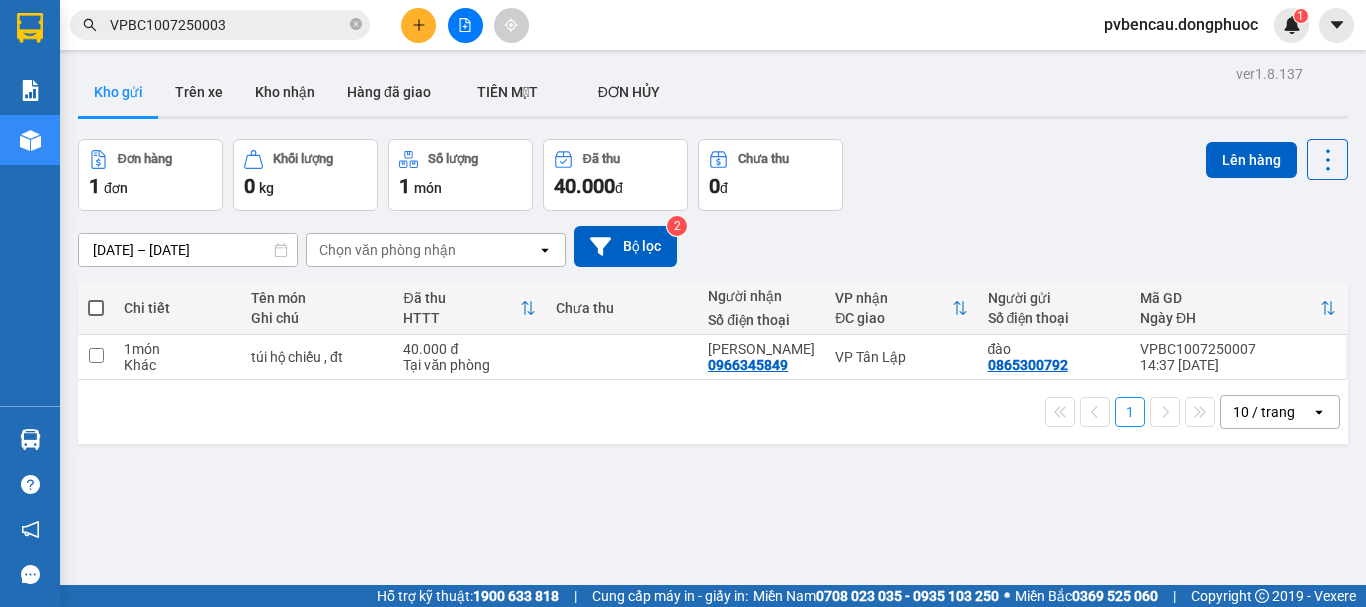 scroll, scrollTop: 0, scrollLeft: 0, axis: both 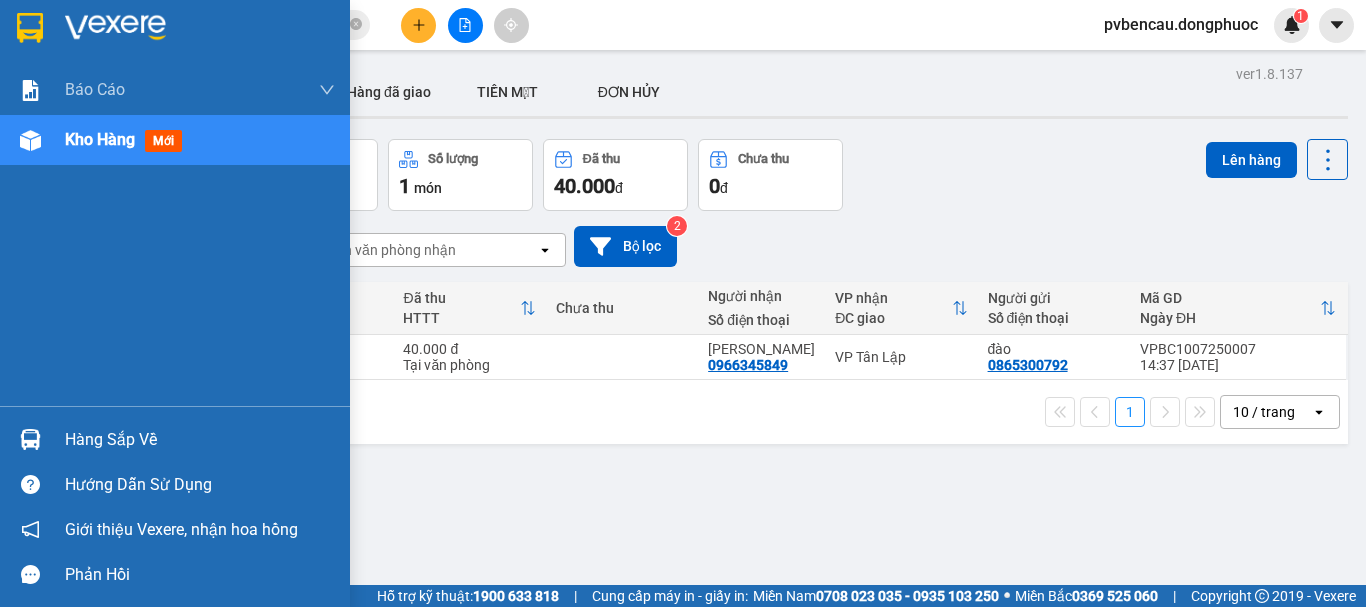 click at bounding box center (30, 140) 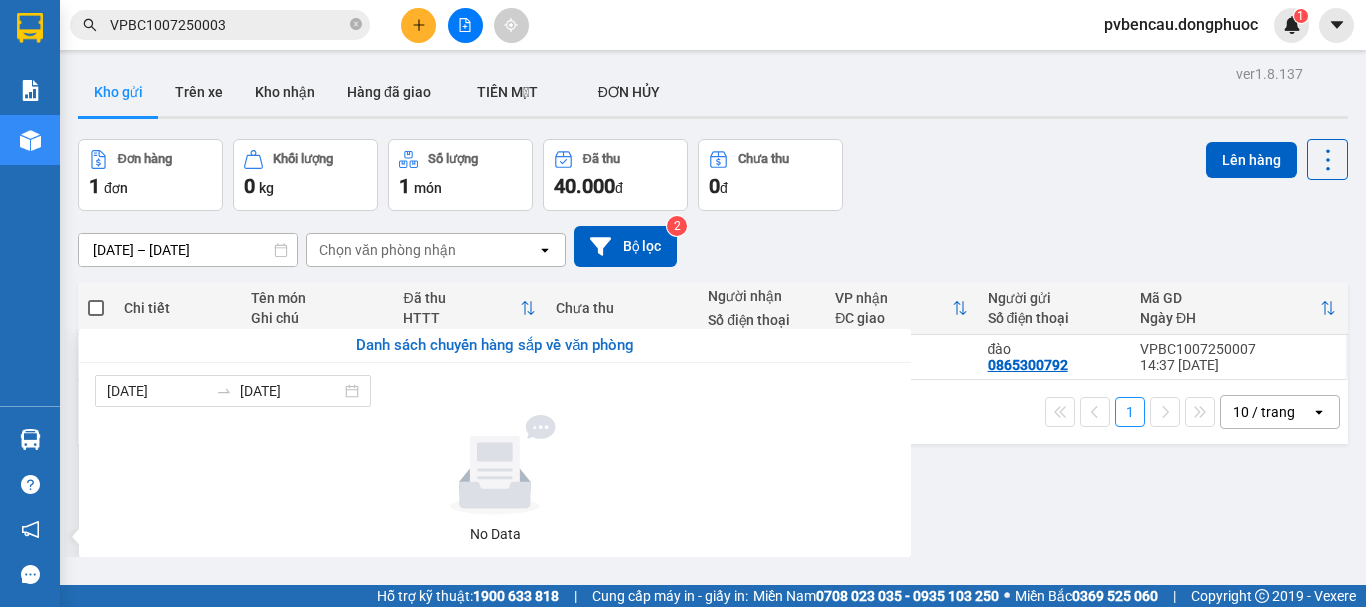 click on "Kết quả tìm kiếm ( 1 )  Bộ lọc  Mã ĐH Trạng thái Món hàng Tổng cước Chưa cước Nhãn Người gửi VP Gửi Người nhận VP Nhận VPBC1007250003 10:56 - 10/07 VP Nhận   70B-020.62 13:14 - 10/07 HỘP NHA KHOA SL:  1 30.000 0908757778  vạn phúc  Bến Cầu 02837271267 VIỆT QUỐC VP Bến xe An Sương 1 VPBC1007250003 pvbencau.dongphuoc 1     Báo cáo Mẫu 1: Báo cáo dòng tiền  Mẫu 1: Báo cáo dòng tiền theo nhân viên Mẫu 1: Báo cáo dòng tiền theo nhân viên (VP) Mẫu 2: Doanh số tạo đơn theo Văn phòng, nhân viên - Trạm     Kho hàng mới Hàng sắp về Hướng dẫn sử dụng Giới thiệu Vexere, nhận hoa hồng Phản hồi Phần mềm hỗ trợ bạn tốt chứ? ver  1.8.137 Kho gửi Trên xe Kho nhận Hàng đã giao TIỀN MẶT  ĐƠN HỦY Đơn hàng 1 đơn Khối lượng 0 kg Số lượng 1 món Đã thu 40.000  đ Chưa thu 0  đ Lên hàng 08/07/2025 – 10/07/2025 Chọn văn phòng nhận open 2 HTTT 1" at bounding box center (683, 303) 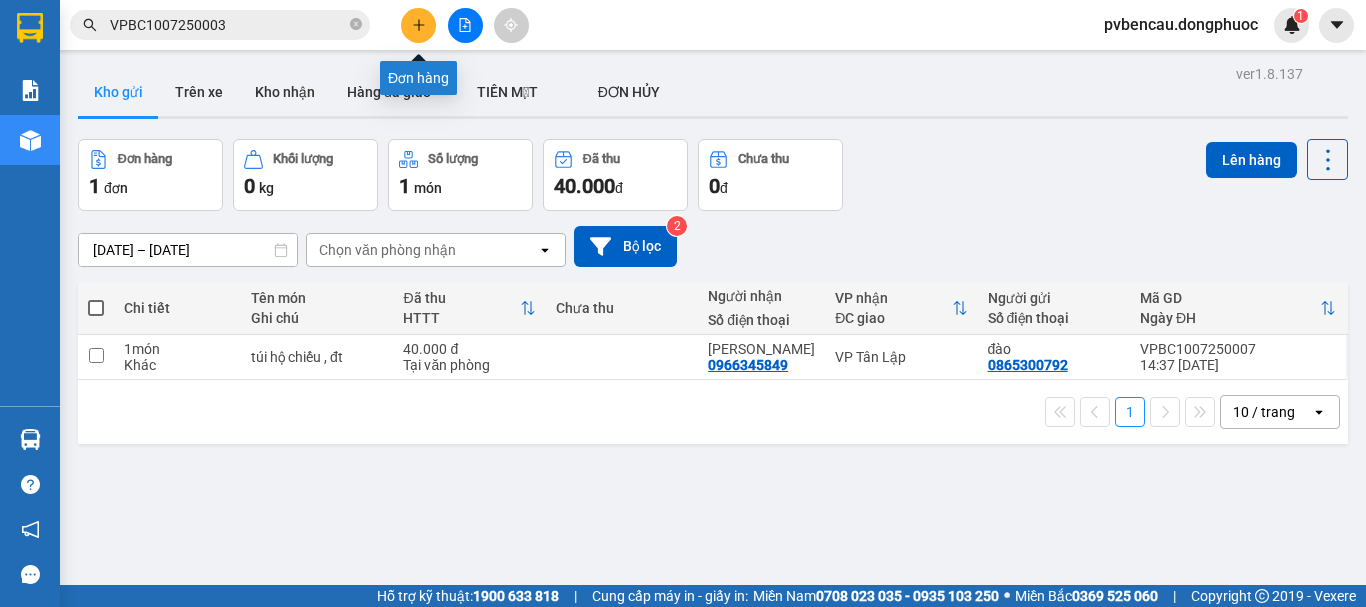 click 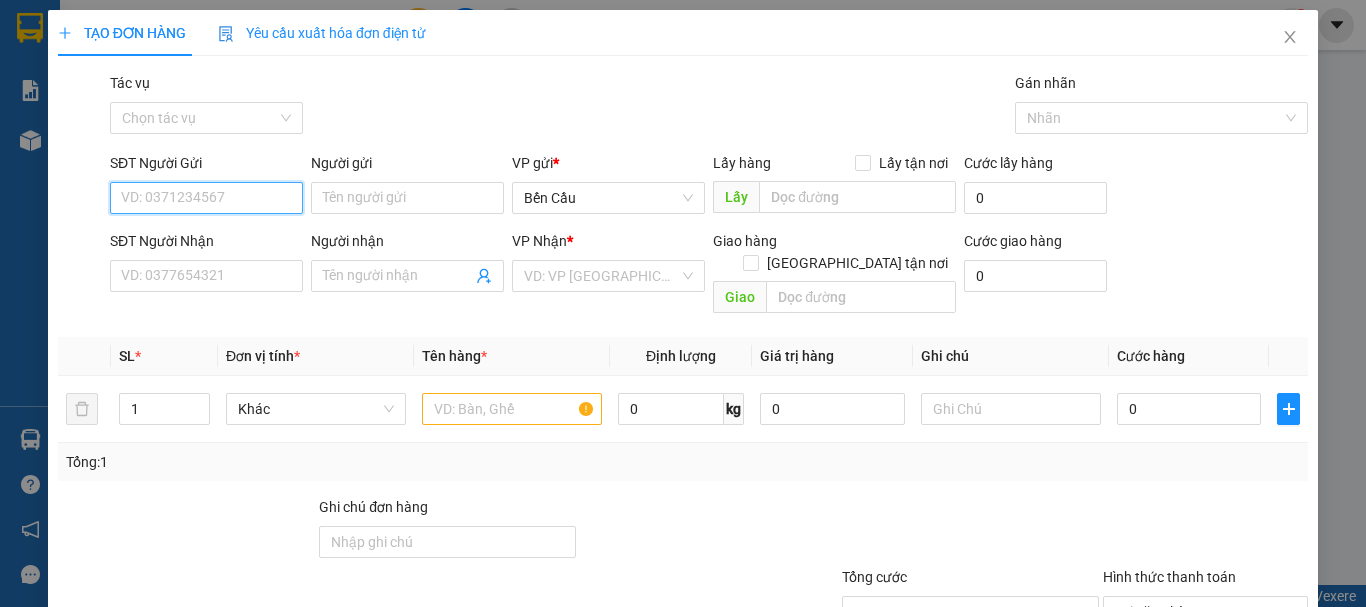 click on "SĐT Người Gửi" at bounding box center [206, 198] 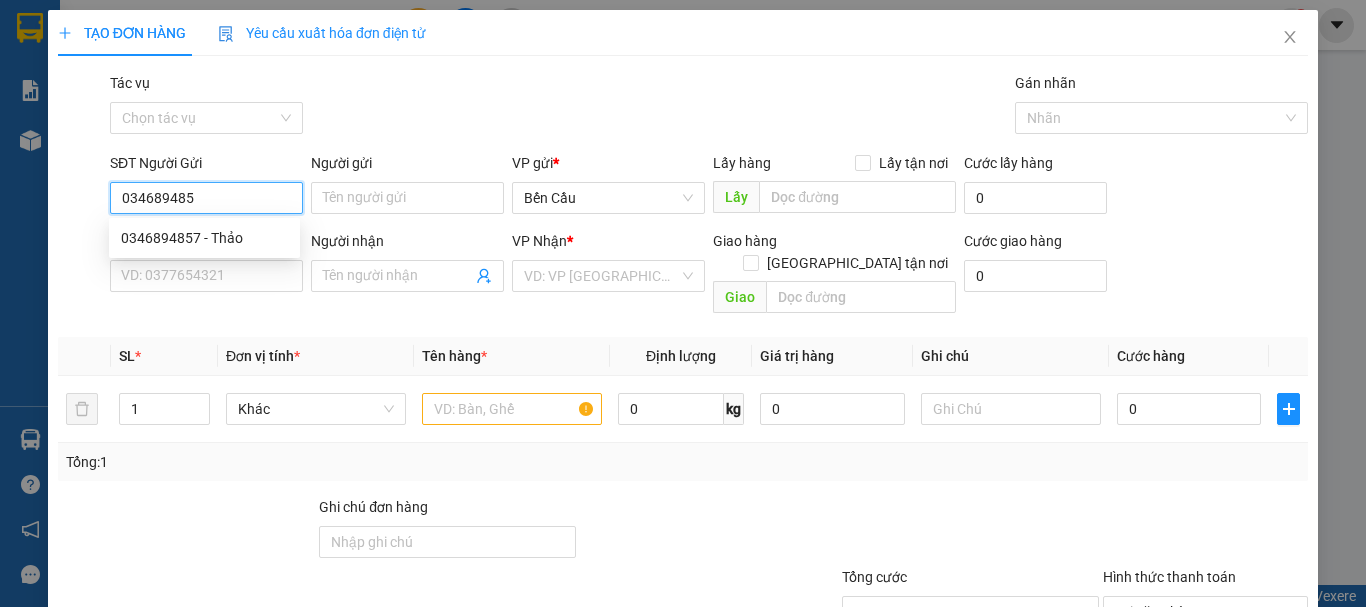 type on "0346894857" 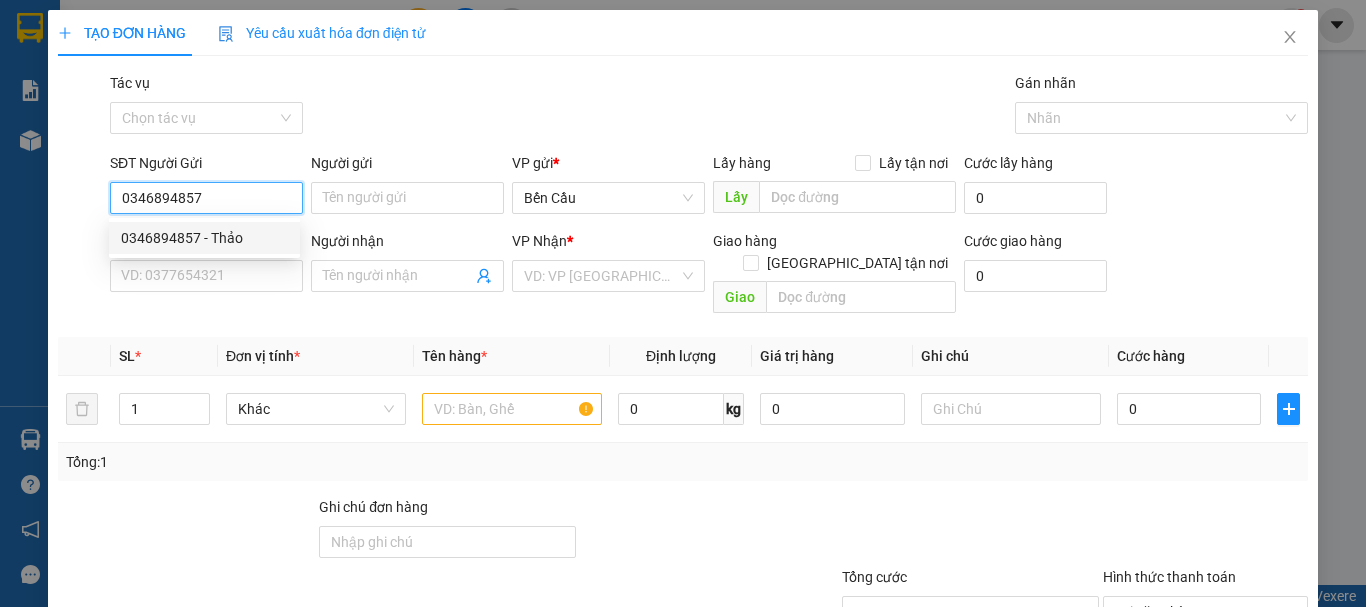 click on "0346894857 - Thảo" at bounding box center [204, 238] 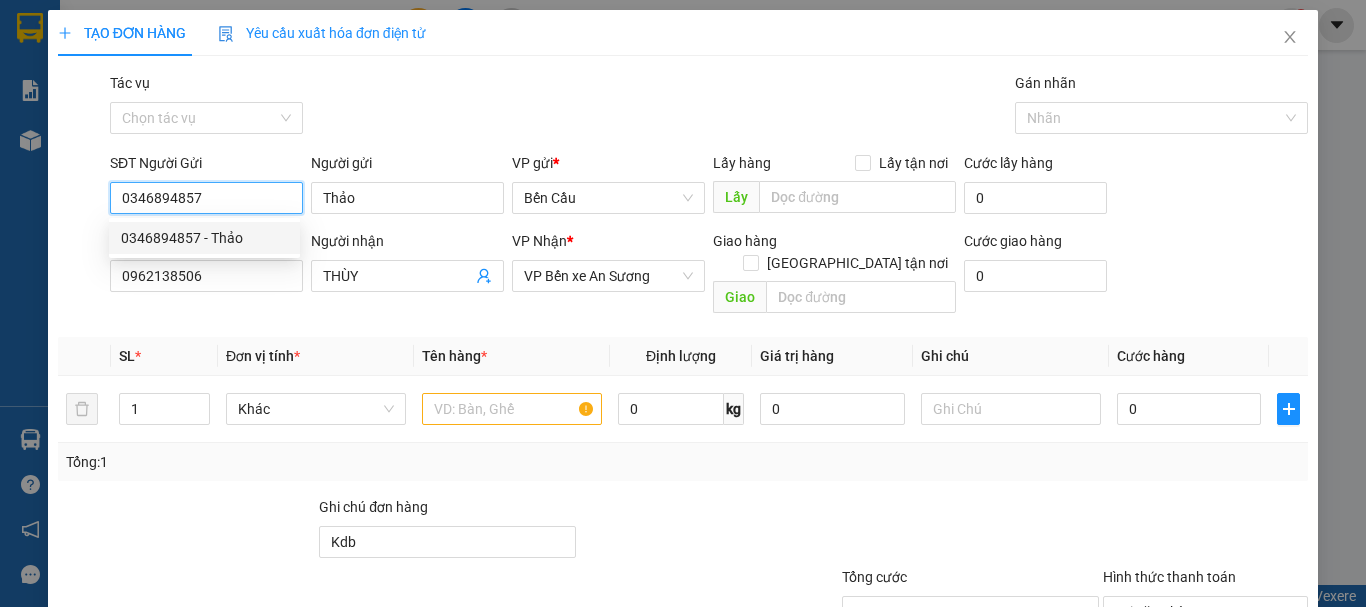 type on "30.000" 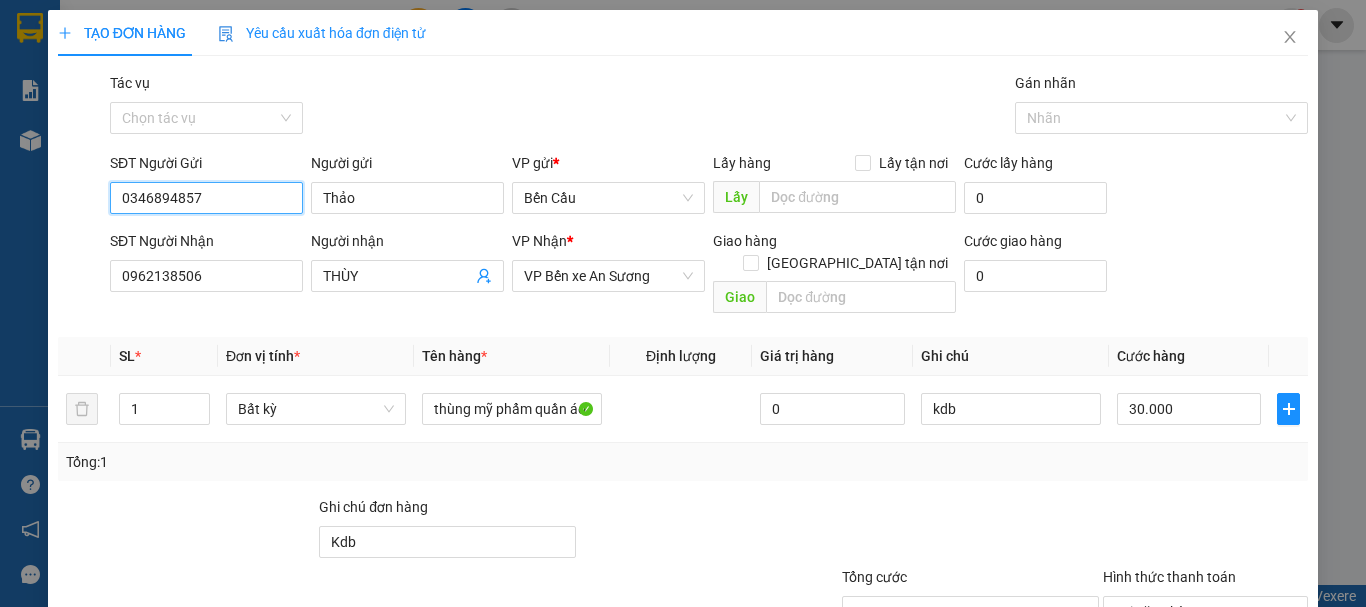 scroll, scrollTop: 100, scrollLeft: 0, axis: vertical 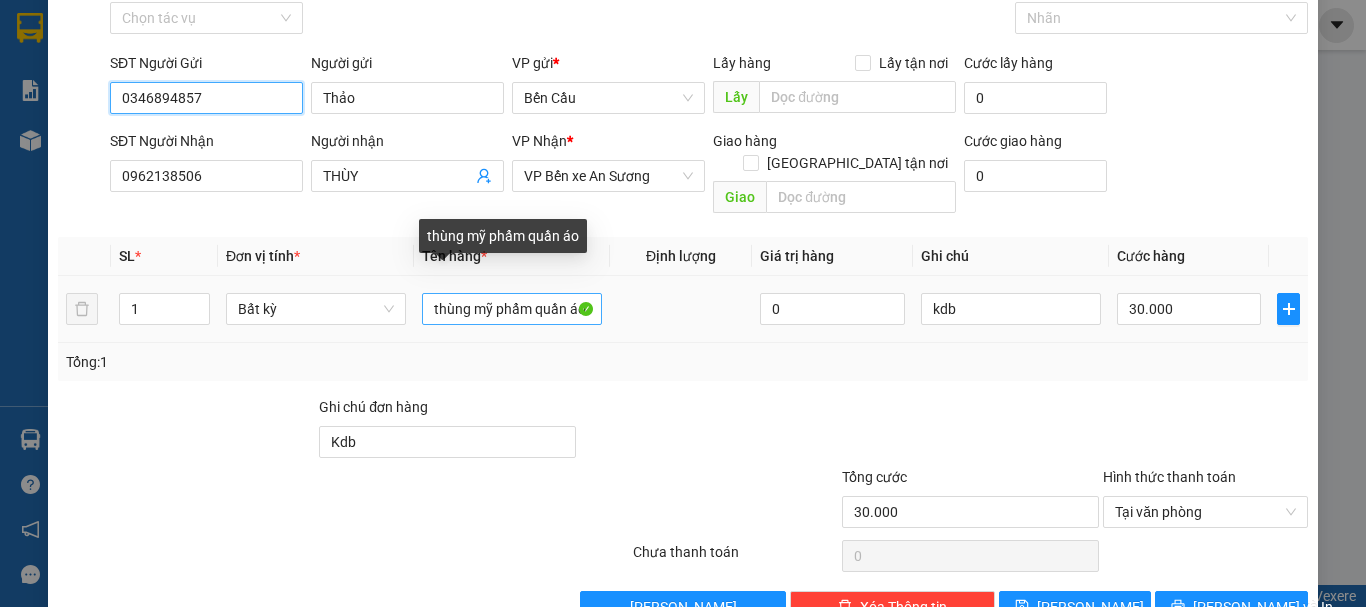 type on "0346894857" 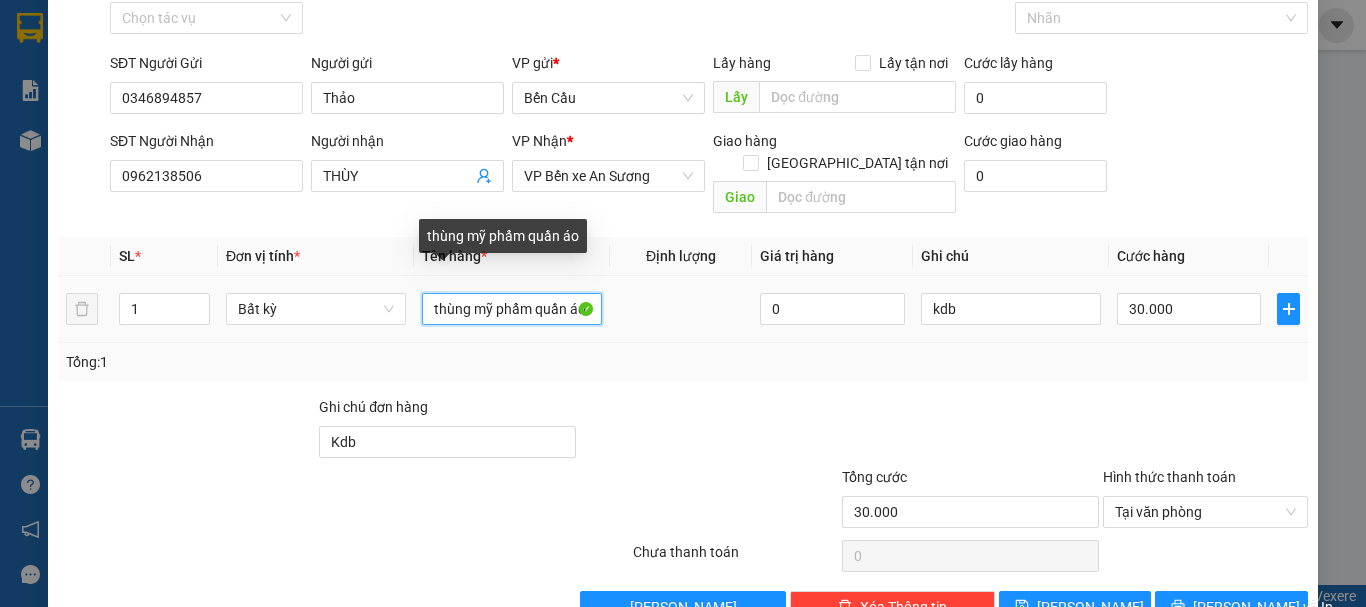 scroll, scrollTop: 0, scrollLeft: 3, axis: horizontal 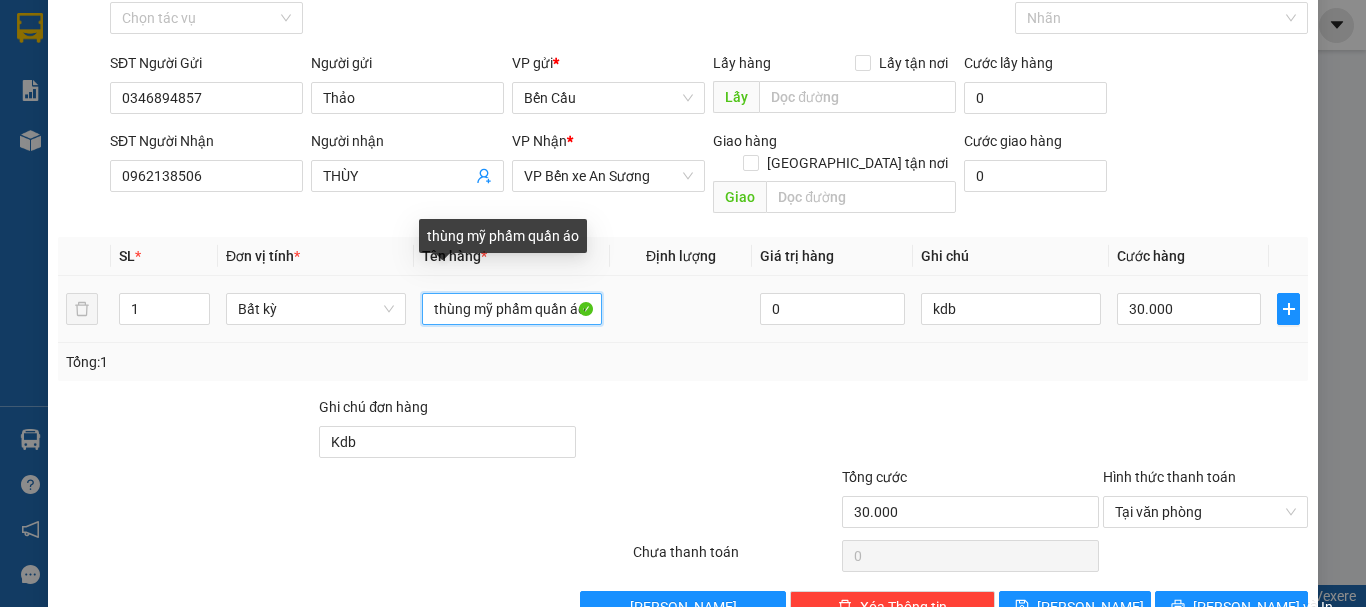 drag, startPoint x: 452, startPoint y: 285, endPoint x: 582, endPoint y: 283, distance: 130.01538 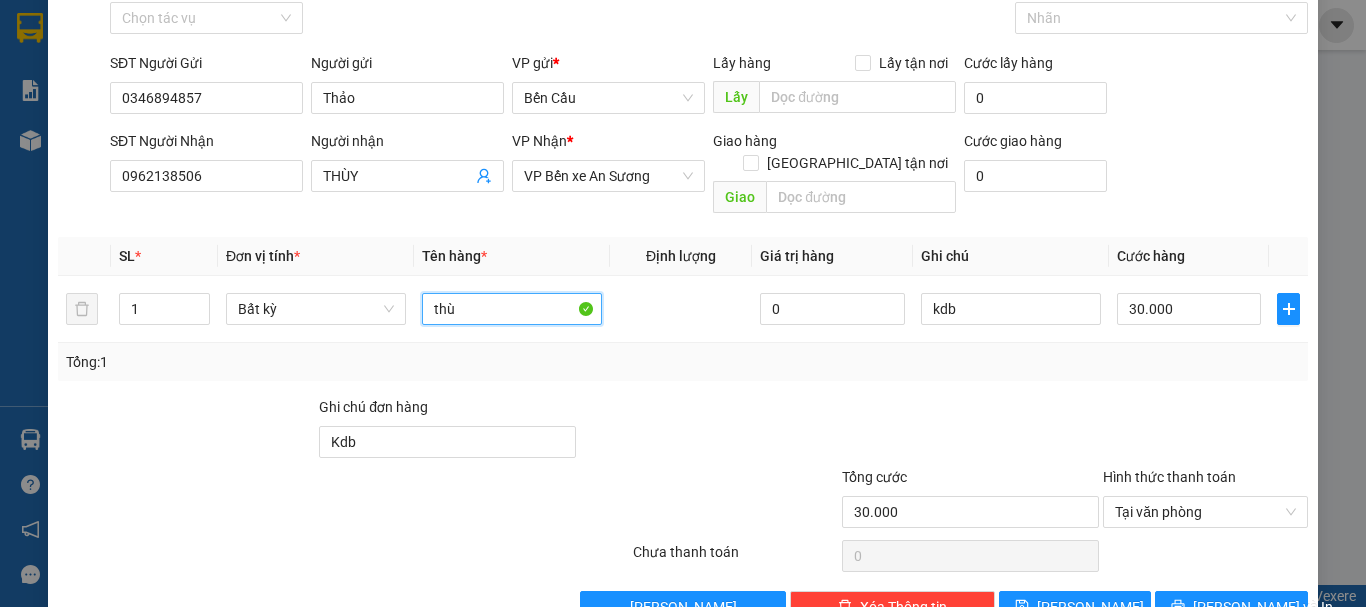 scroll, scrollTop: 0, scrollLeft: 0, axis: both 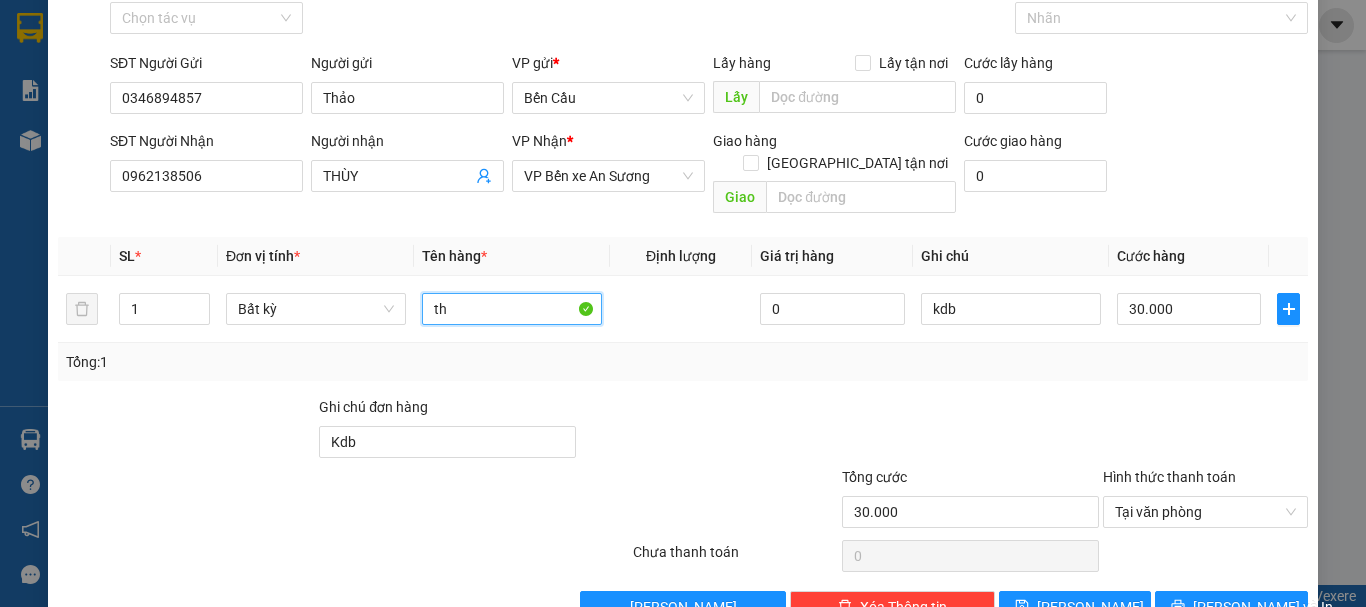 type on "t" 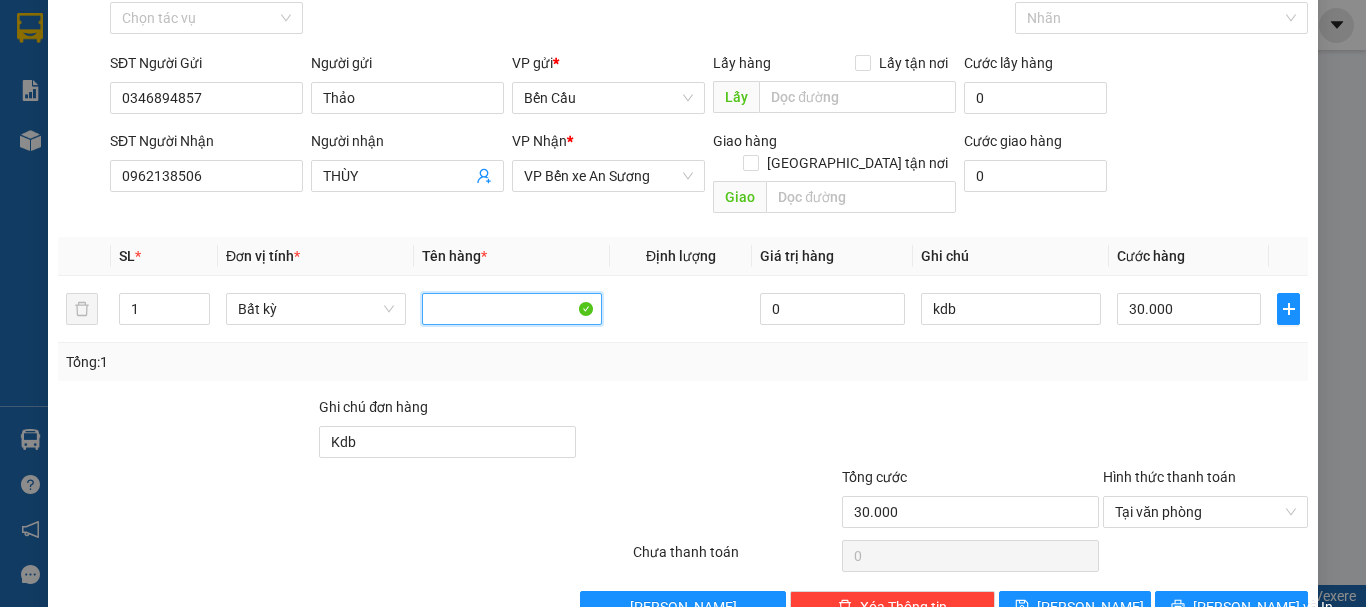 type on "k" 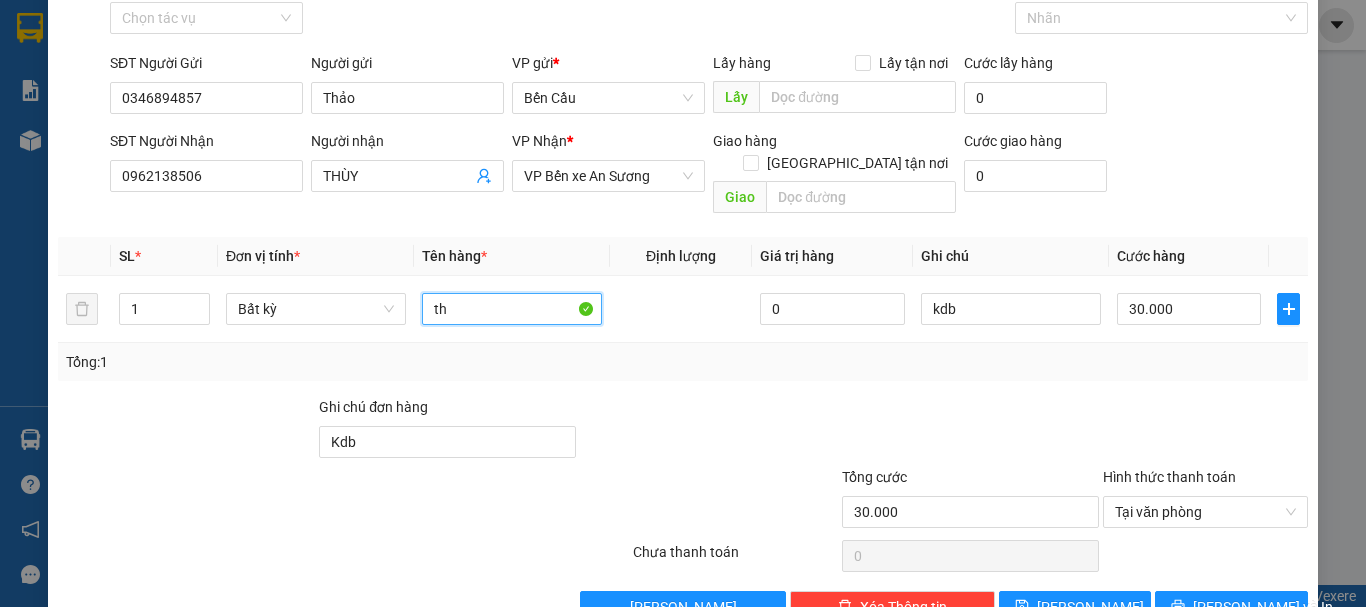 type on "t" 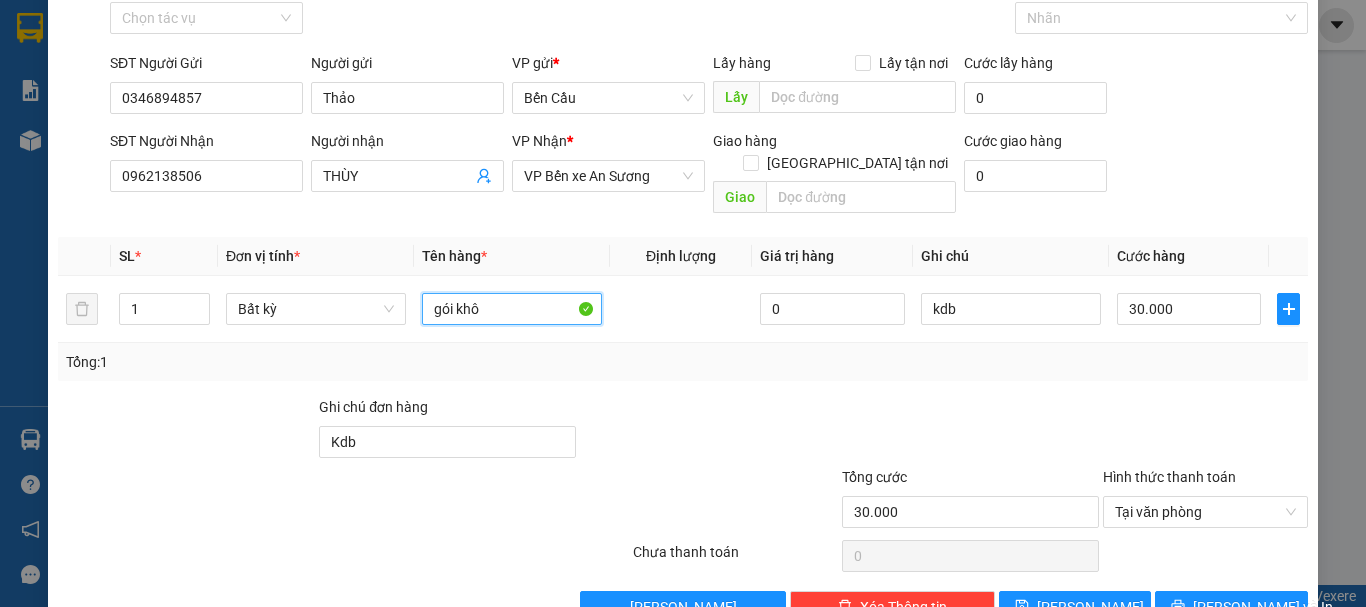 type on "gói khô" 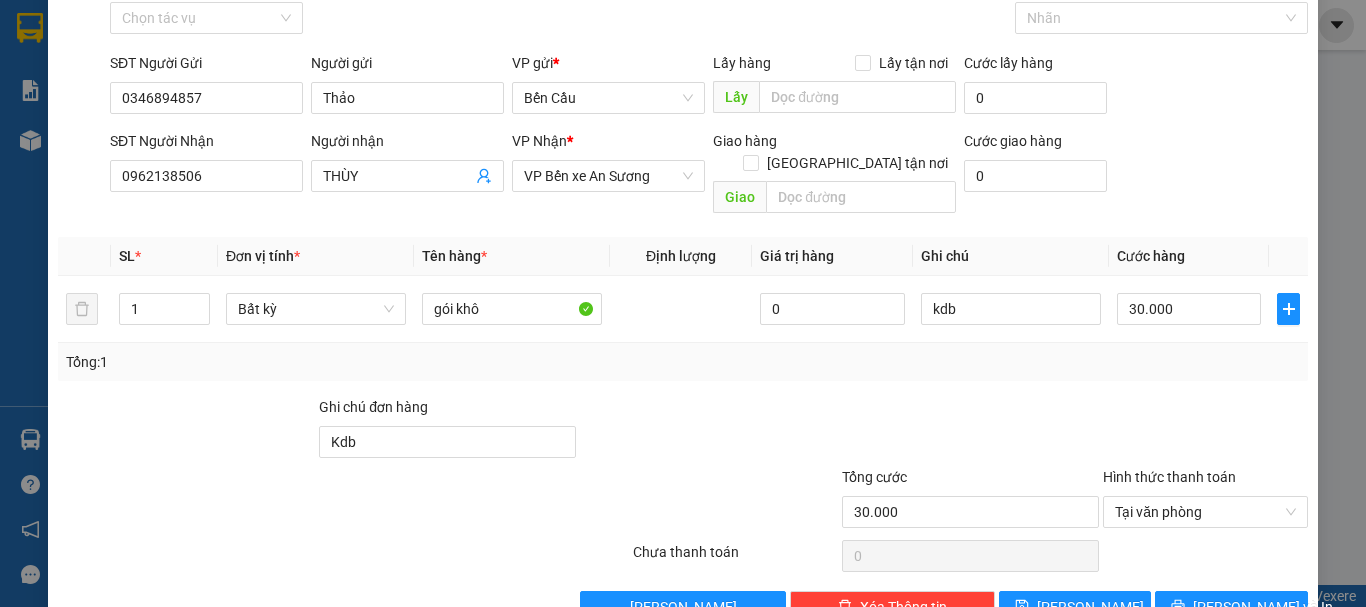 click at bounding box center [708, 431] 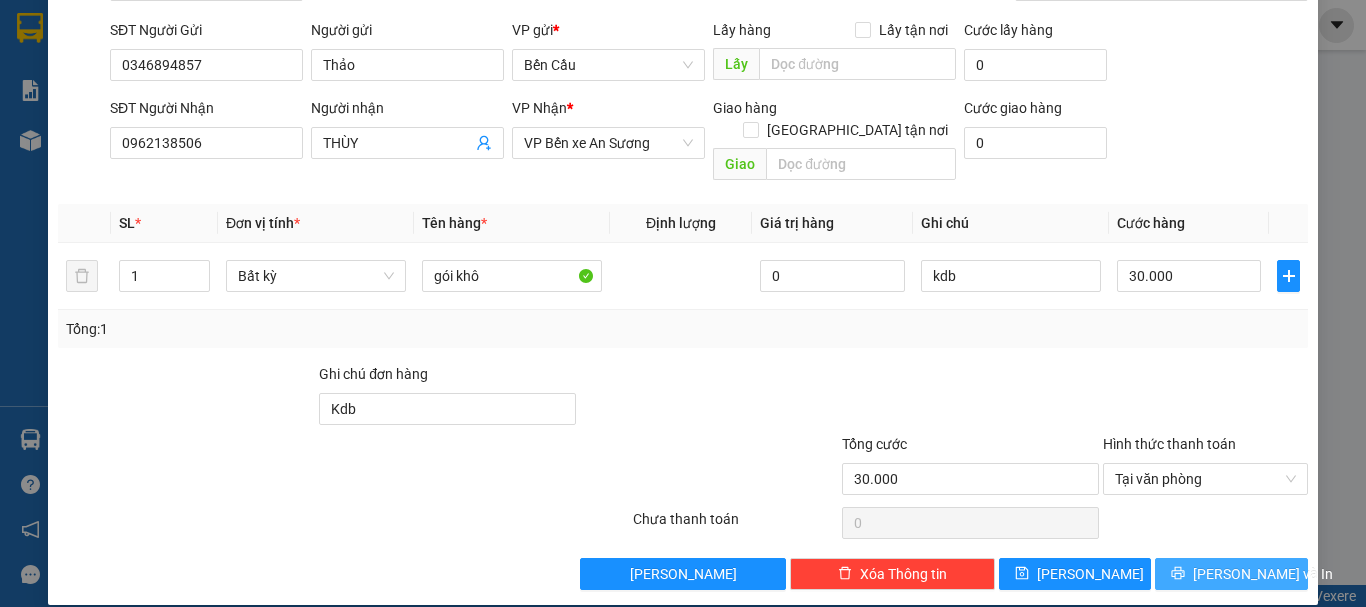 click on "[PERSON_NAME] và In" at bounding box center (1263, 574) 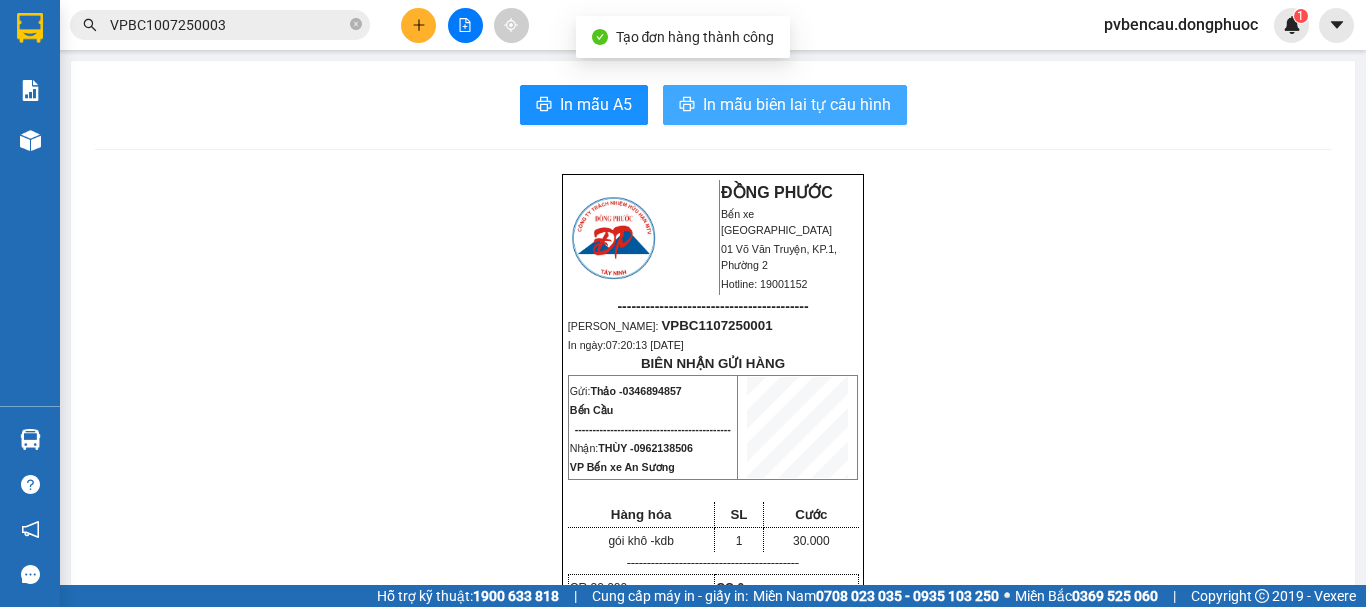 click on "In mẫu biên lai tự cấu hình" at bounding box center [797, 104] 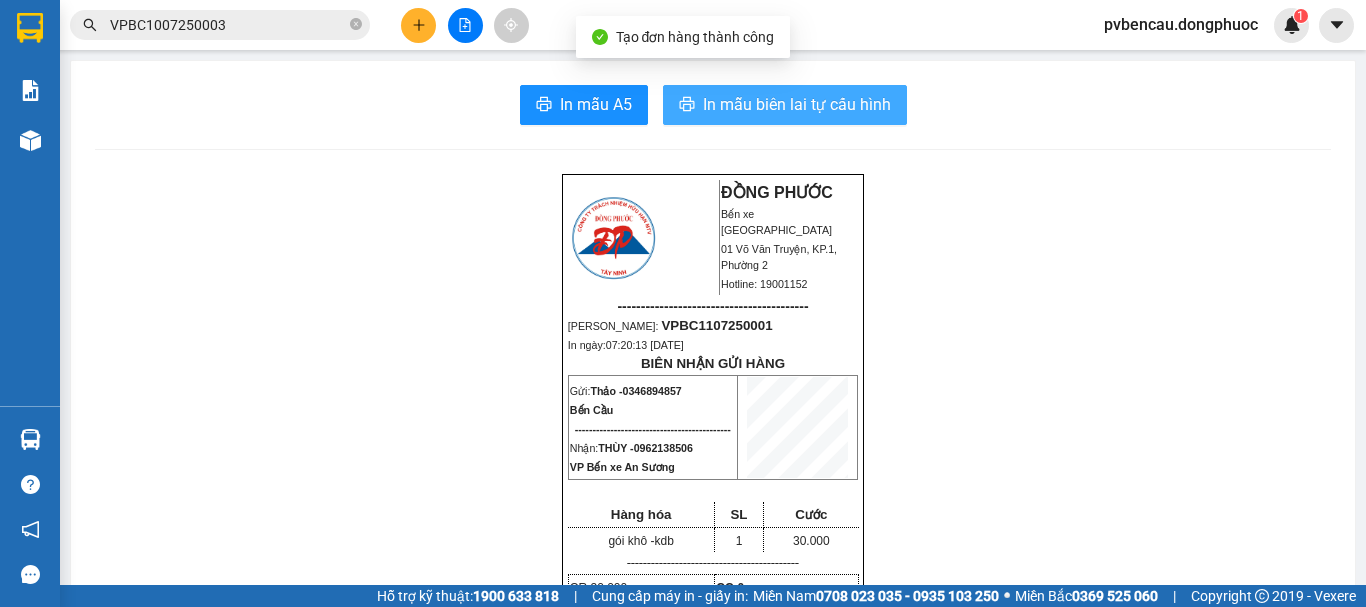 scroll, scrollTop: 0, scrollLeft: 0, axis: both 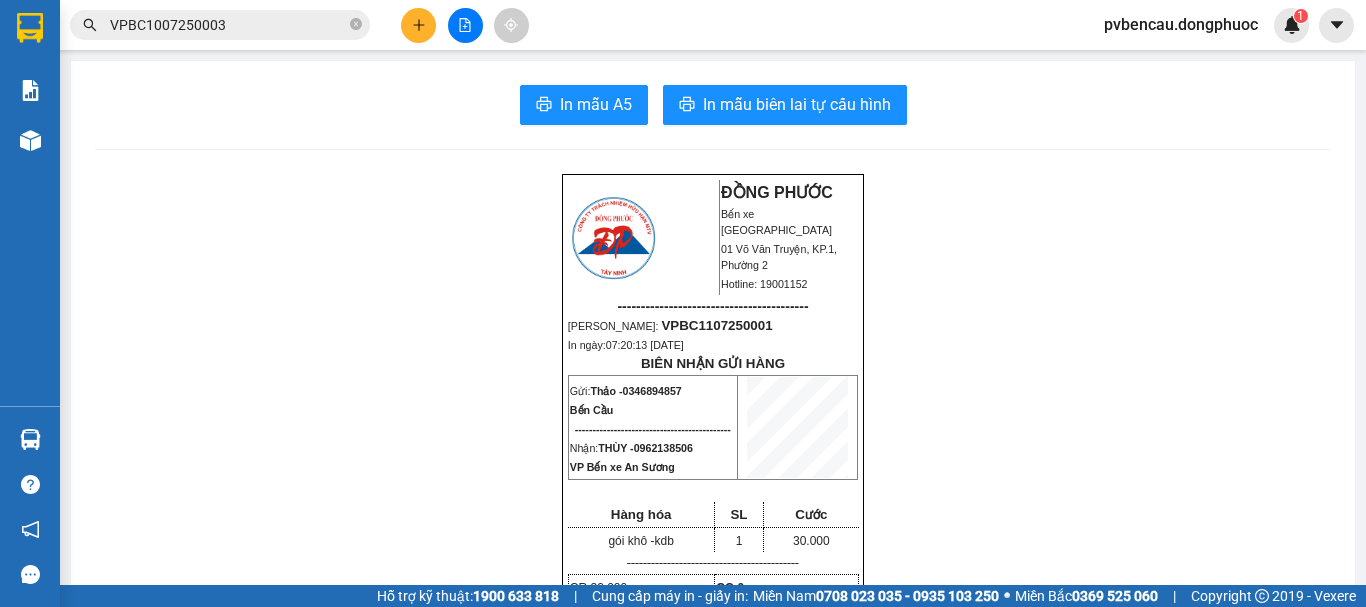 click on "ĐỒNG PHƯỚC
Bến xe Tây Ninh
01 Võ Văn Truyện, KP.1, Phường 2
Hotline: 19001152
-----------------------------------------
Mã ĐH:   VPBC1107250001
In ngày:  07:20:13 - 11/07/2025
BIÊN NHẬN GỬI HÀNG
Gửi:  Thảo -  0346894857
Bến Cầu
--------------------------------------------
Nhận:  THÙY  -  0962138506
VP Bến xe An Sương
Hàng hóa
SL
Cước
gói khô   -  kdb
1
30.000
-------------------------------------------
CR:  30.000
CC:  0
Phí TH:  0
Tổng:  30.000
-------------------------------------------
Quy định nhận/gửi hàng: - Sau 03 ngày gửi hàng, nếu quý khách không đến nhận hàng hóa thì mọi khiếu nại công ty sẽ không giải quyết.  - Thời gian khiếu kiện trong vòng 10 ngày kể từ ngày gửi. - Hàng hoá chuyển hoàn theo yêu cầu của khách hàng sẽ thu thêm phí bằng cước chính." at bounding box center [713, 1667] 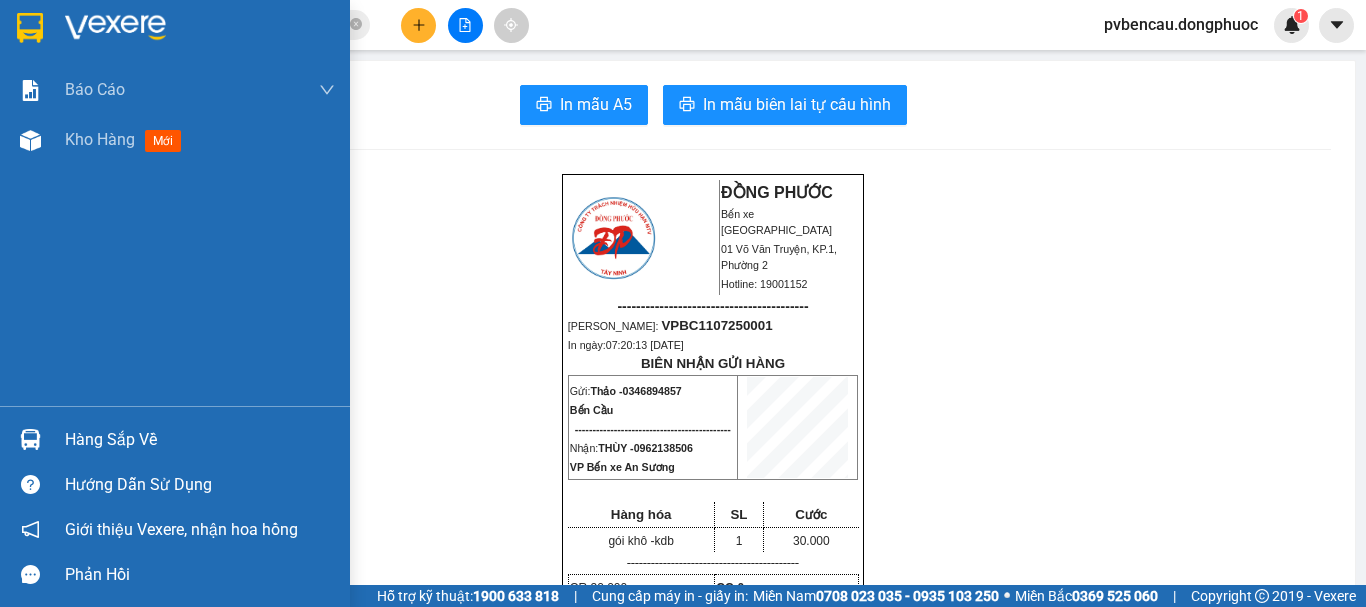 click at bounding box center [115, 28] 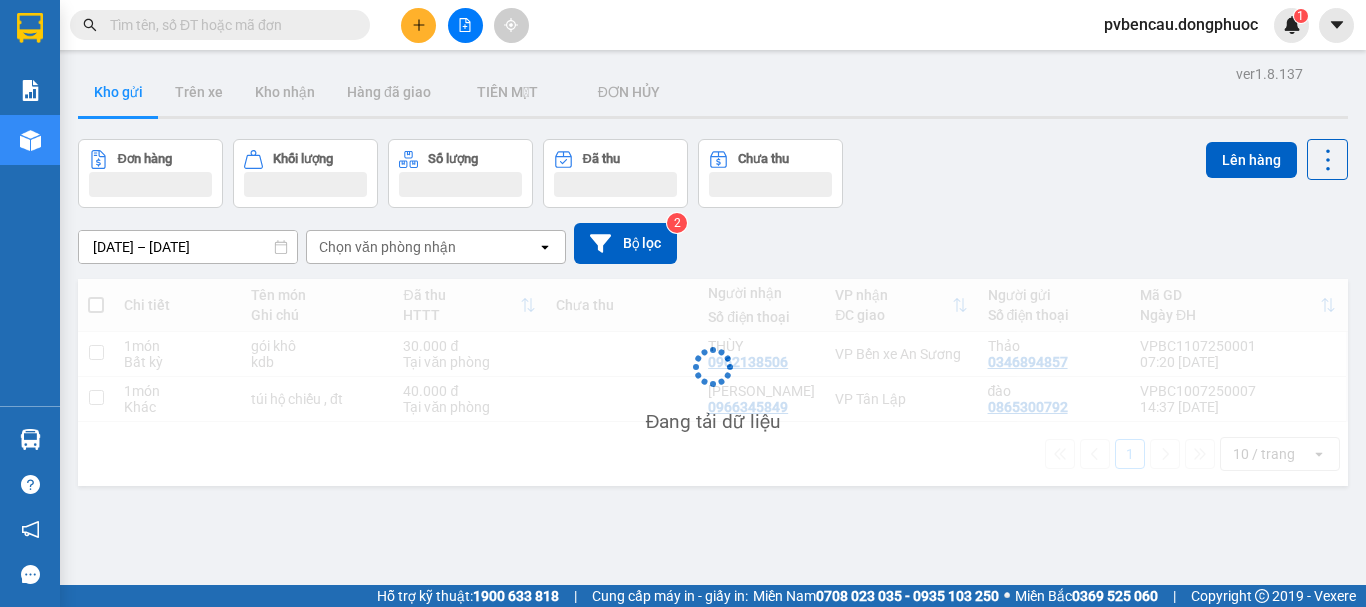 scroll, scrollTop: 0, scrollLeft: 0, axis: both 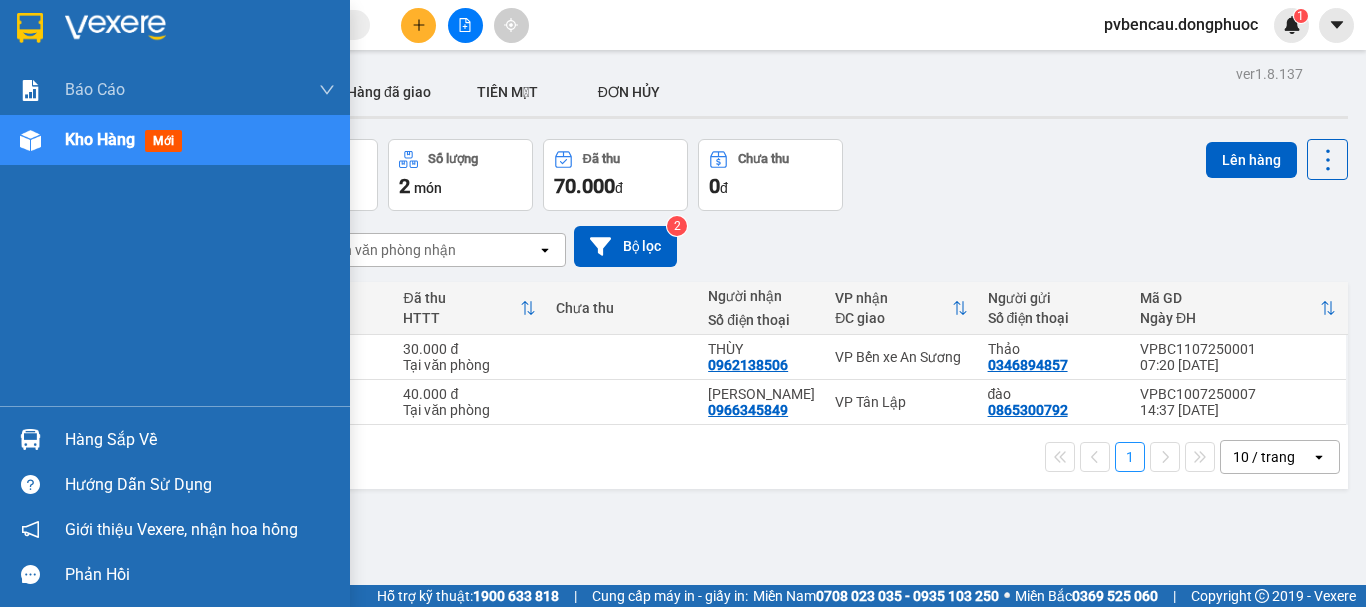 click at bounding box center [30, 439] 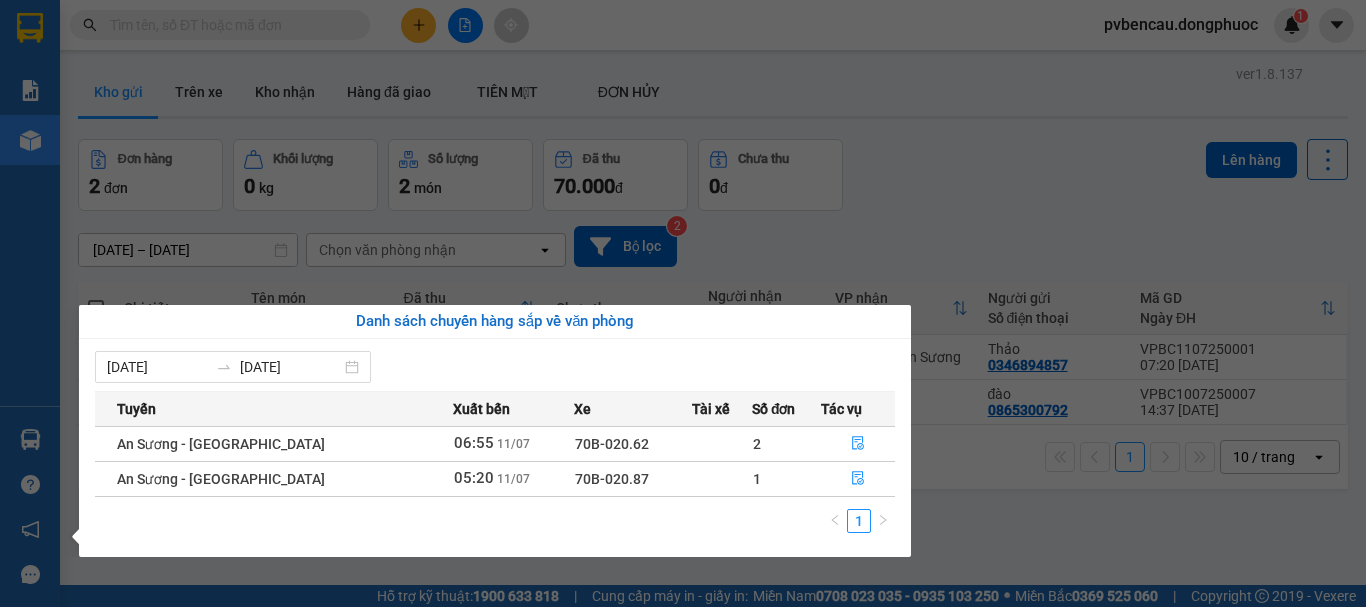 click on "Kết quả tìm kiếm ( 0 )  Bộ lọc  No Data pvbencau.dongphuoc 1     Báo cáo Mẫu 1: Báo cáo dòng tiền  Mẫu 1: Báo cáo dòng tiền theo nhân viên Mẫu 1: Báo cáo dòng tiền theo nhân viên (VP) Mẫu 2: Doanh số tạo đơn theo Văn phòng, nhân viên - Trạm     Kho hàng mới Hàng sắp về Hướng dẫn sử dụng Giới thiệu Vexere, nhận hoa hồng Phản hồi Phần mềm hỗ trợ bạn tốt chứ? ver  1.8.137 Kho gửi Trên xe Kho nhận Hàng đã giao TIỀN MẶT  ĐƠN HỦY Đơn hàng 2 đơn Khối lượng 0 kg Số lượng 2 món Đã thu 70.000  đ Chưa thu 0  đ Lên hàng [DATE] – [DATE] Press the down arrow key to interact with the calendar and select a date. Press the escape button to close the calendar. Selected date range is from [DATE] to [DATE]. Chọn văn phòng nhận open Bộ lọc 2 Chi tiết Tên món Ghi chú Đã thu HTTT Chưa thu Người nhận Số điện thoại VP nhận ĐC giao Người gửi 1 1" at bounding box center [683, 303] 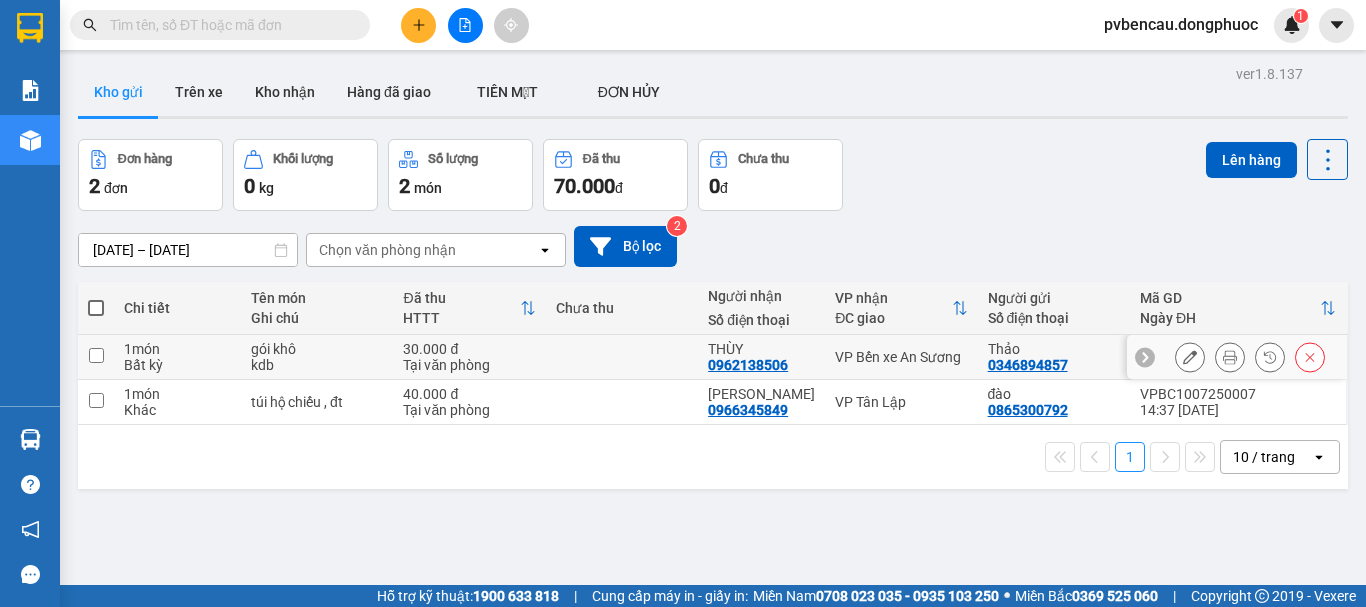 click at bounding box center [96, 357] 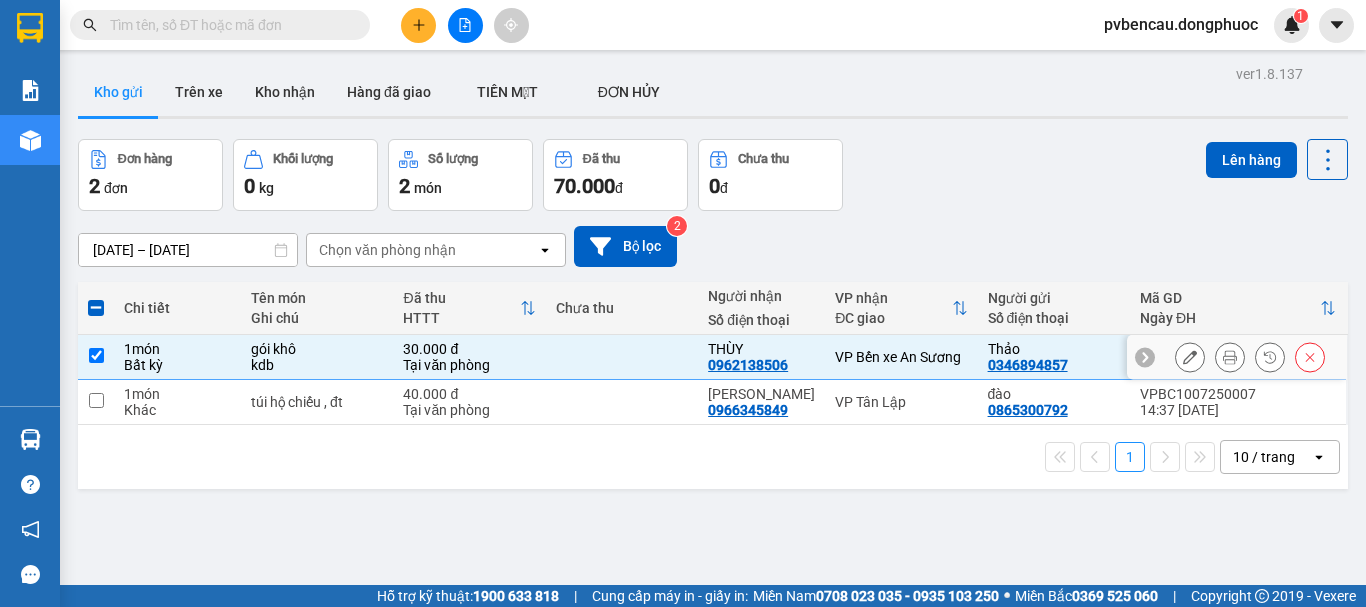 drag, startPoint x: 102, startPoint y: 351, endPoint x: 101, endPoint y: 362, distance: 11.045361 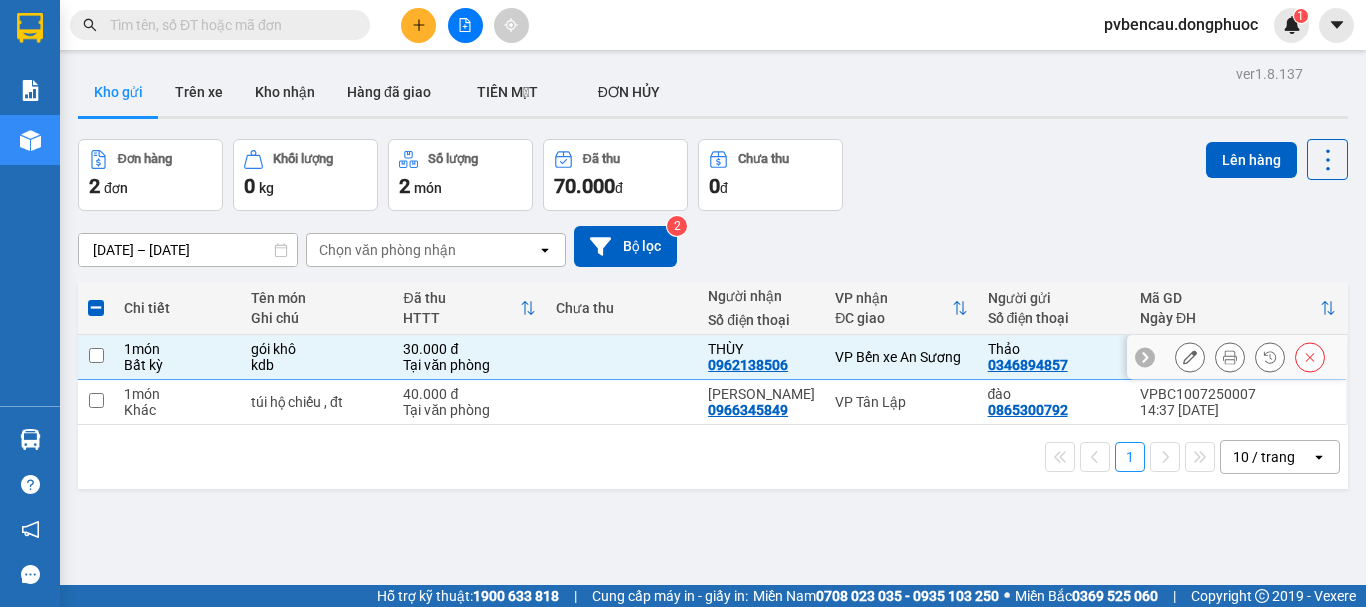 checkbox on "false" 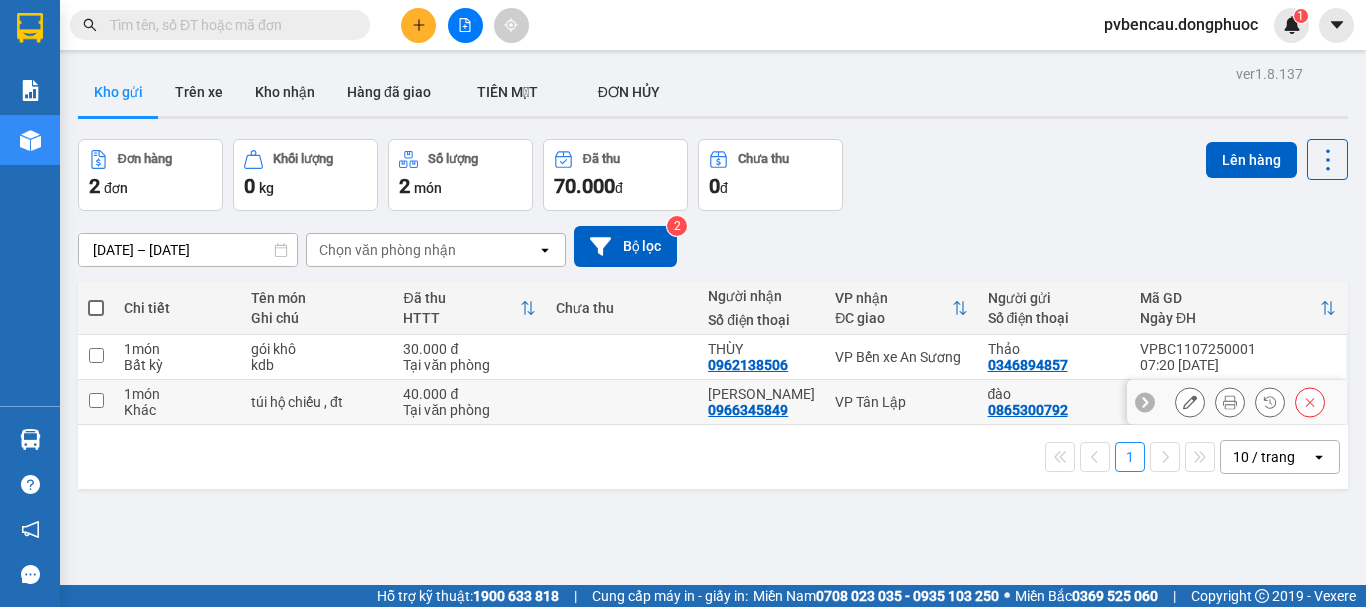 click at bounding box center (96, 400) 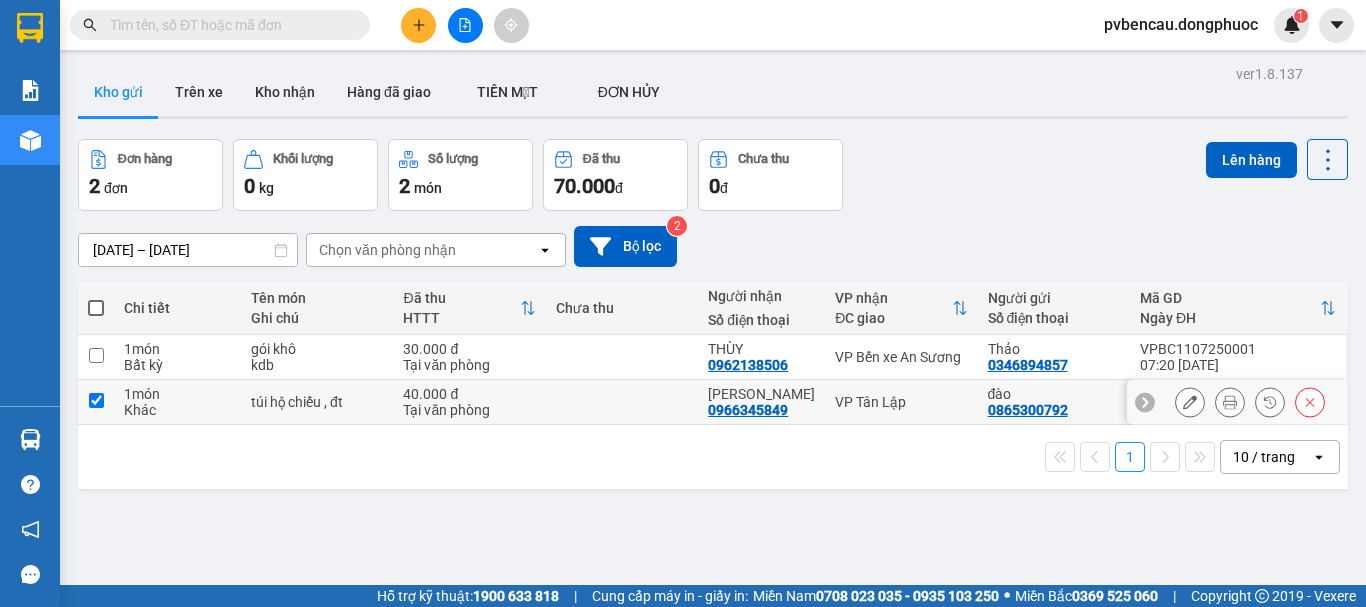 checkbox on "true" 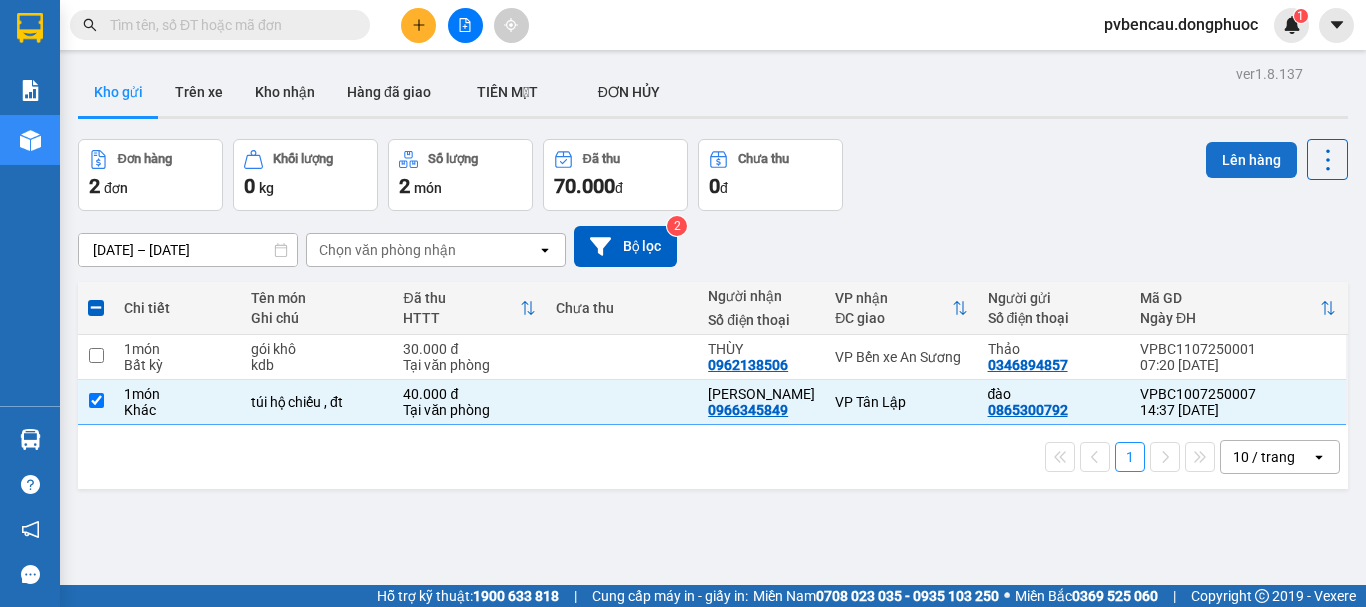 click on "Lên hàng" at bounding box center [1251, 160] 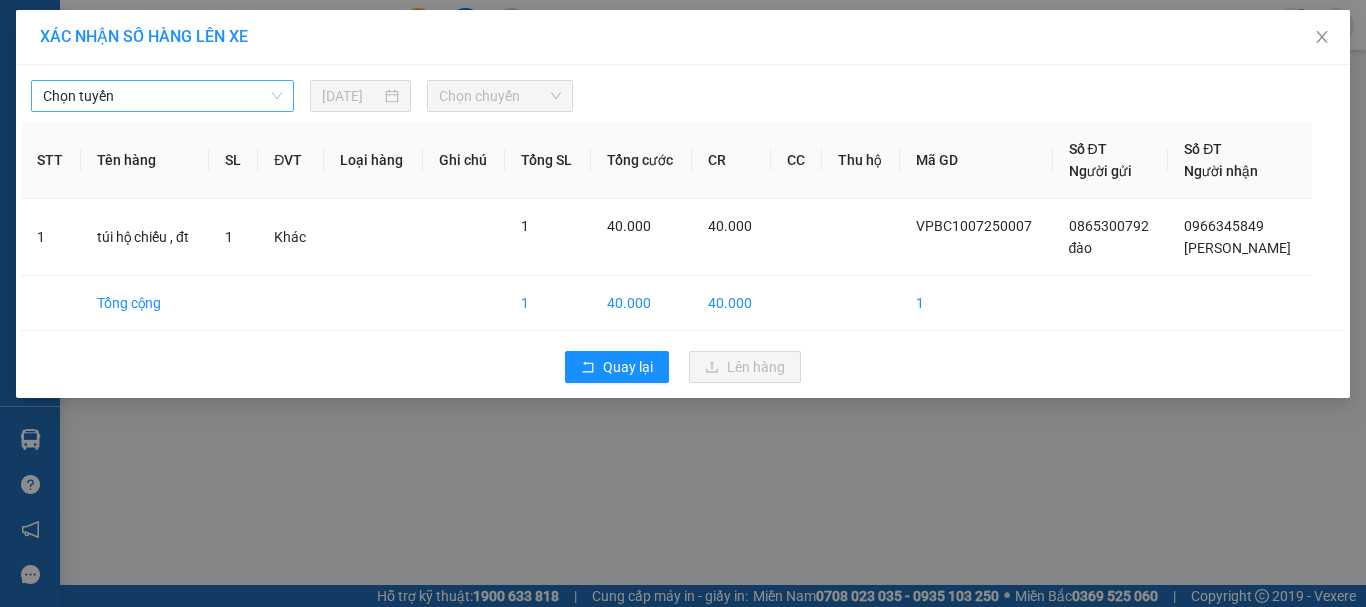 click on "Chọn tuyến" at bounding box center (162, 96) 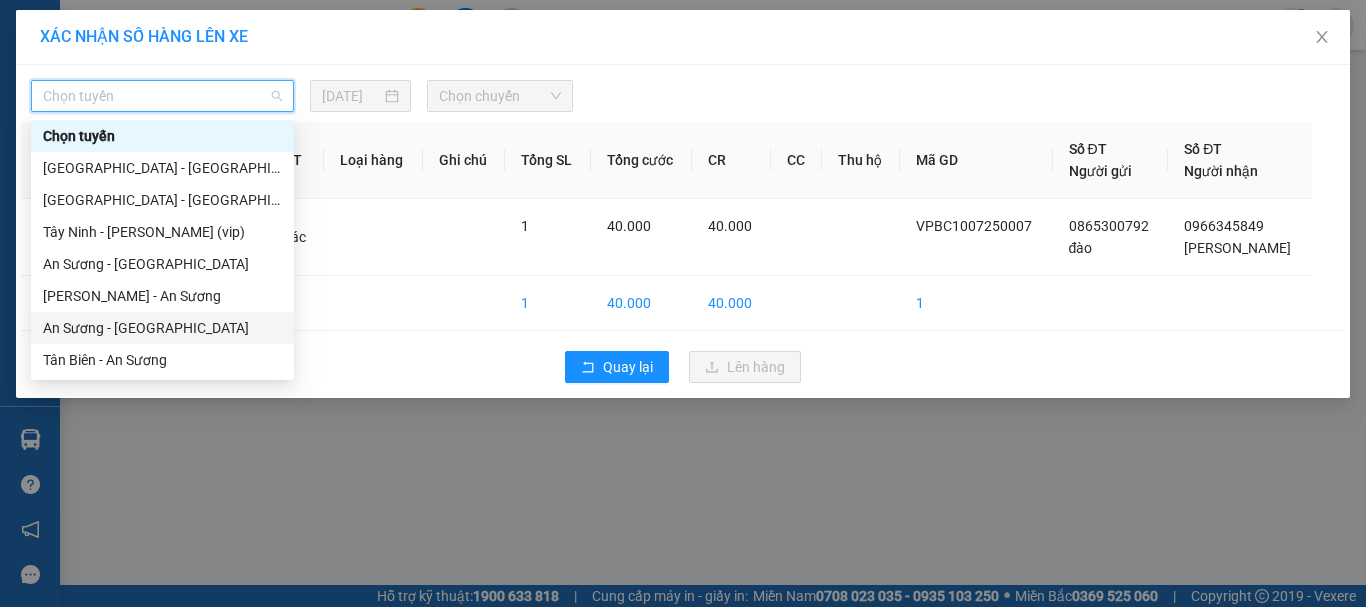 click on "An Sương - [GEOGRAPHIC_DATA]" at bounding box center (162, 328) 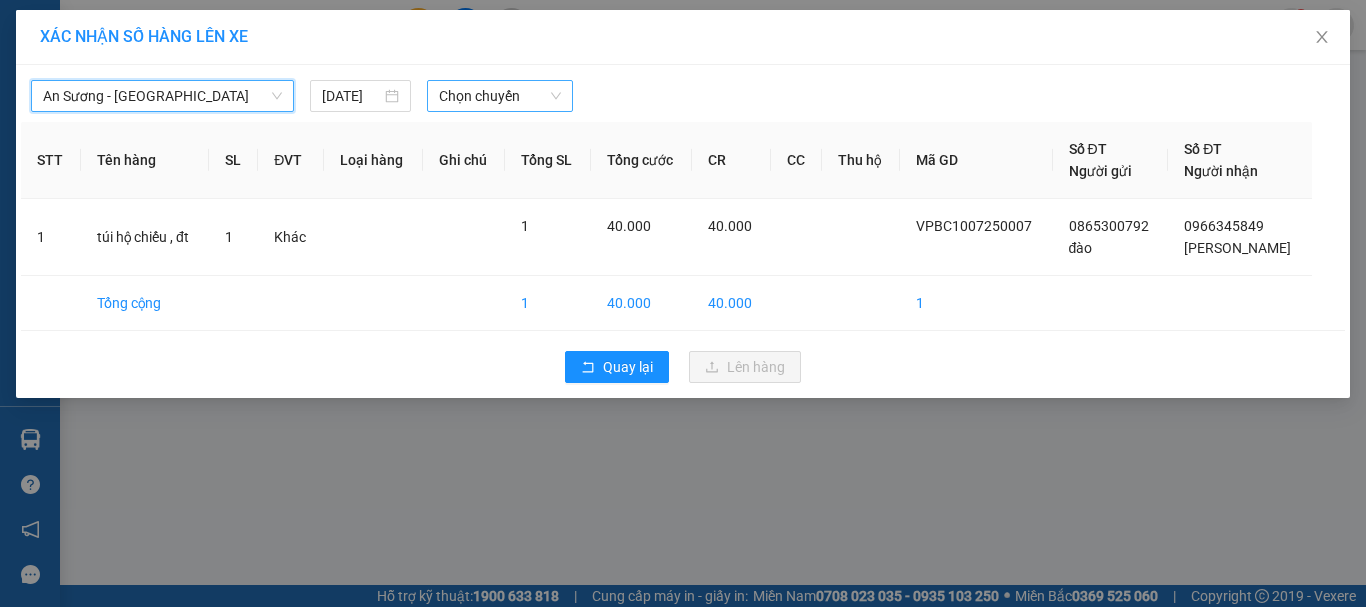 click on "Chọn chuyến" at bounding box center (500, 96) 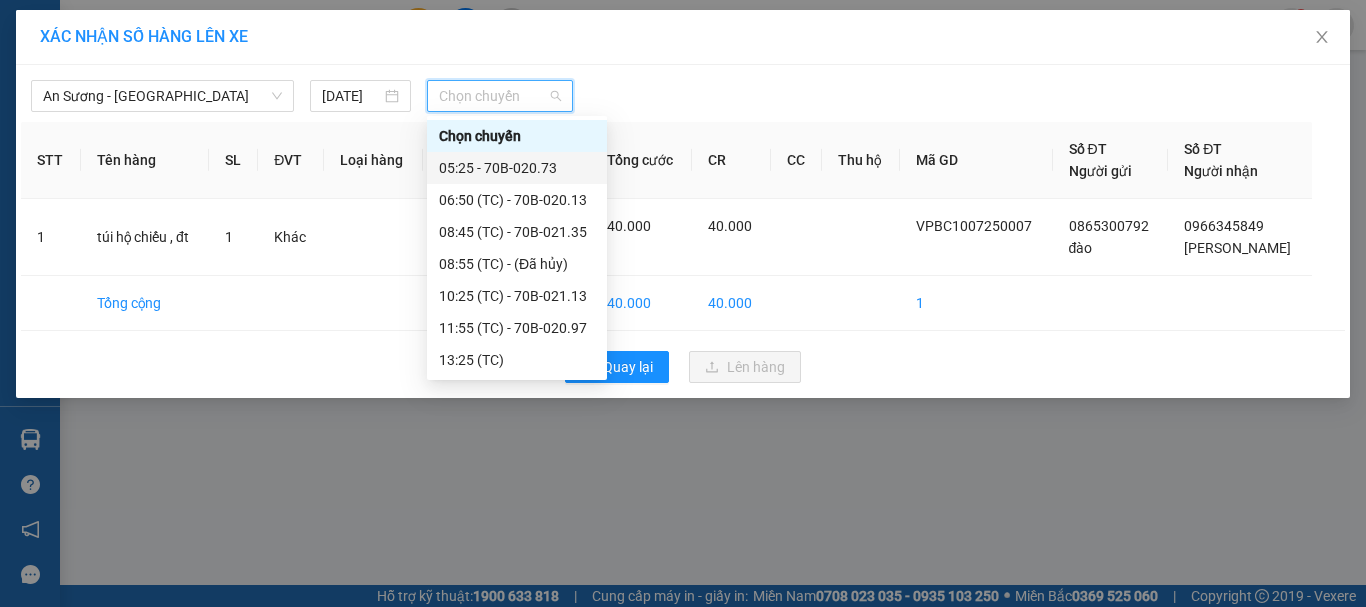 click on "05:25     - 70B-020.73" at bounding box center [517, 168] 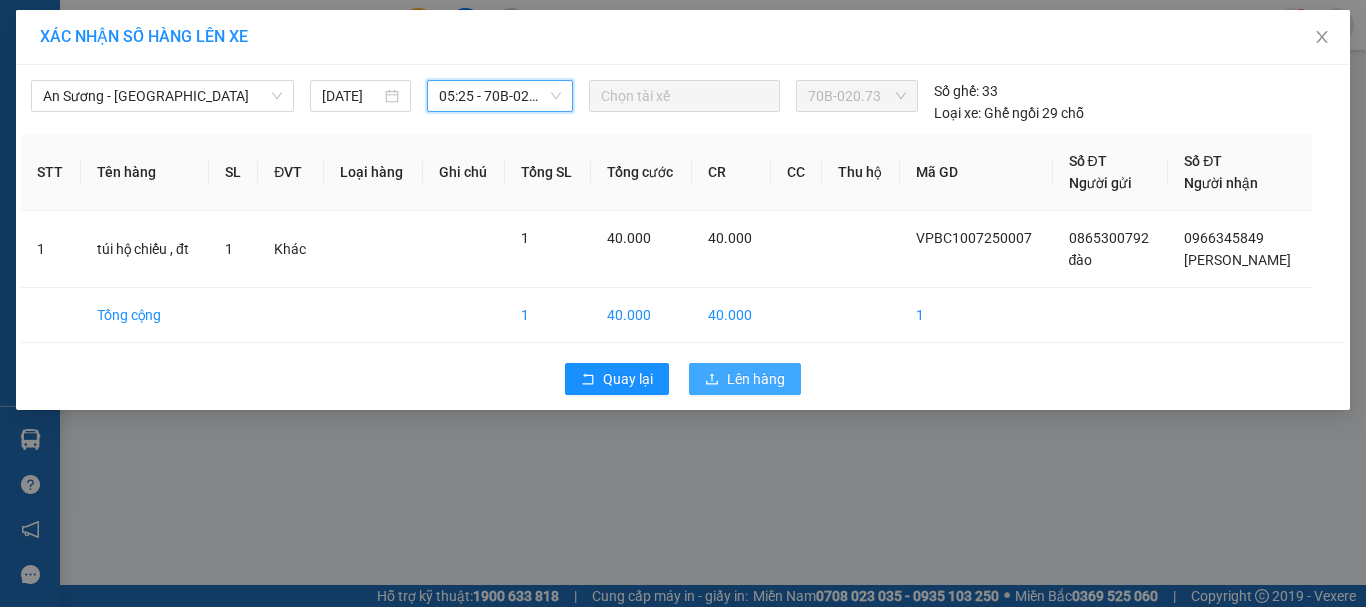 click on "Lên hàng" at bounding box center [756, 379] 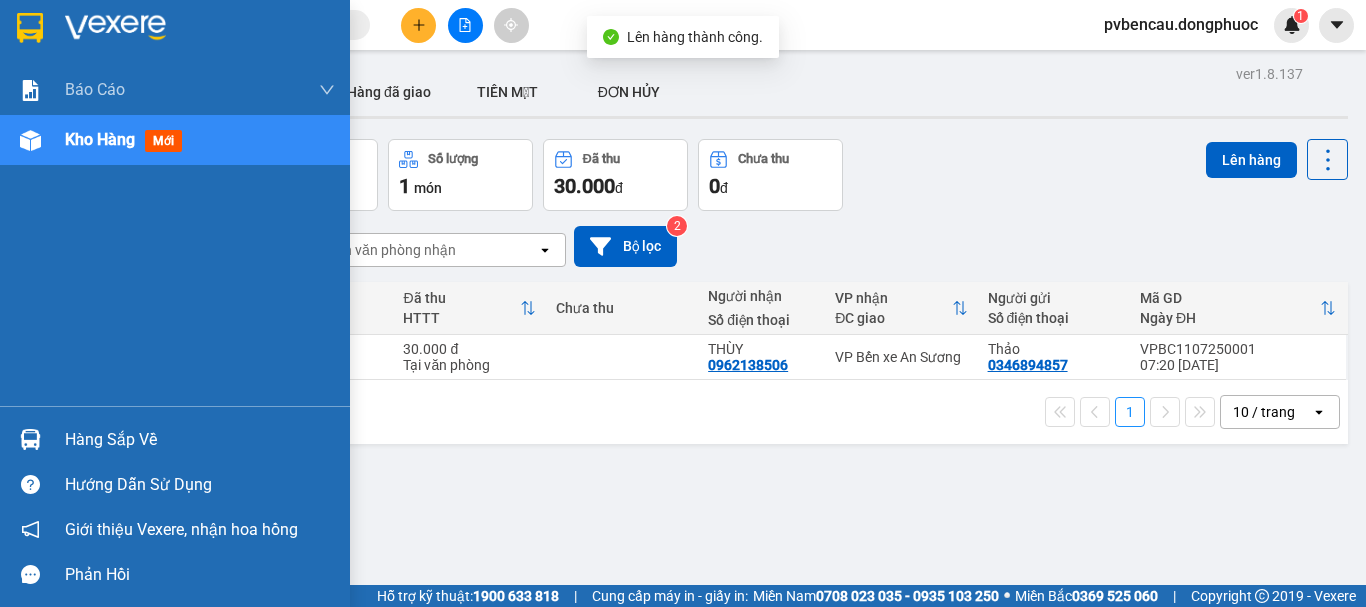 click on "Kho hàng mới" at bounding box center [175, 140] 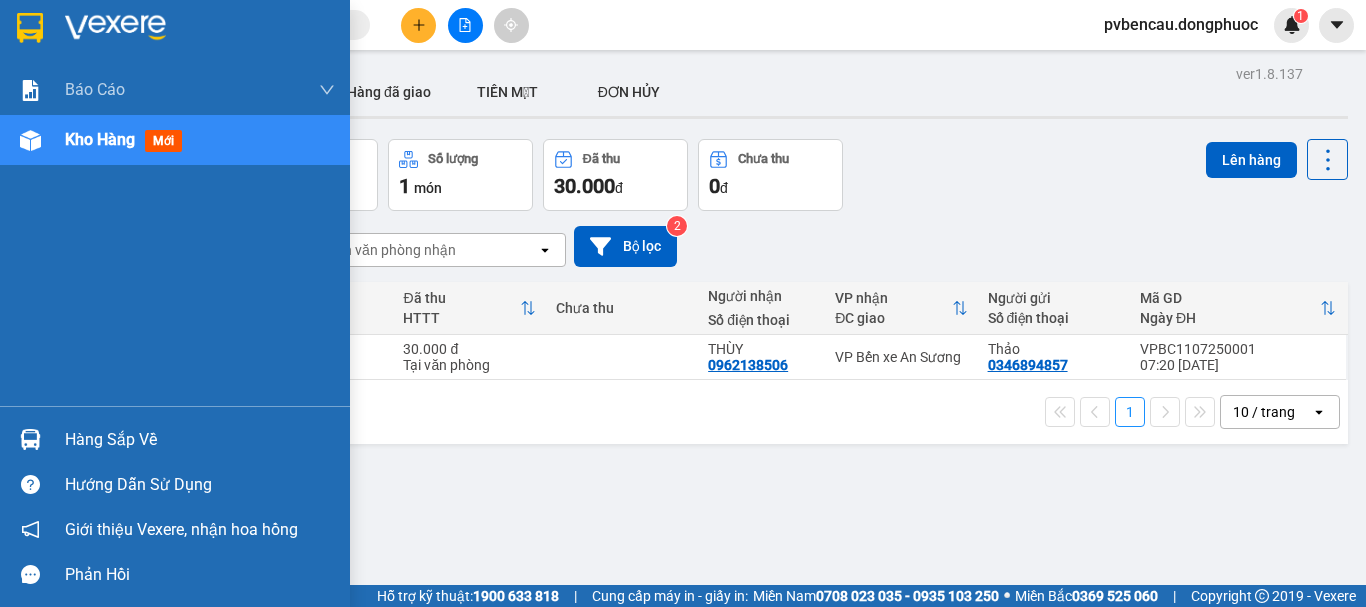 click on "Hàng sắp về" at bounding box center [200, 440] 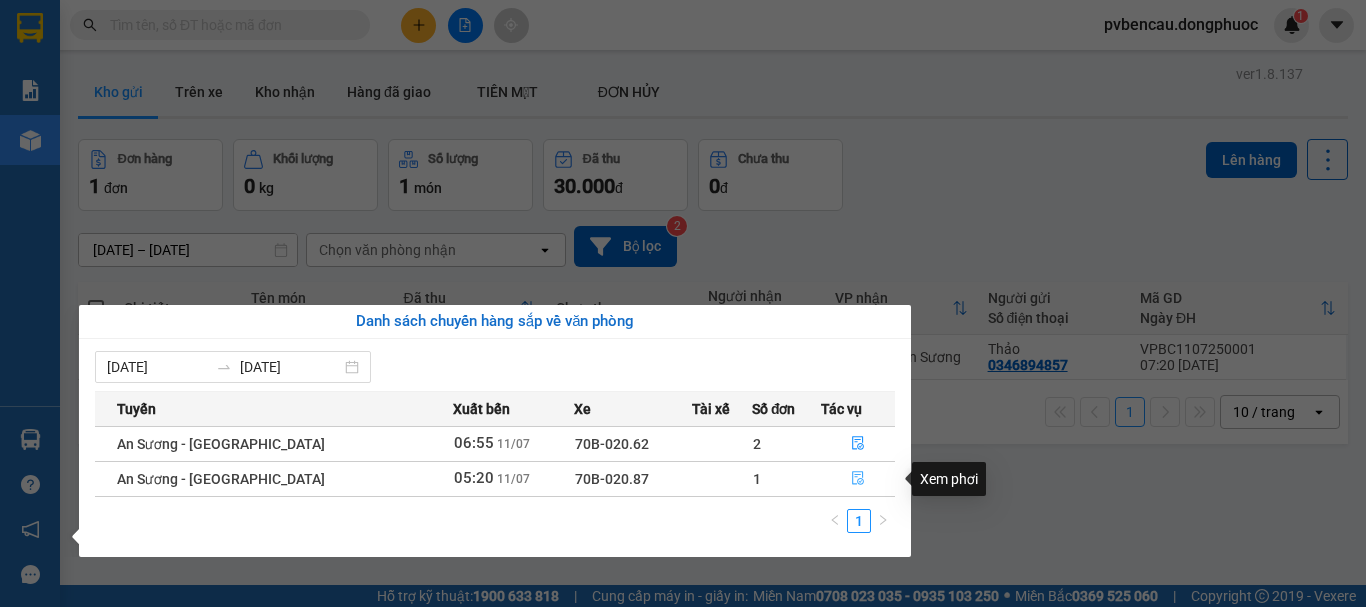 click 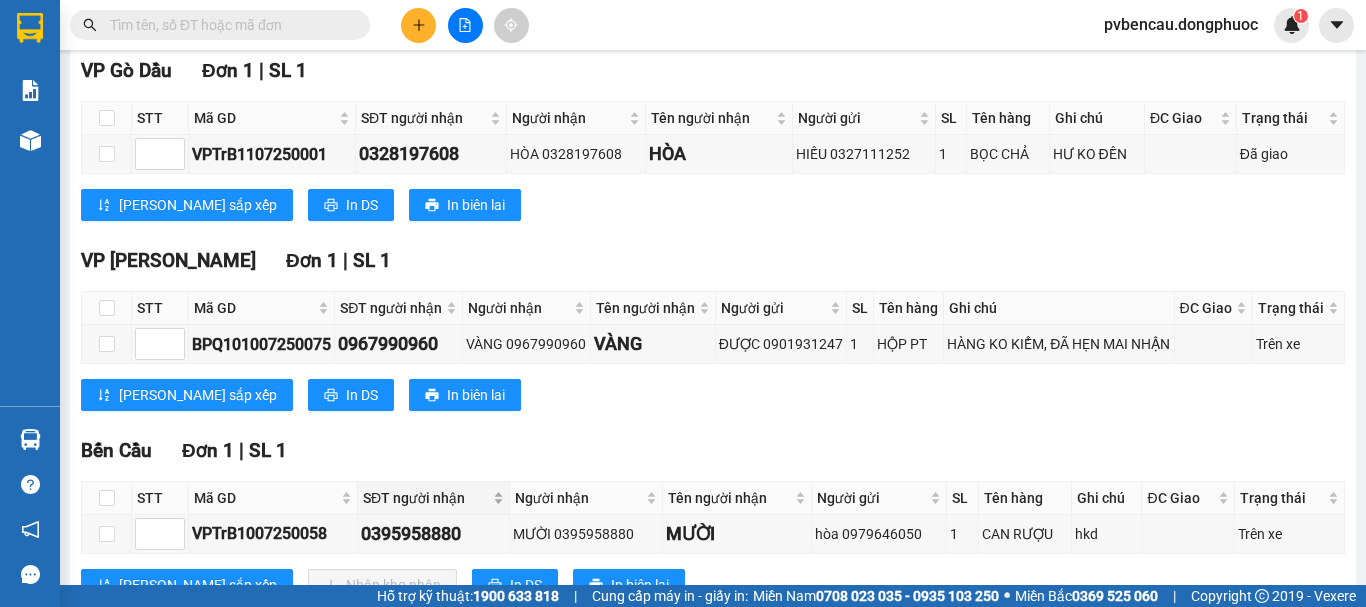 scroll, scrollTop: 423, scrollLeft: 0, axis: vertical 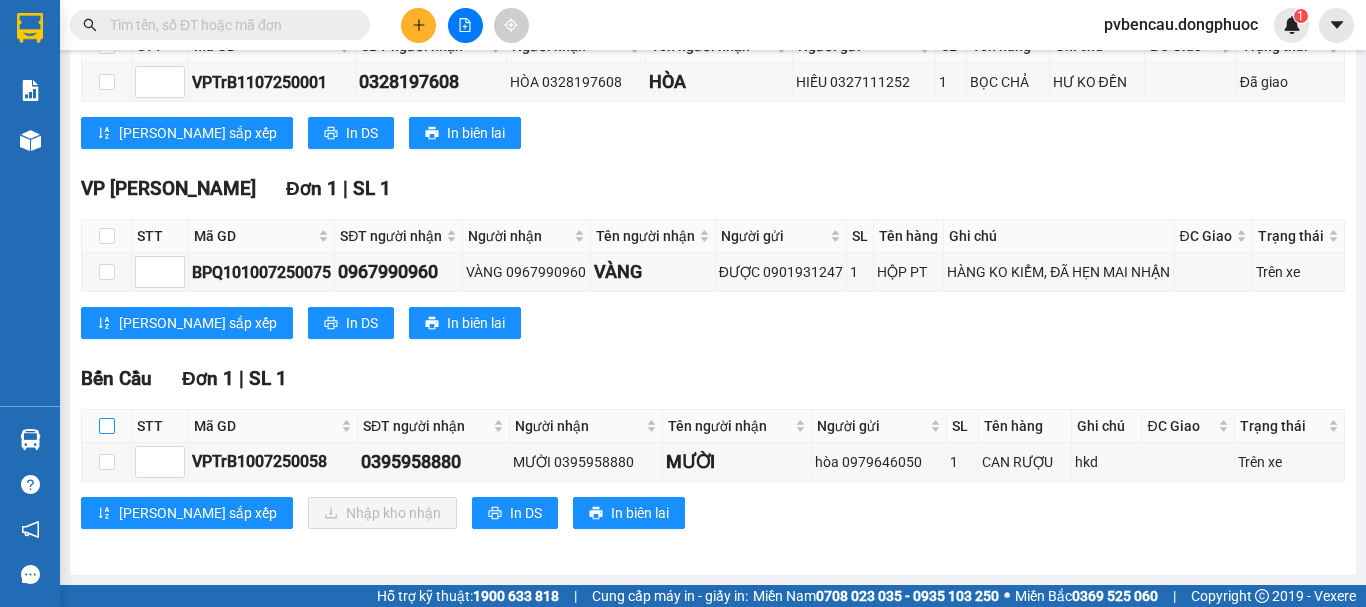 click at bounding box center (107, 426) 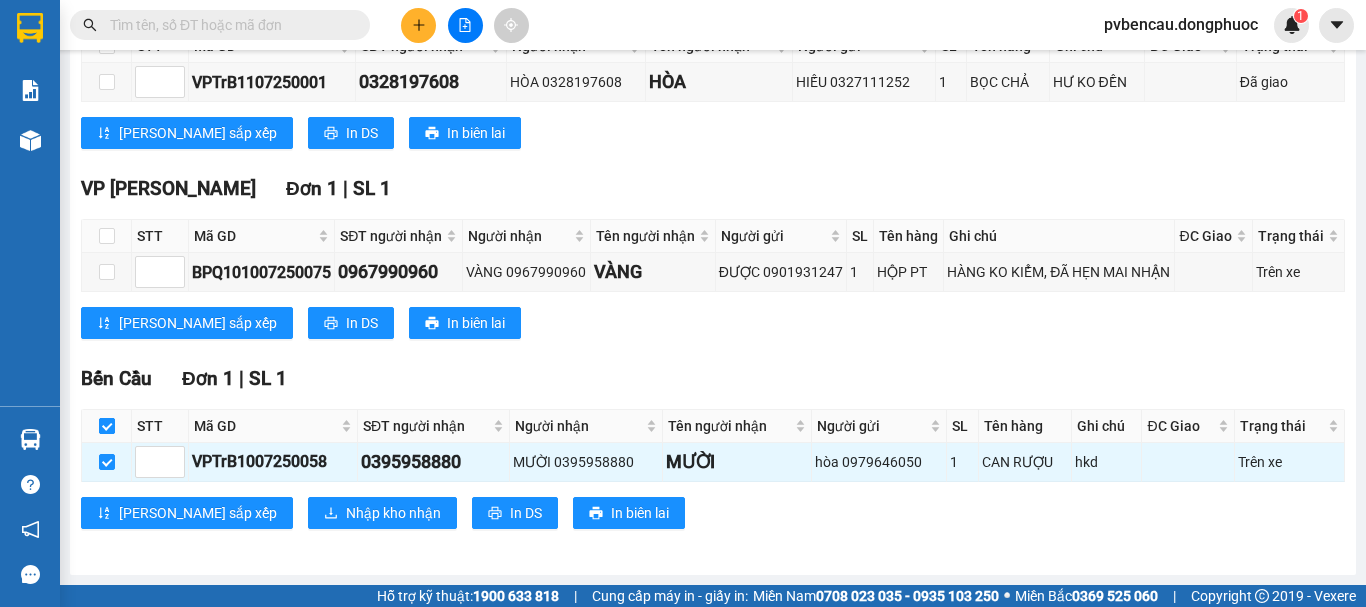 checkbox on "true" 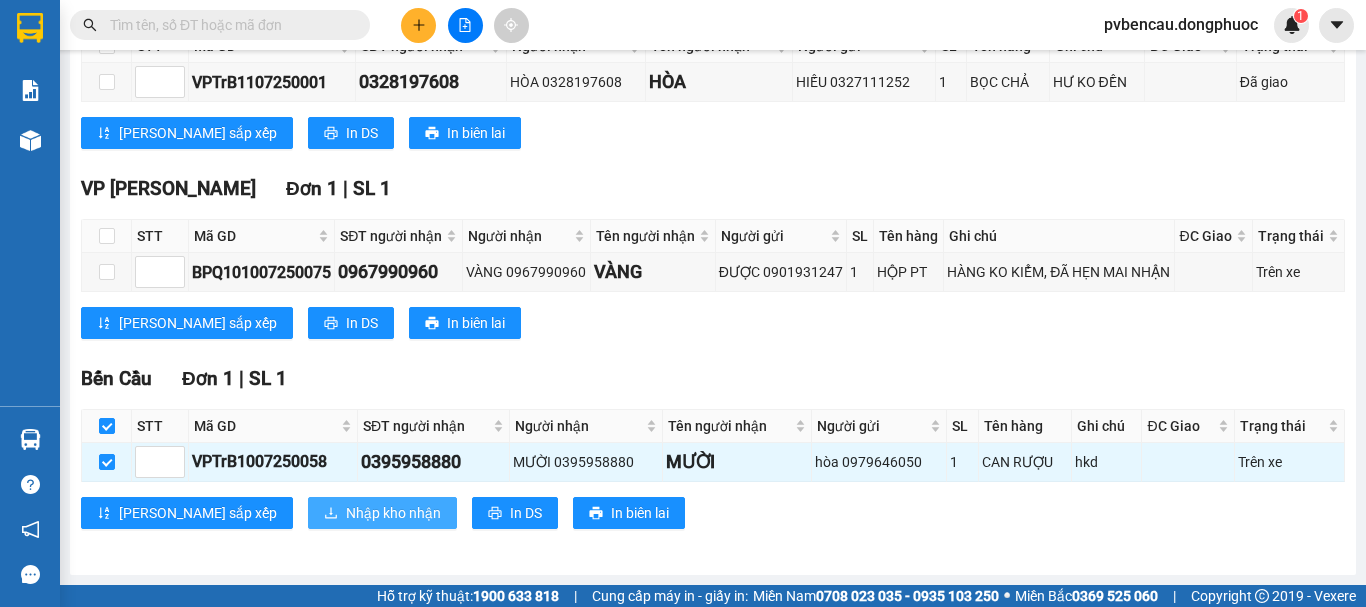 click on "Nhập kho nhận" at bounding box center [382, 513] 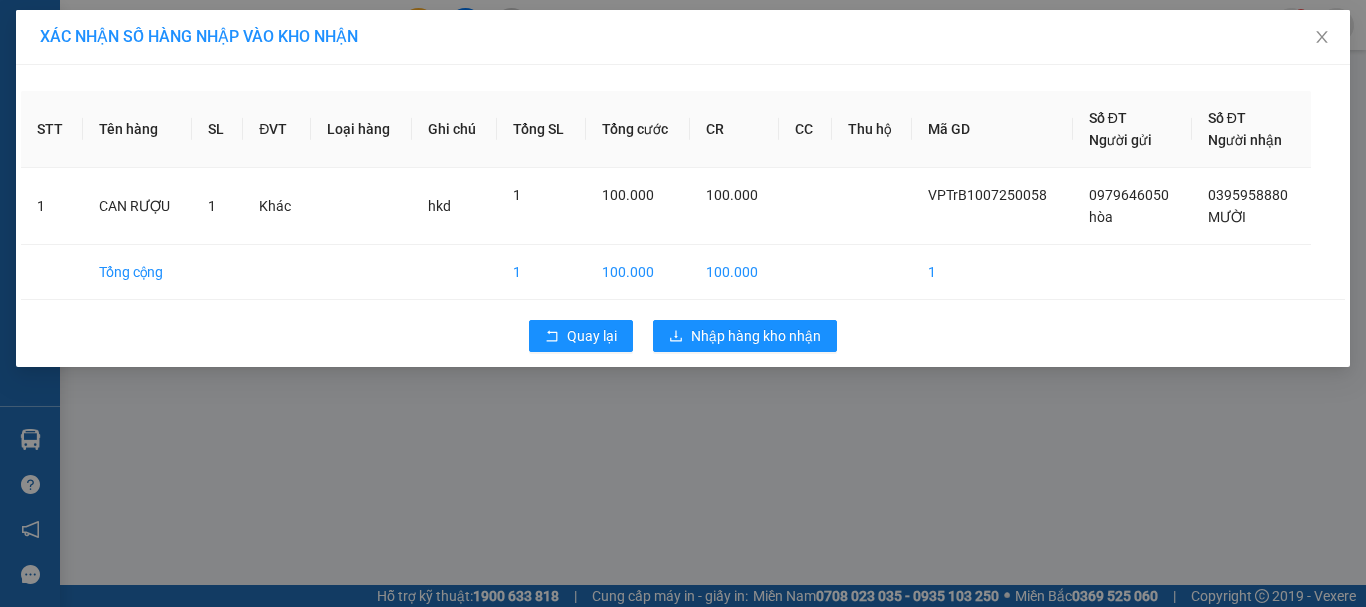 scroll, scrollTop: 0, scrollLeft: 0, axis: both 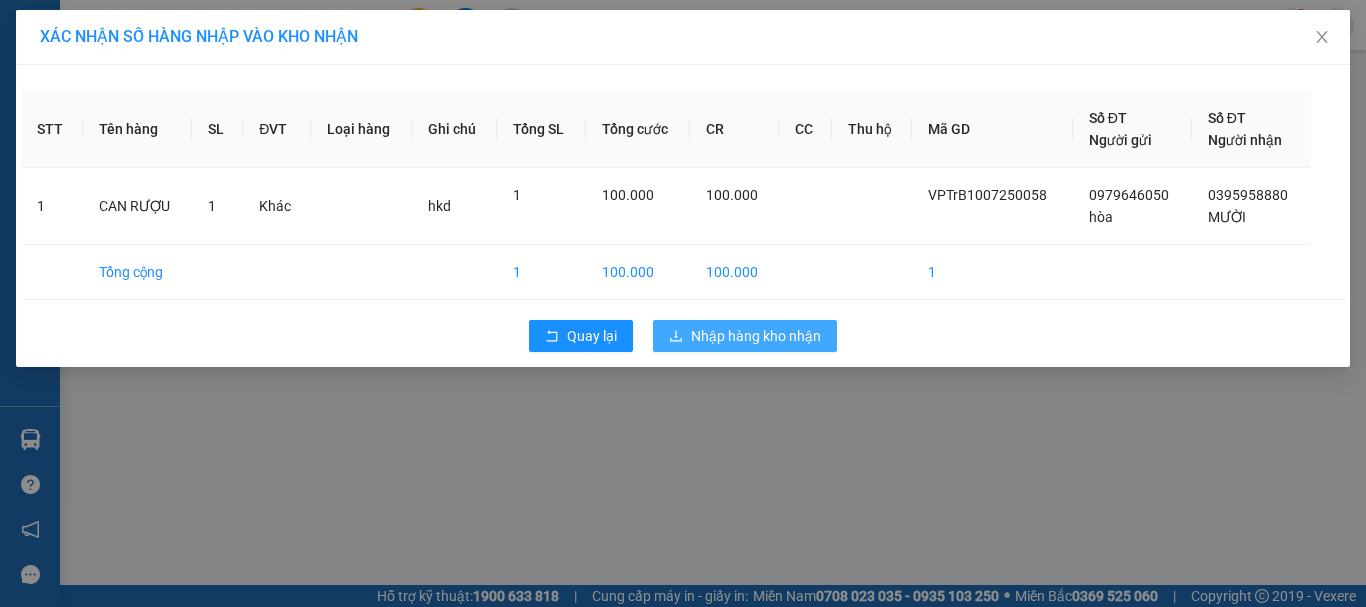 click on "Nhập hàng kho nhận" at bounding box center [756, 336] 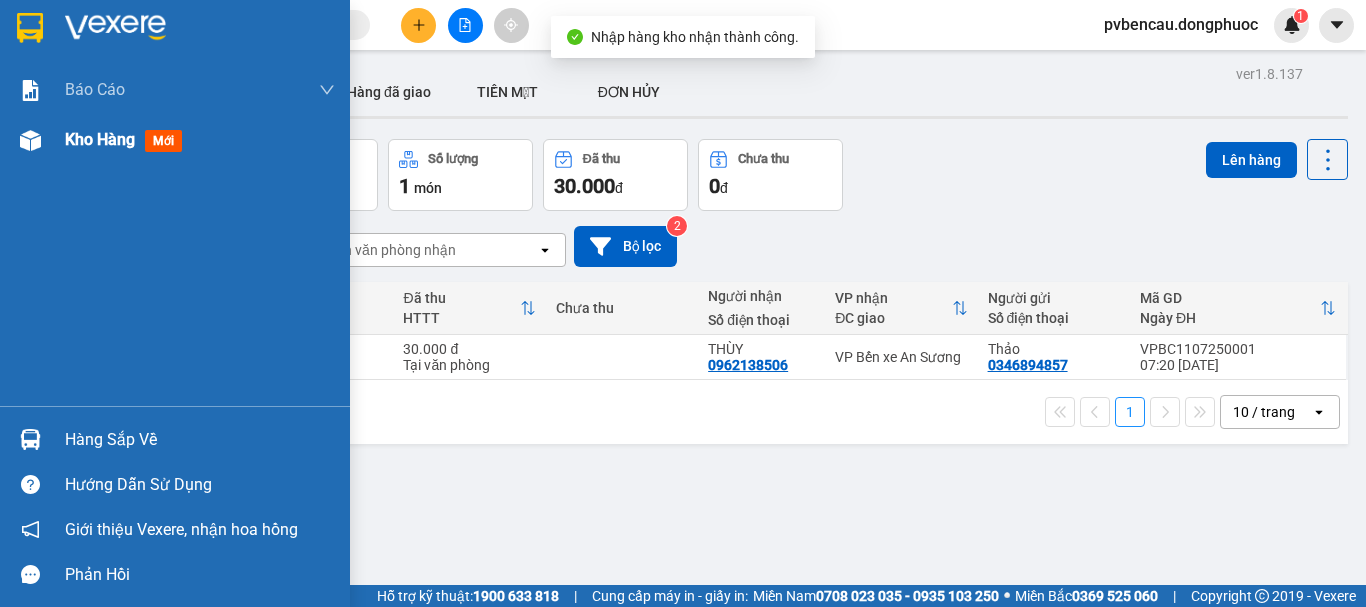 click on "Kho hàng mới" at bounding box center [127, 139] 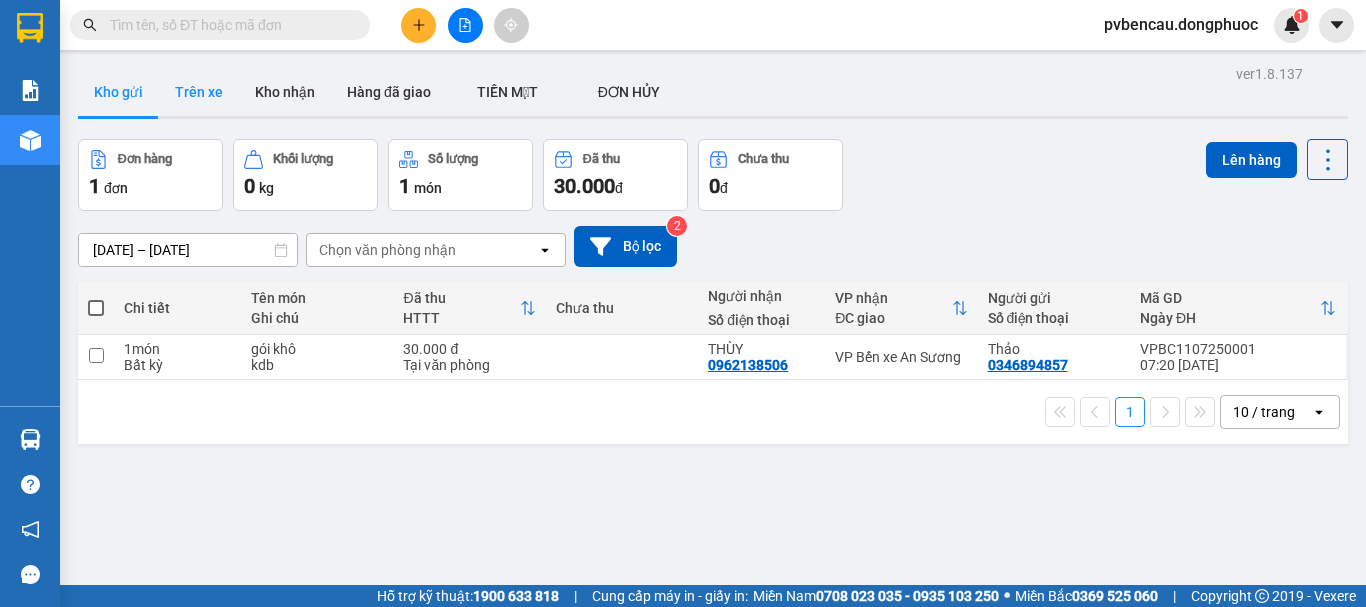 click on "Trên xe" at bounding box center [199, 92] 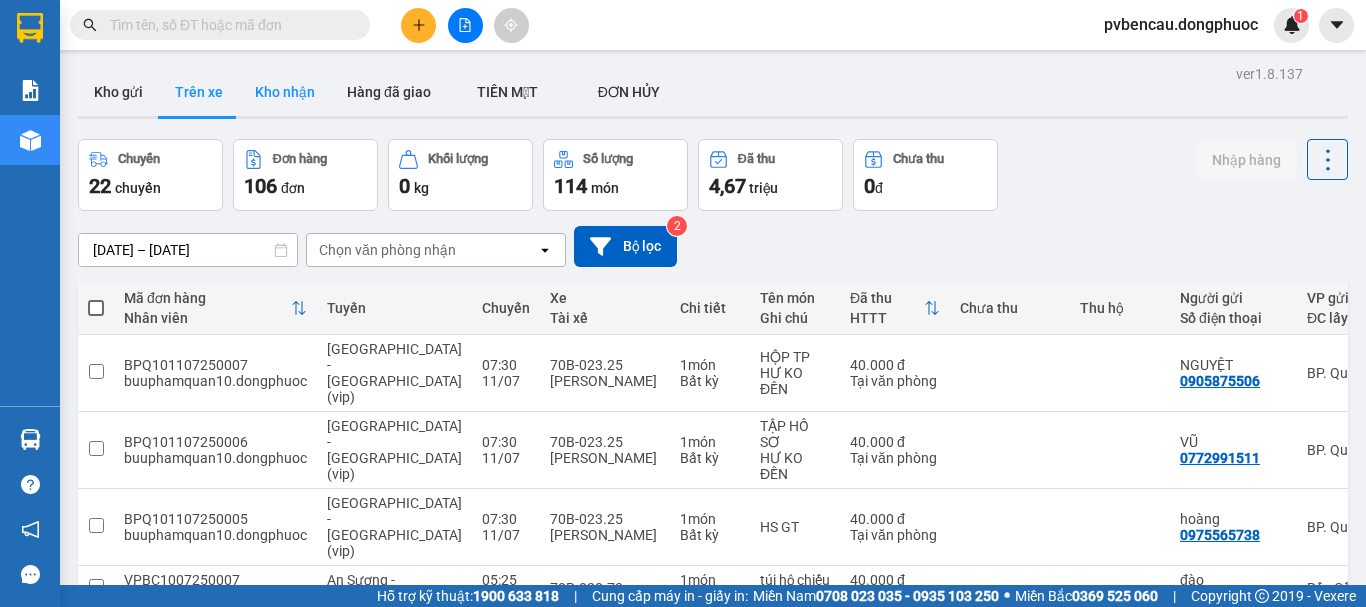 click on "Kho nhận" at bounding box center (285, 92) 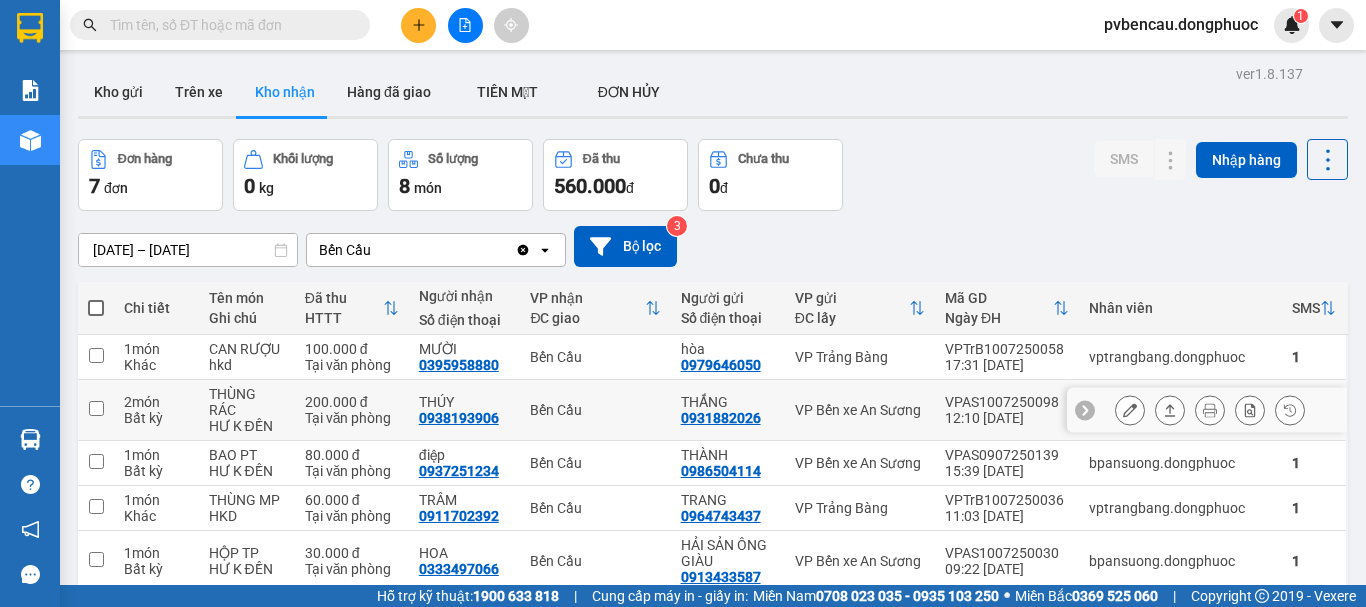 scroll, scrollTop: 195, scrollLeft: 0, axis: vertical 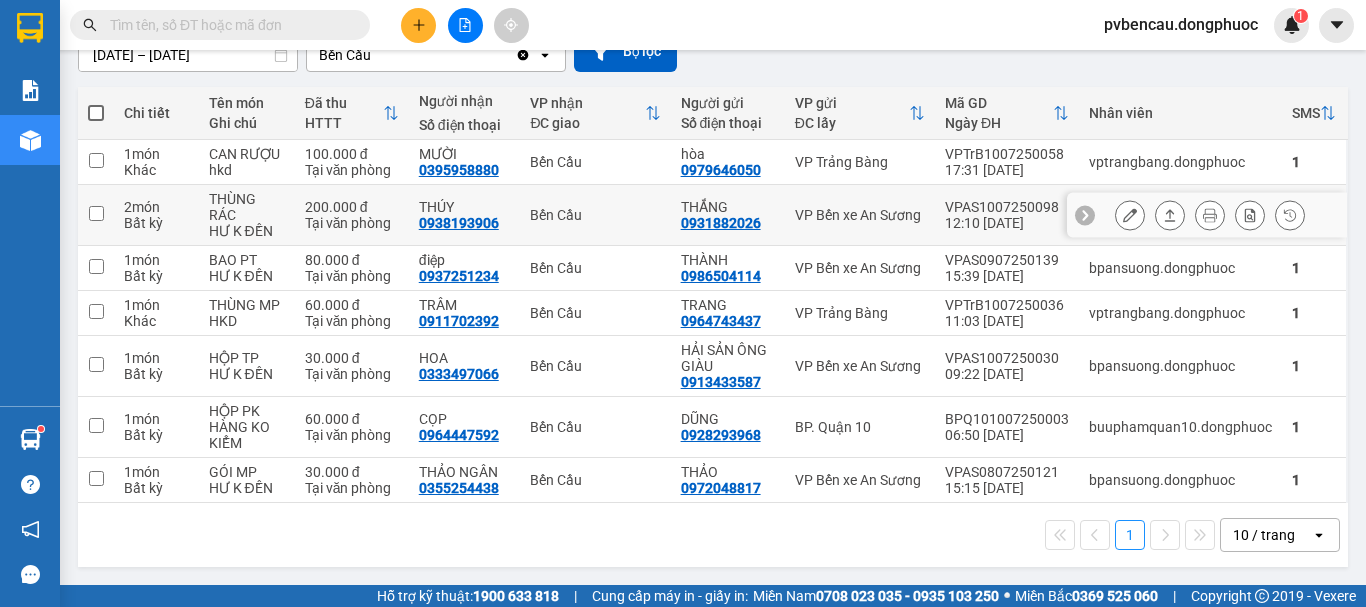 click at bounding box center [96, 213] 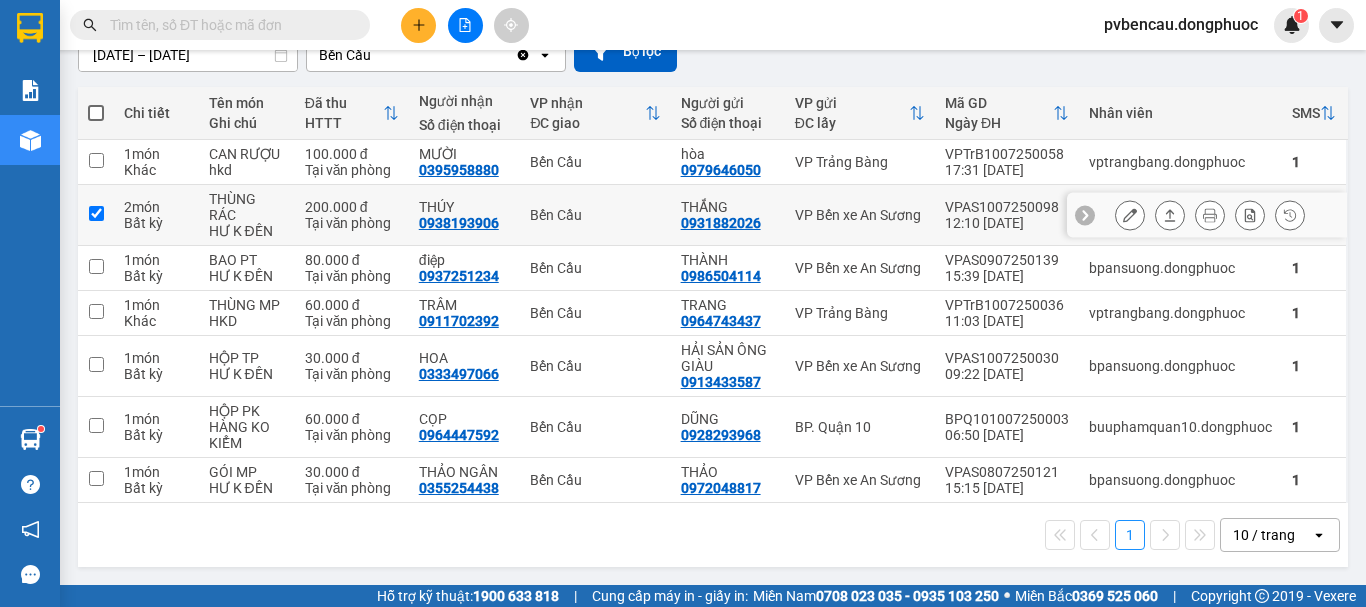 checkbox on "true" 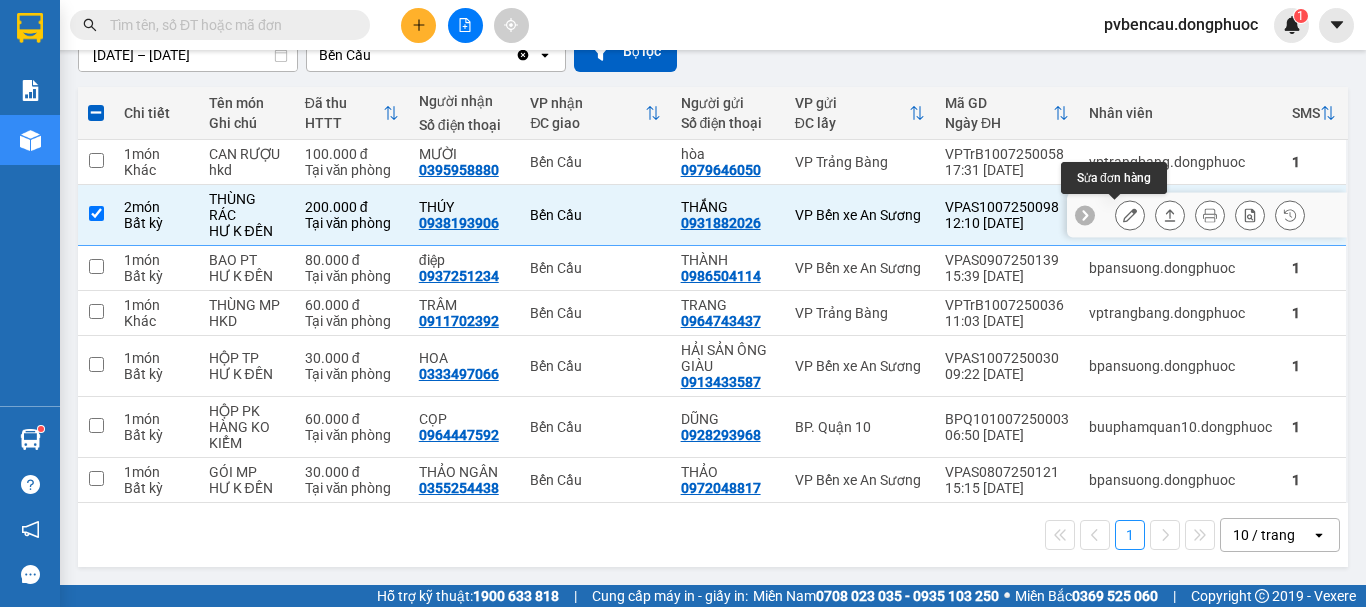 click 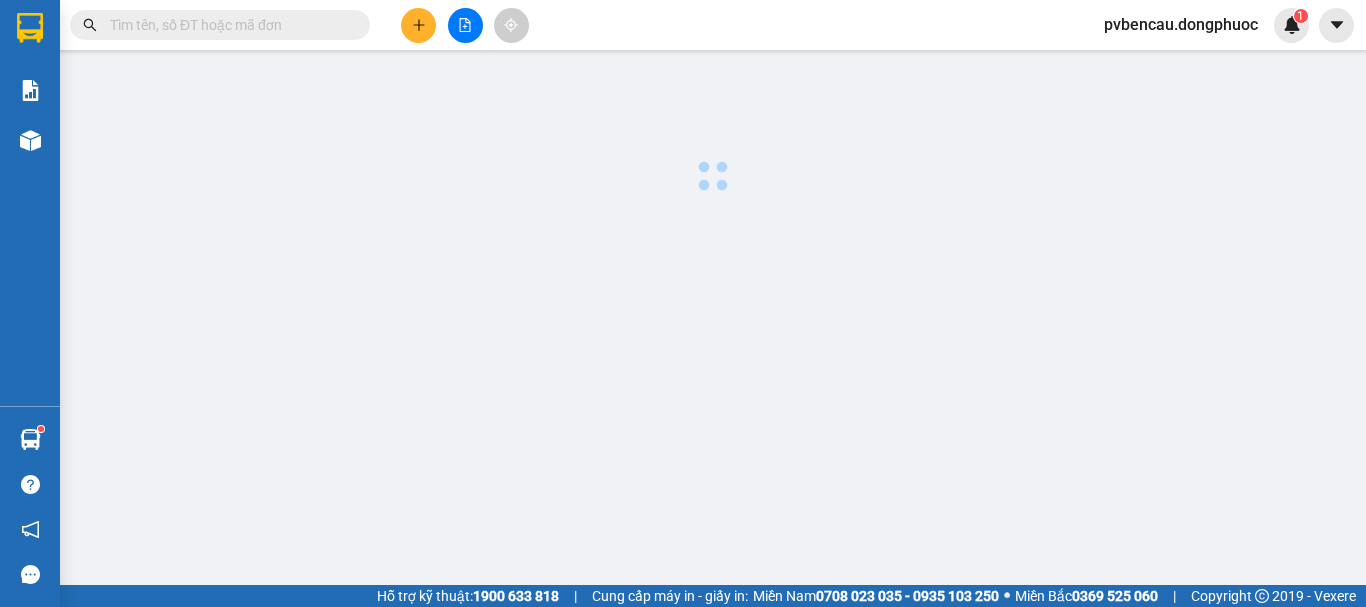 scroll, scrollTop: 0, scrollLeft: 0, axis: both 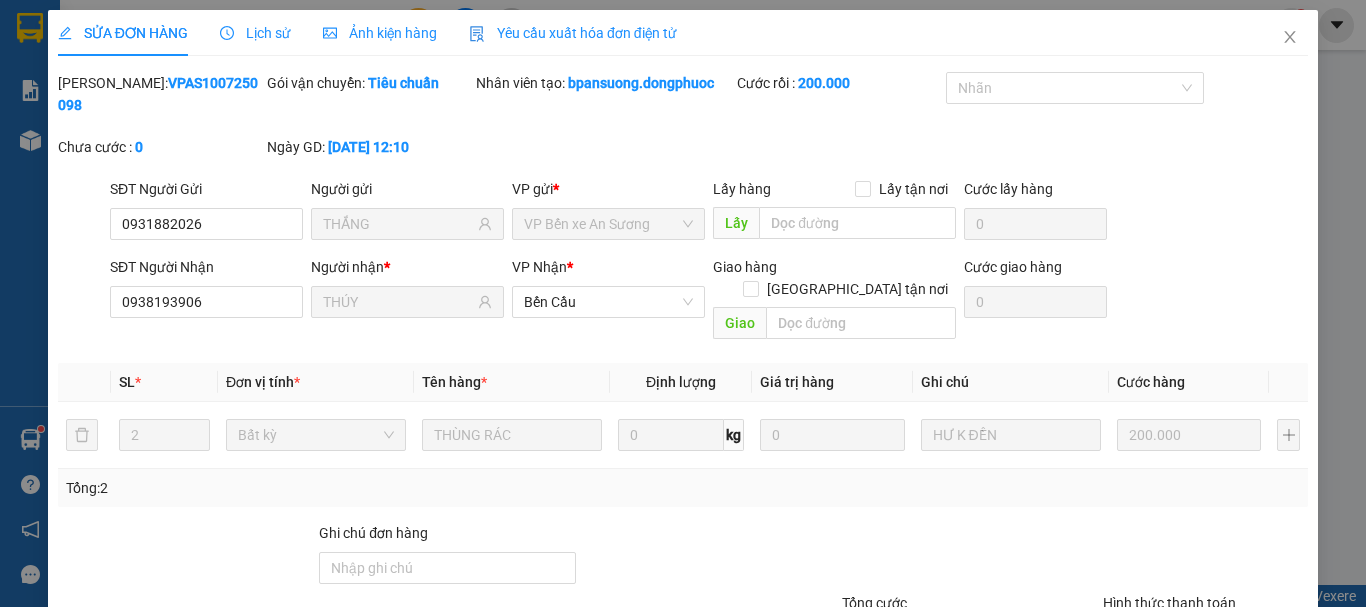 type on "0931882026" 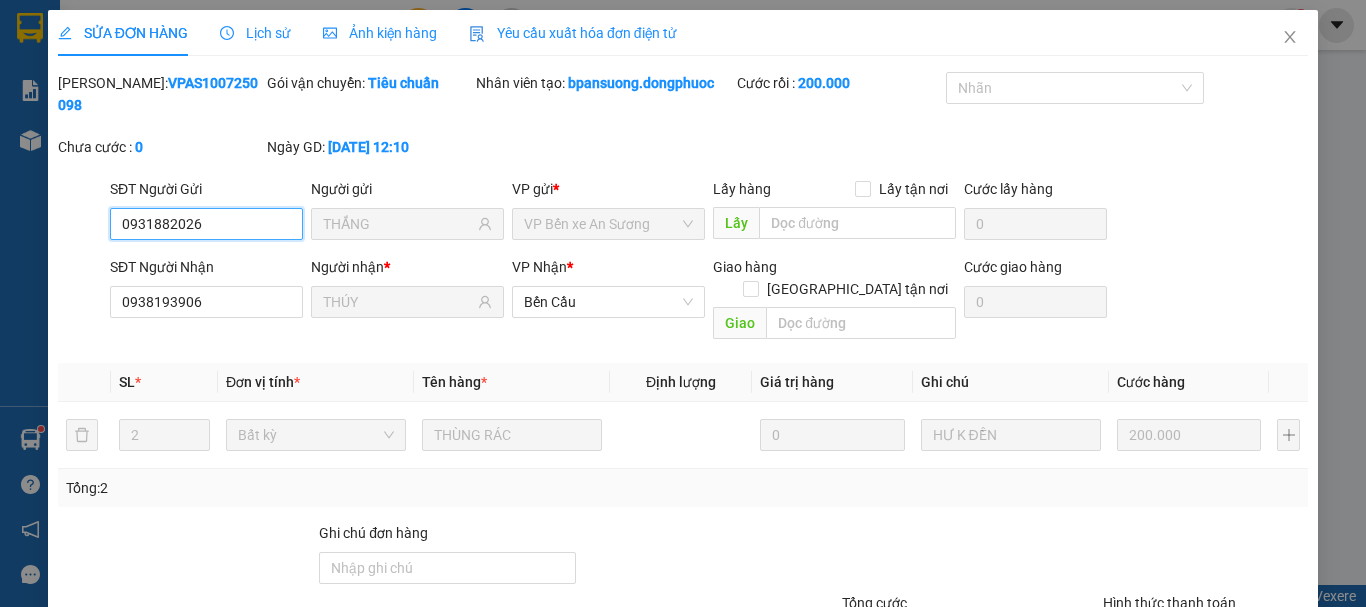 scroll, scrollTop: 137, scrollLeft: 0, axis: vertical 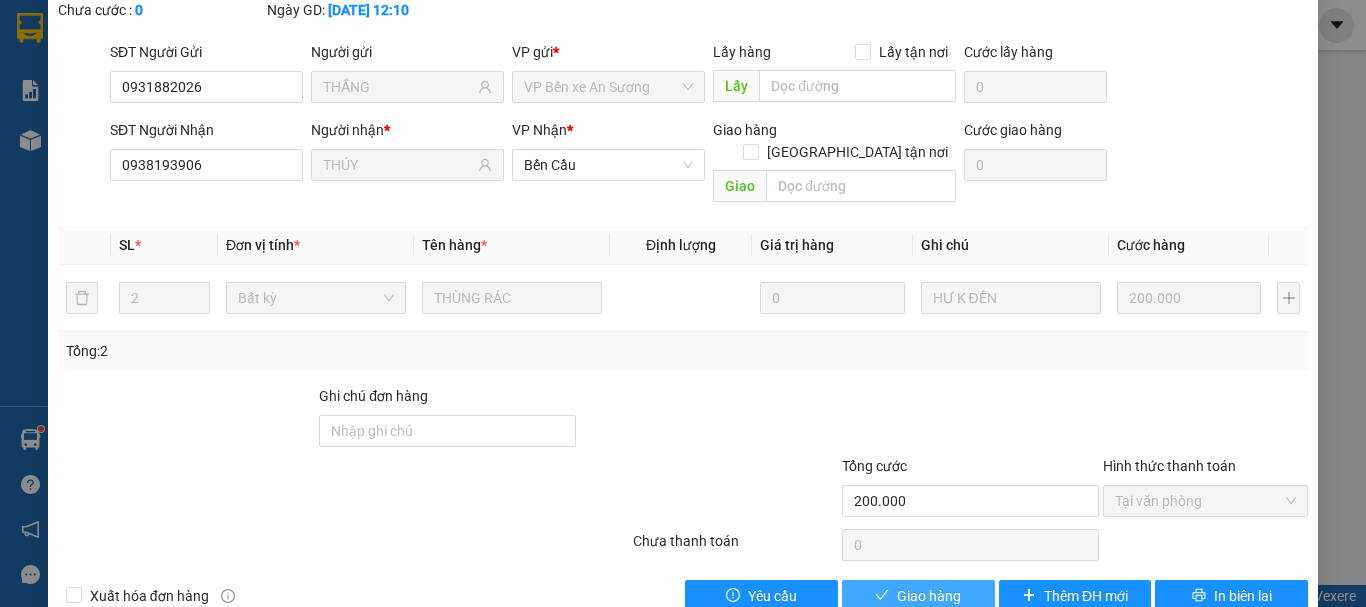 click on "Giao hàng" at bounding box center (929, 596) 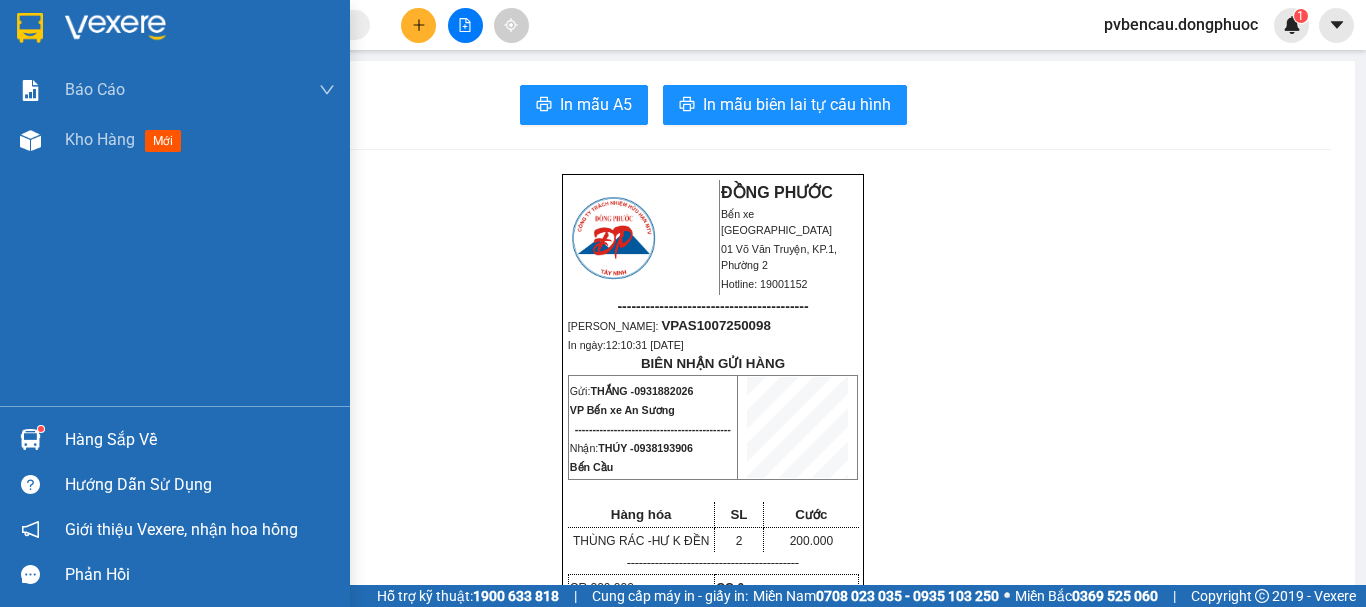 click on "Hàng sắp về" at bounding box center (200, 440) 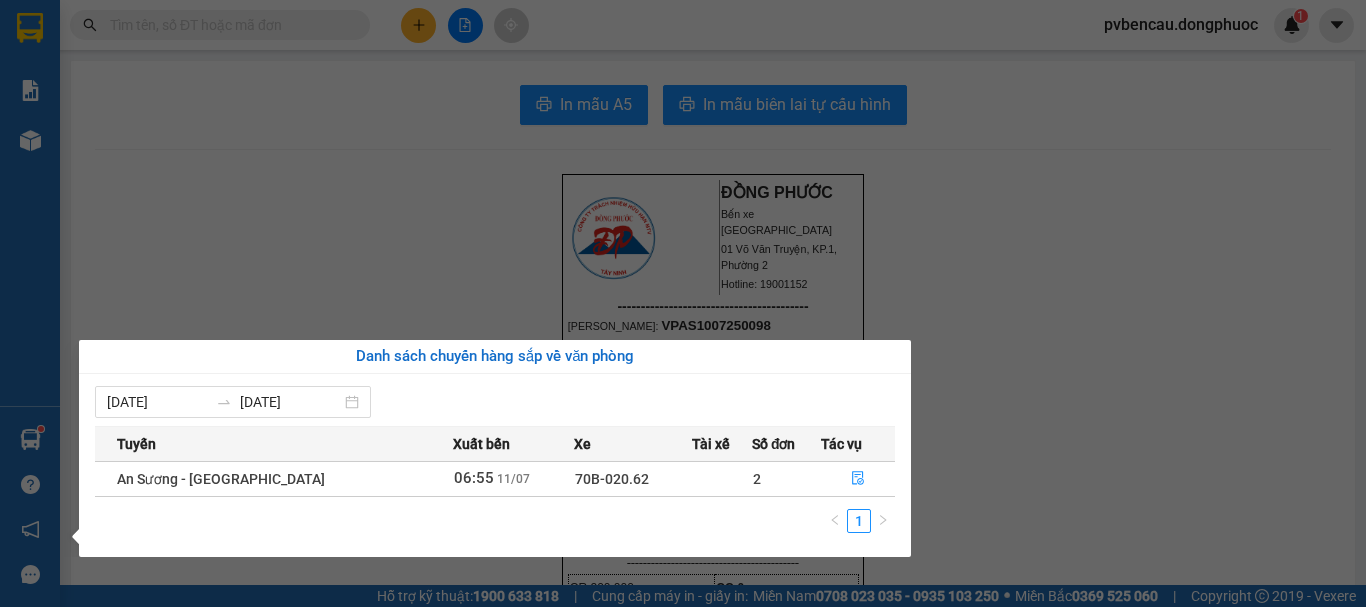 click on "Kết quả tìm kiếm ( 0 )  Bộ lọc  No Data pvbencau.dongphuoc 1     Báo cáo Mẫu 1: Báo cáo dòng tiền  Mẫu 1: Báo cáo dòng tiền theo nhân viên Mẫu 1: Báo cáo dòng tiền theo nhân viên (VP) Mẫu 2: Doanh số tạo đơn theo Văn phòng, nhân viên - Trạm     Kho hàng mới Hàng sắp về Hướng dẫn sử dụng Giới thiệu Vexere, nhận hoa hồng Phản hồi Phần mềm hỗ trợ bạn tốt chứ? In mẫu A5
In mẫu biên lai tự cấu hình
ĐỒNG PHƯỚC
Bến xe Tây Ninh
01 Võ Văn Truyện, KP.1, Phường 2
Hotline: 19001152
-----------------------------------------
[PERSON_NAME]:   VPAS1007250098
In ngày:  12:10:31 [DATE]
BIÊN NHẬN GỬI HÀNG
Gửi:  THẮNG -  0931882026
VP Bến xe An Sương
--------------------------------------------
Nhận:  THÚY -  0938193906
[GEOGRAPHIC_DATA]
Hàng hóa
SL
Cước
THÙNG RÁC -  HƯ K ĐỀN
2
200.000" at bounding box center [683, 303] 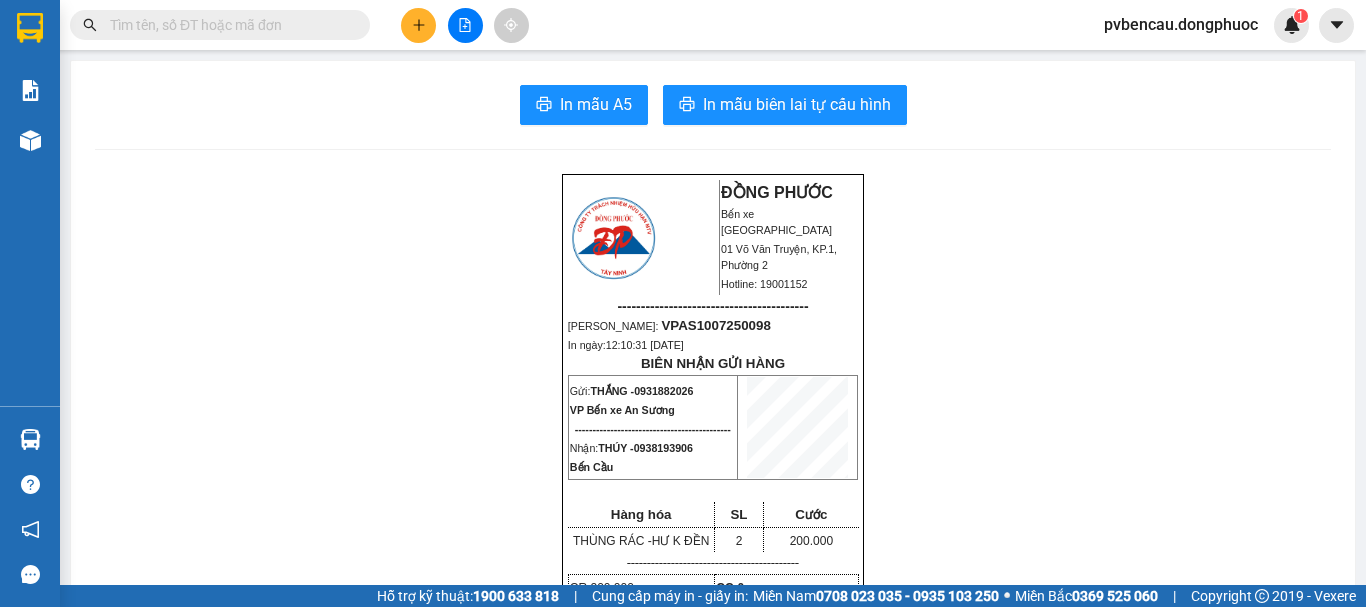 drag, startPoint x: 1027, startPoint y: 242, endPoint x: 1011, endPoint y: 243, distance: 16.03122 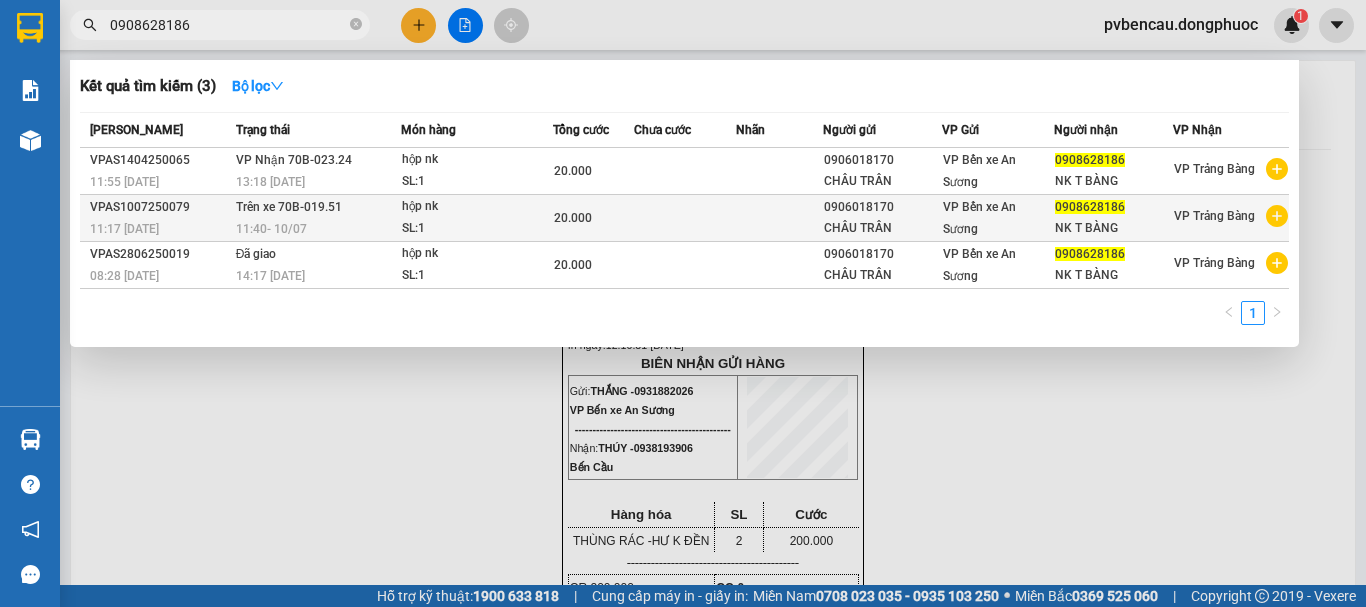 type on "0908628186" 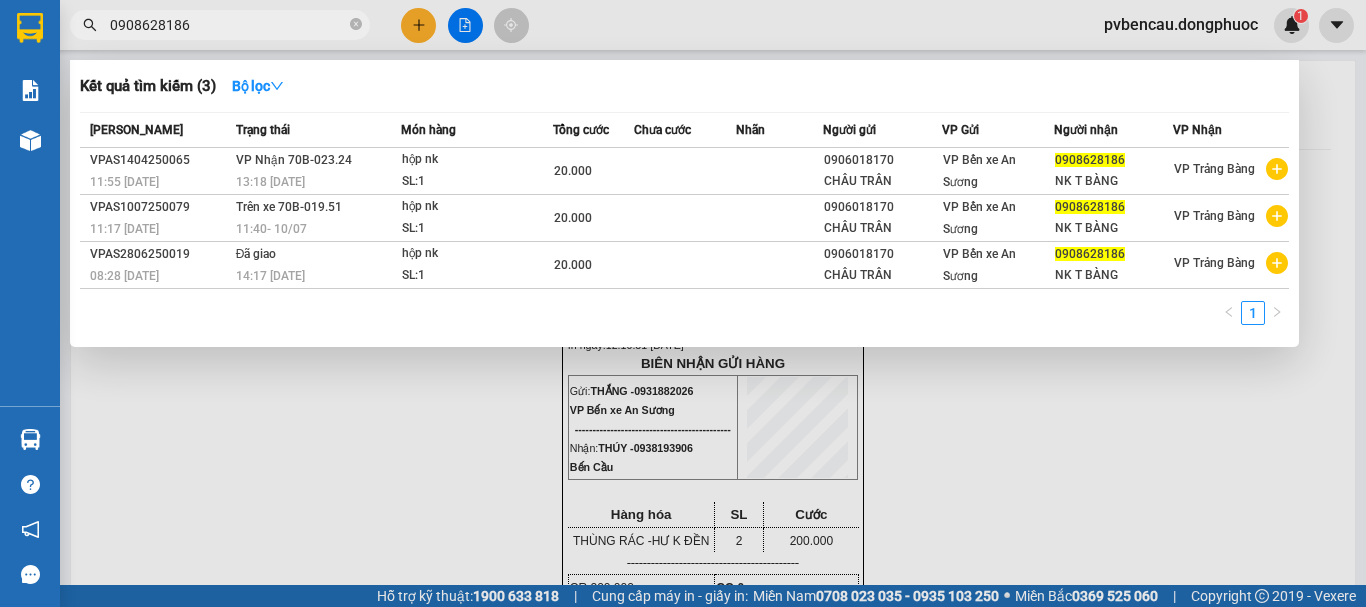 click at bounding box center [683, 303] 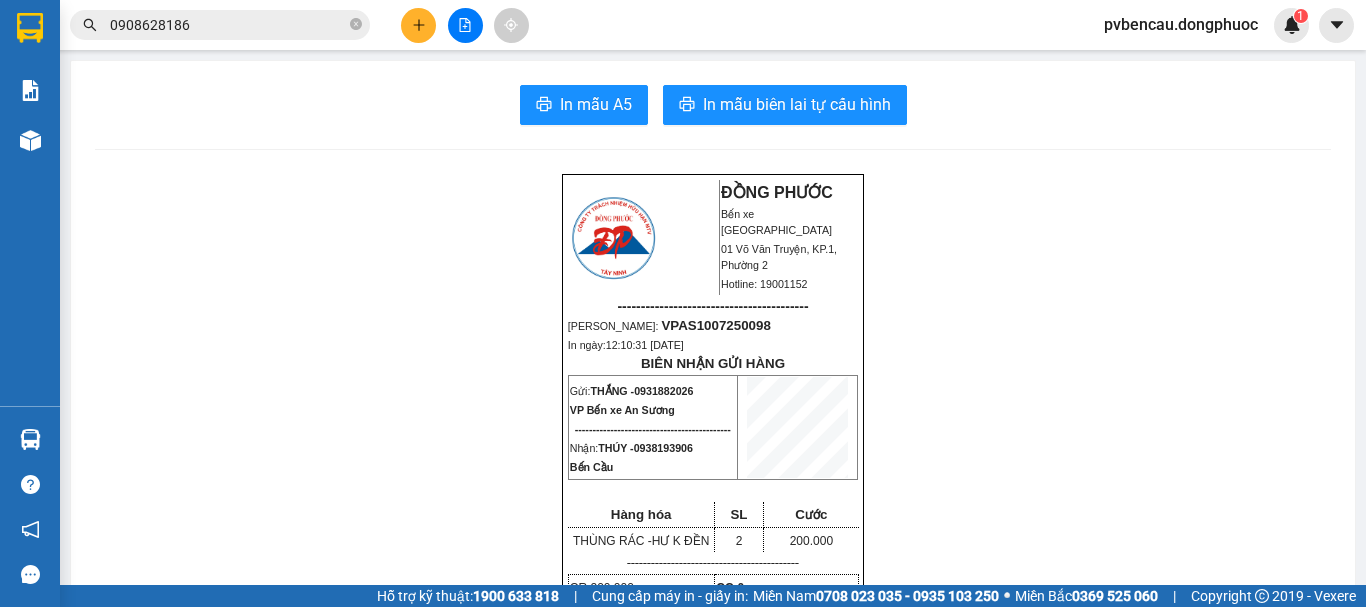 click 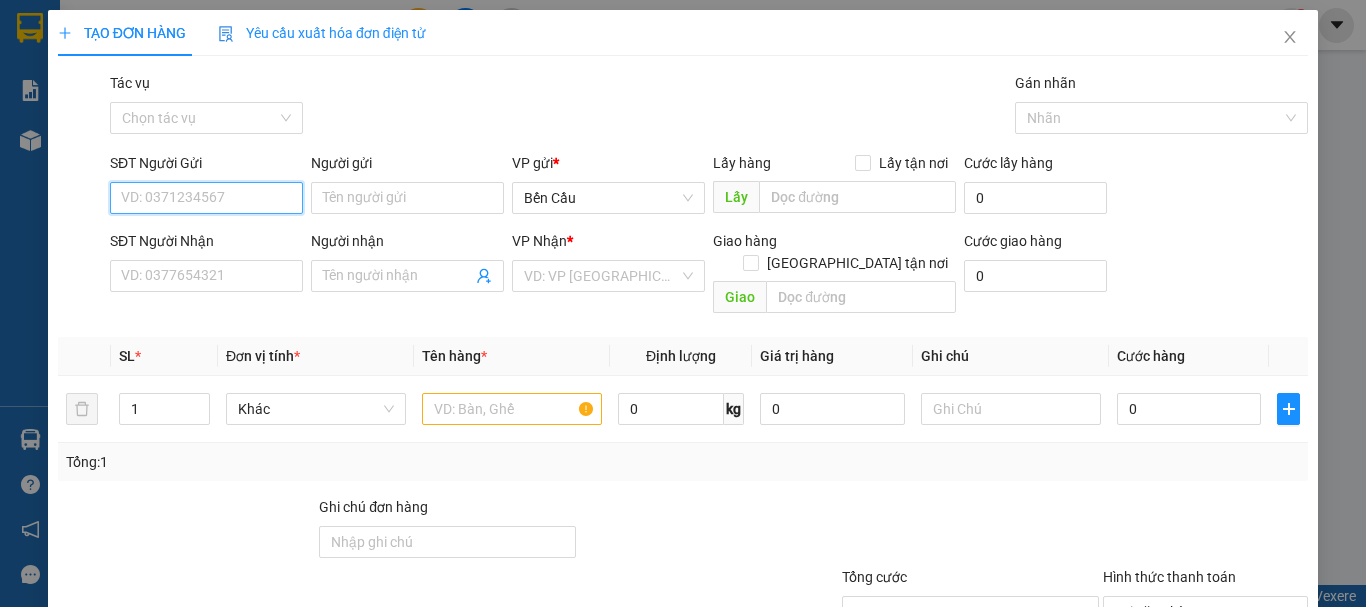click on "SĐT Người Gửi" at bounding box center (206, 198) 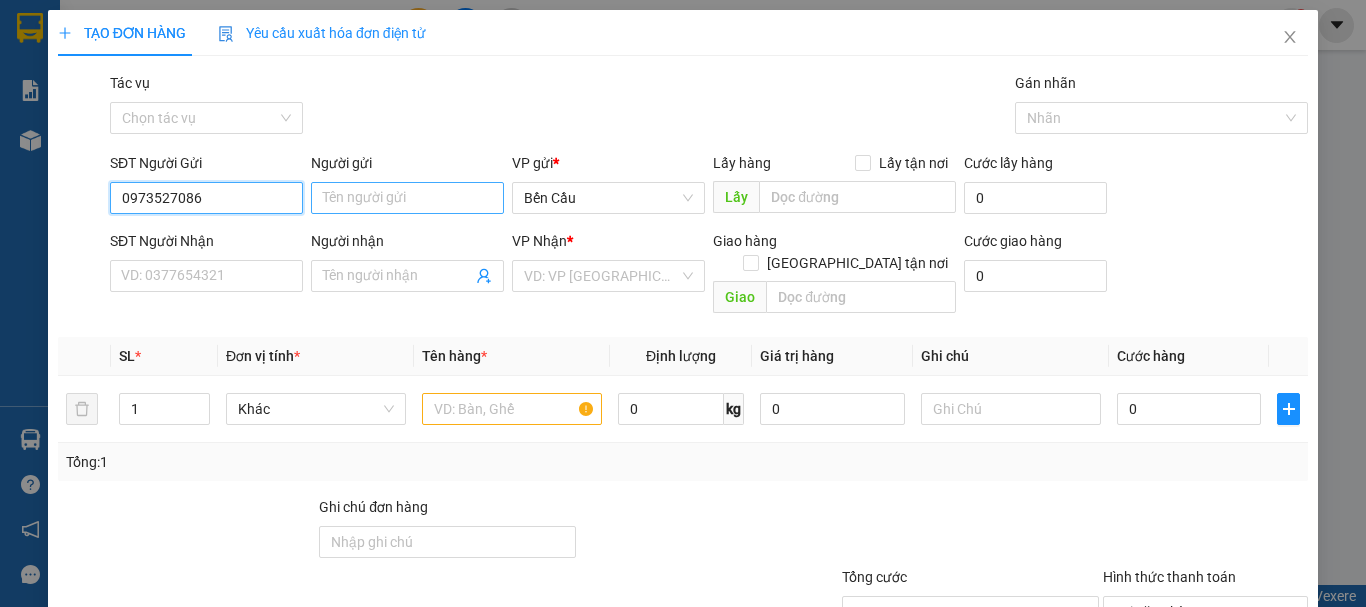 type on "0973527086" 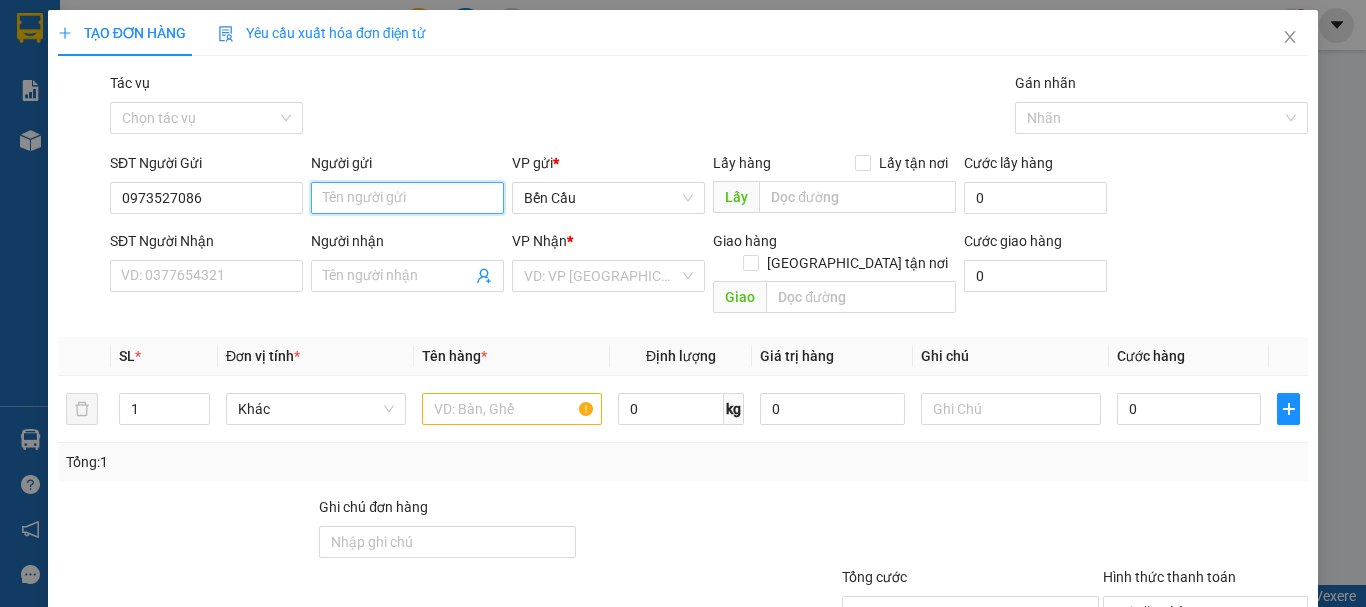 click on "Người gửi" at bounding box center (407, 198) 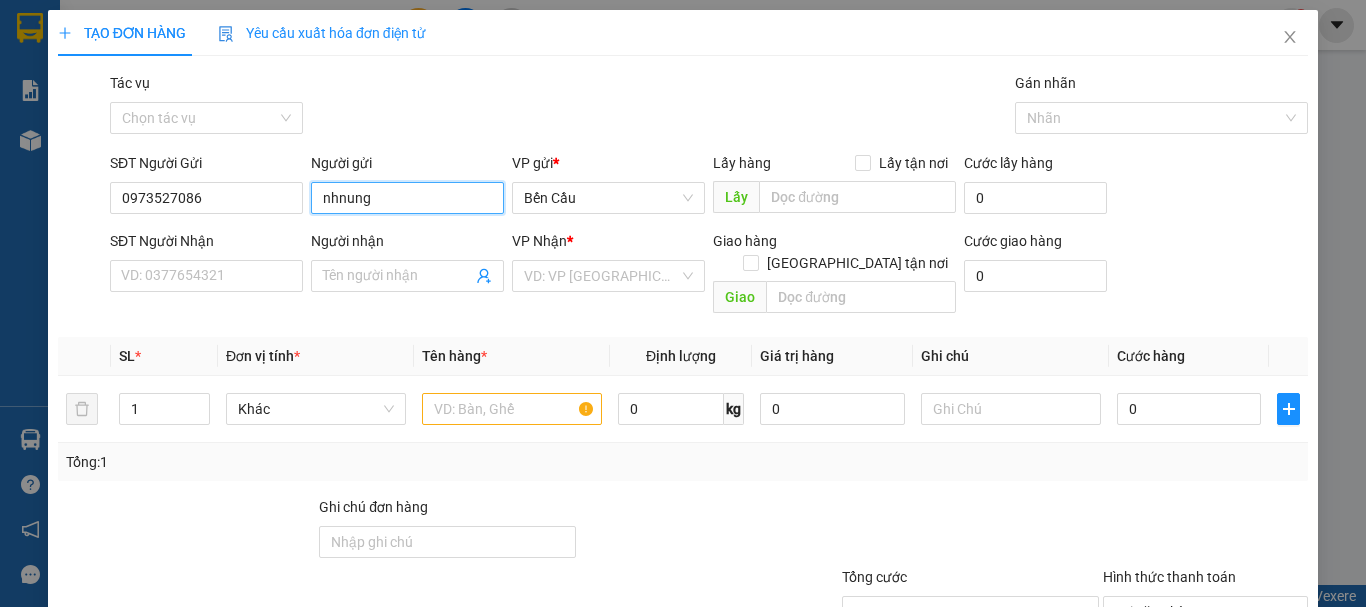 click on "nhnung" at bounding box center (407, 198) 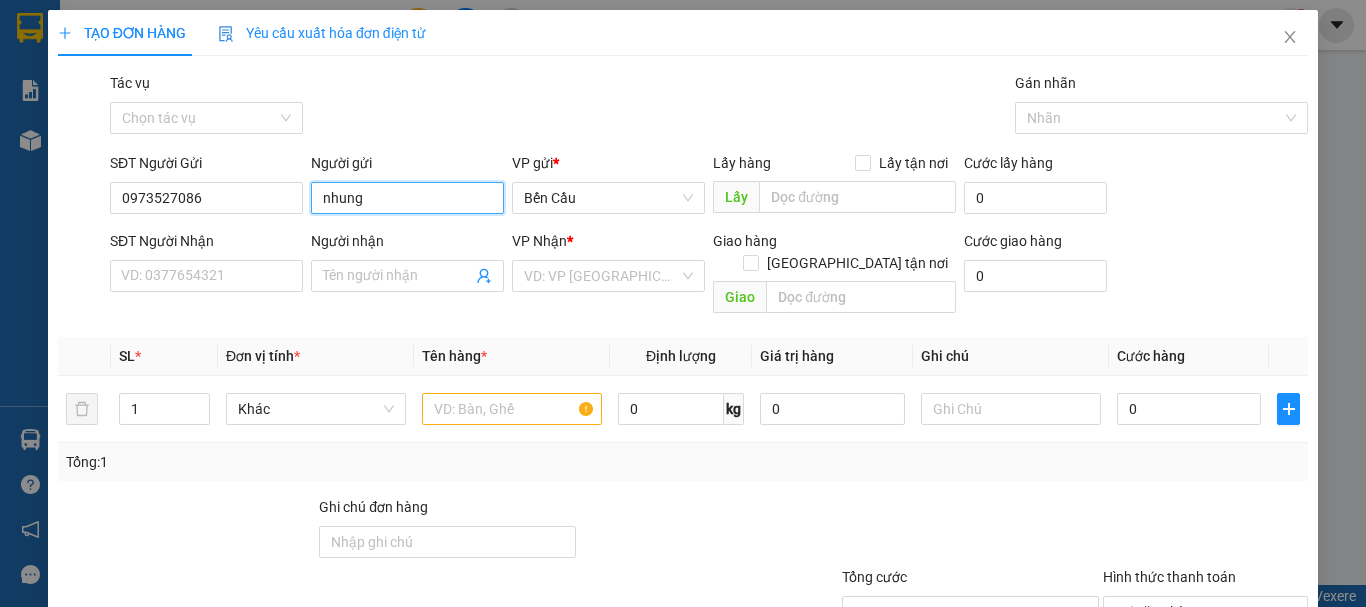click on "C.NHUNG  - 0862284172" at bounding box center (-9889, -9947) 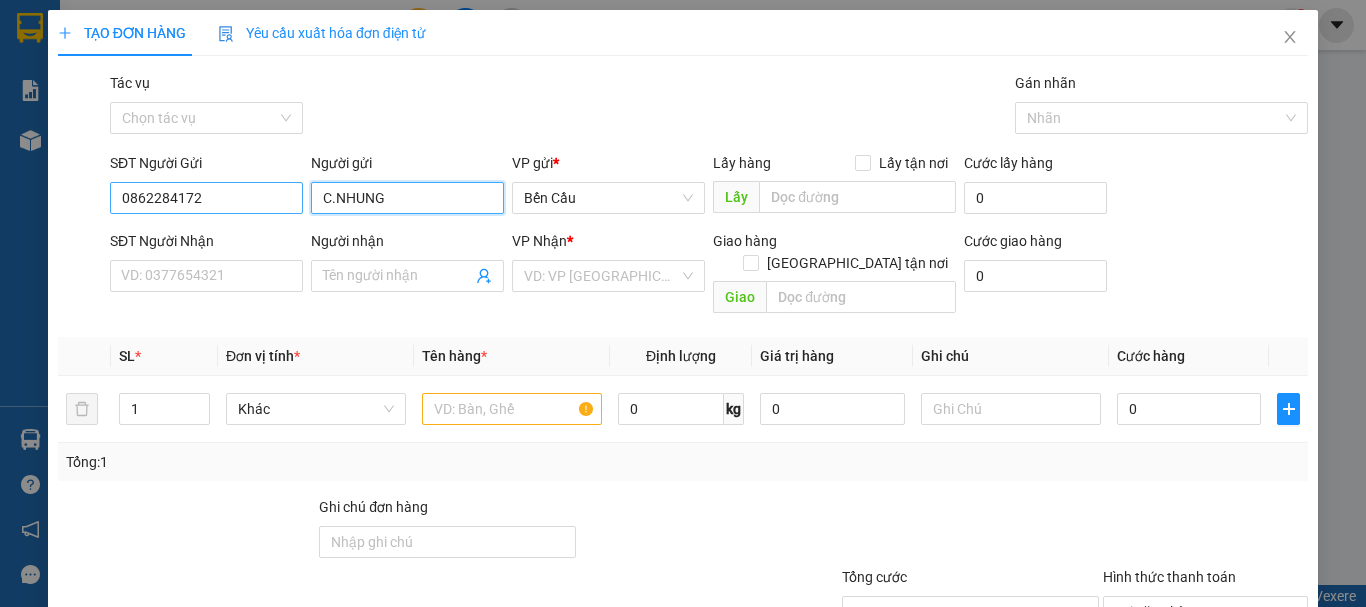drag, startPoint x: 413, startPoint y: 205, endPoint x: 270, endPoint y: 203, distance: 143.01399 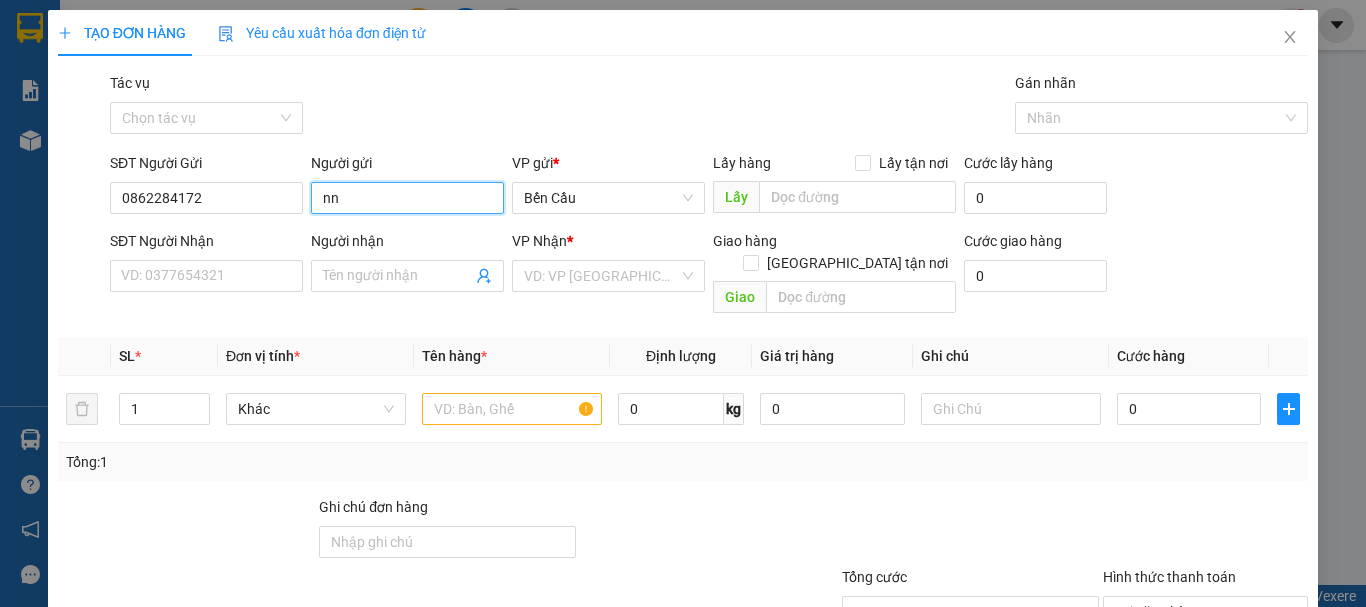 type on "n" 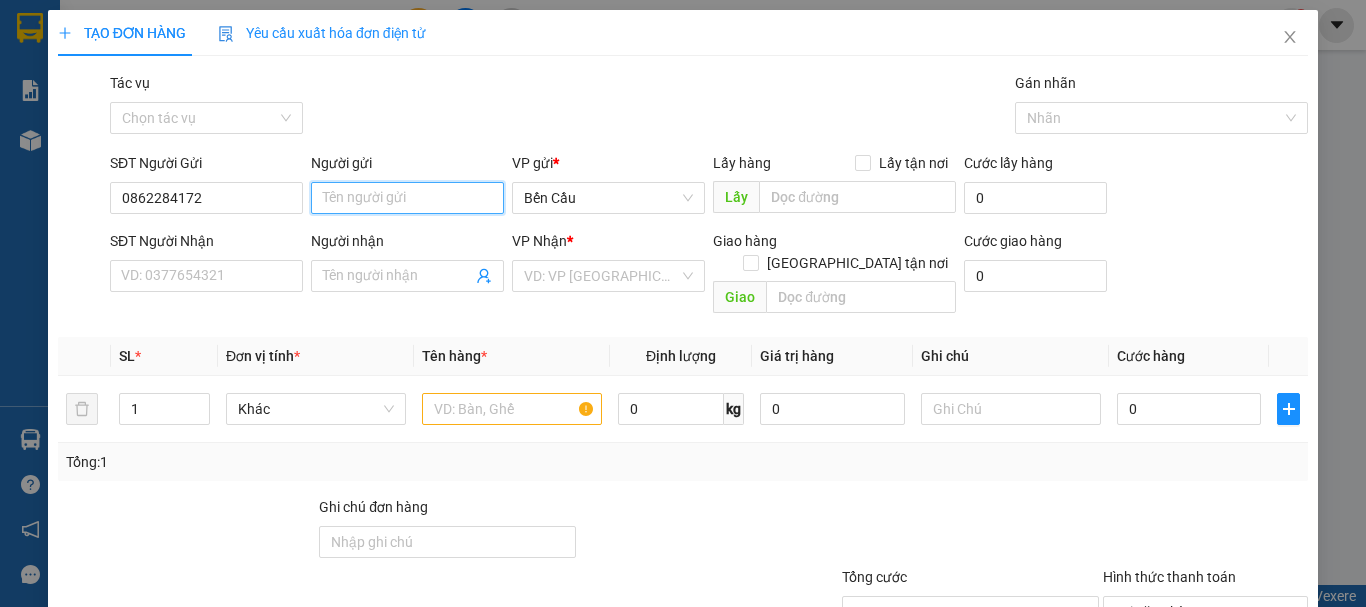 click on "Người gửi" at bounding box center [407, 198] 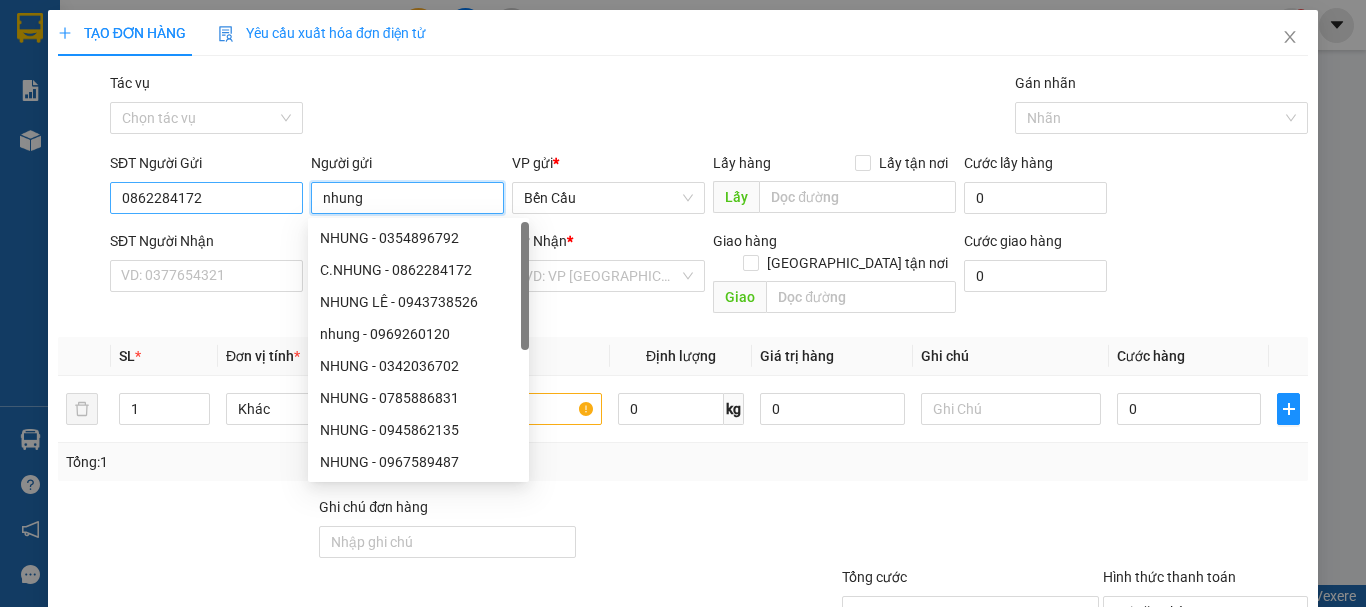 type on "nhung" 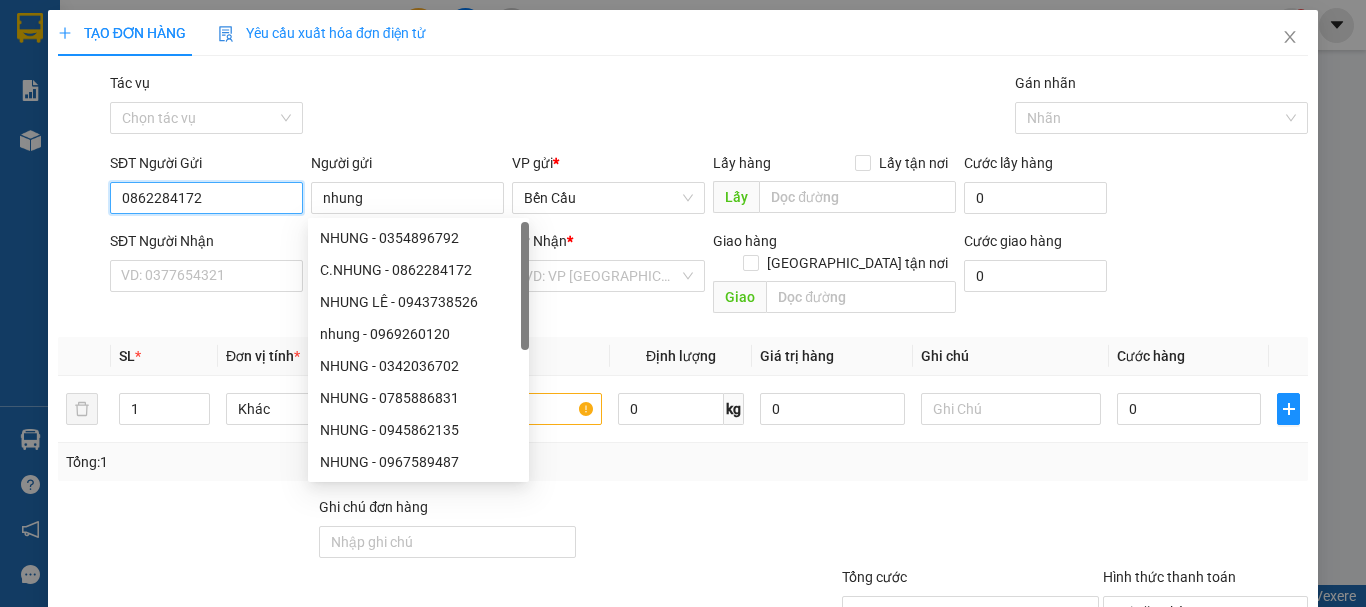 click on "0862284172" at bounding box center [206, 198] 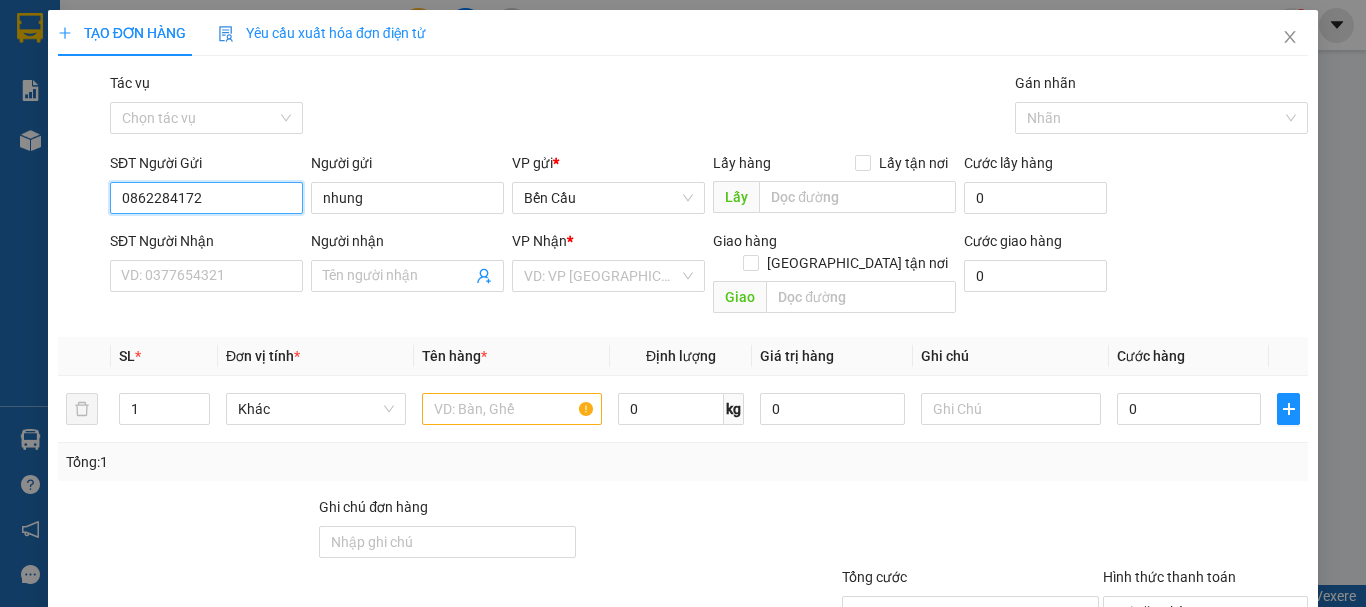 drag, startPoint x: 223, startPoint y: 200, endPoint x: 103, endPoint y: 211, distance: 120.50311 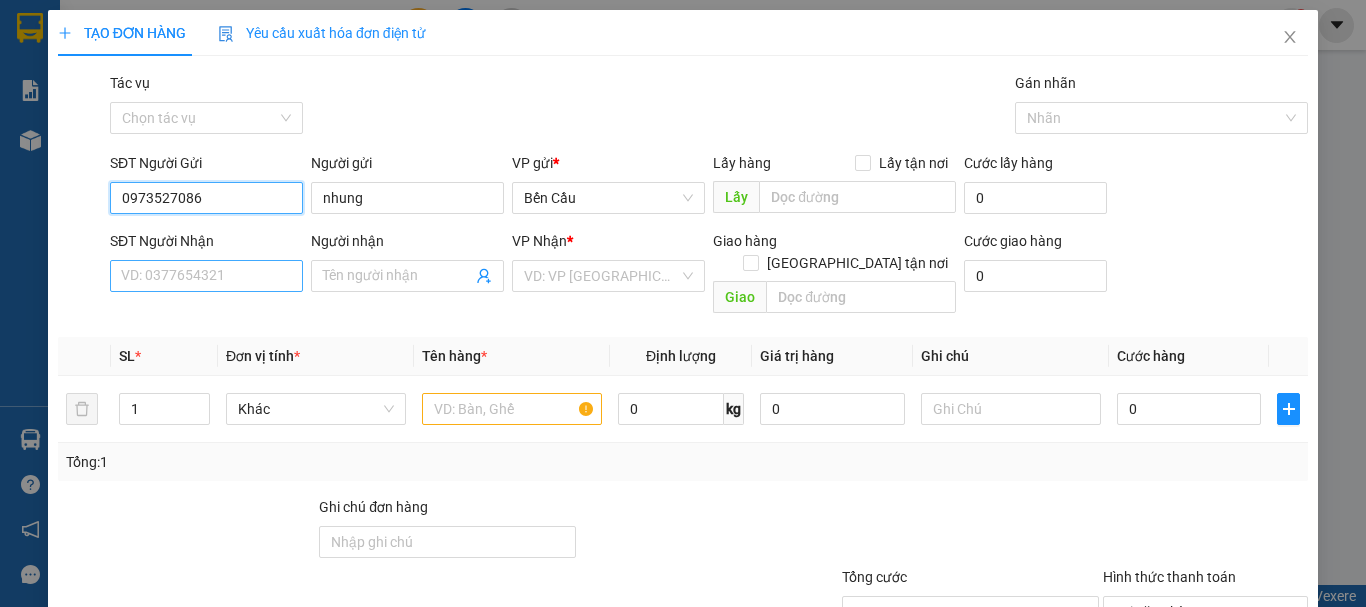 type on "0973527086" 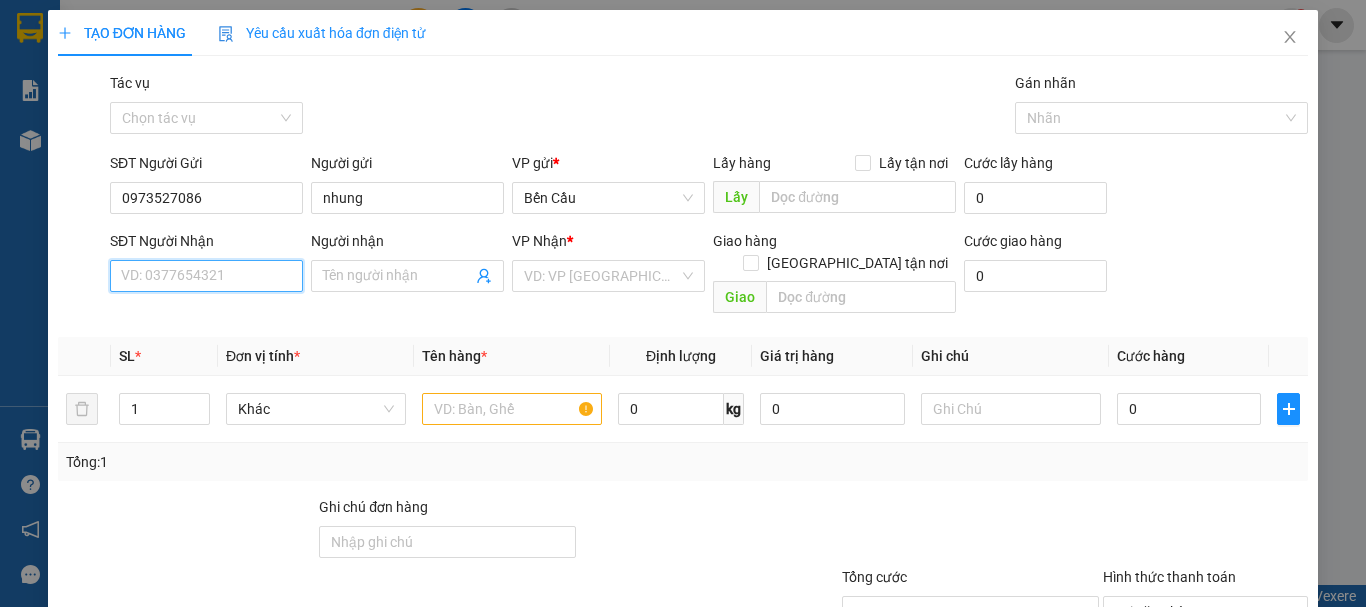 click on "SĐT Người Nhận" at bounding box center [206, 276] 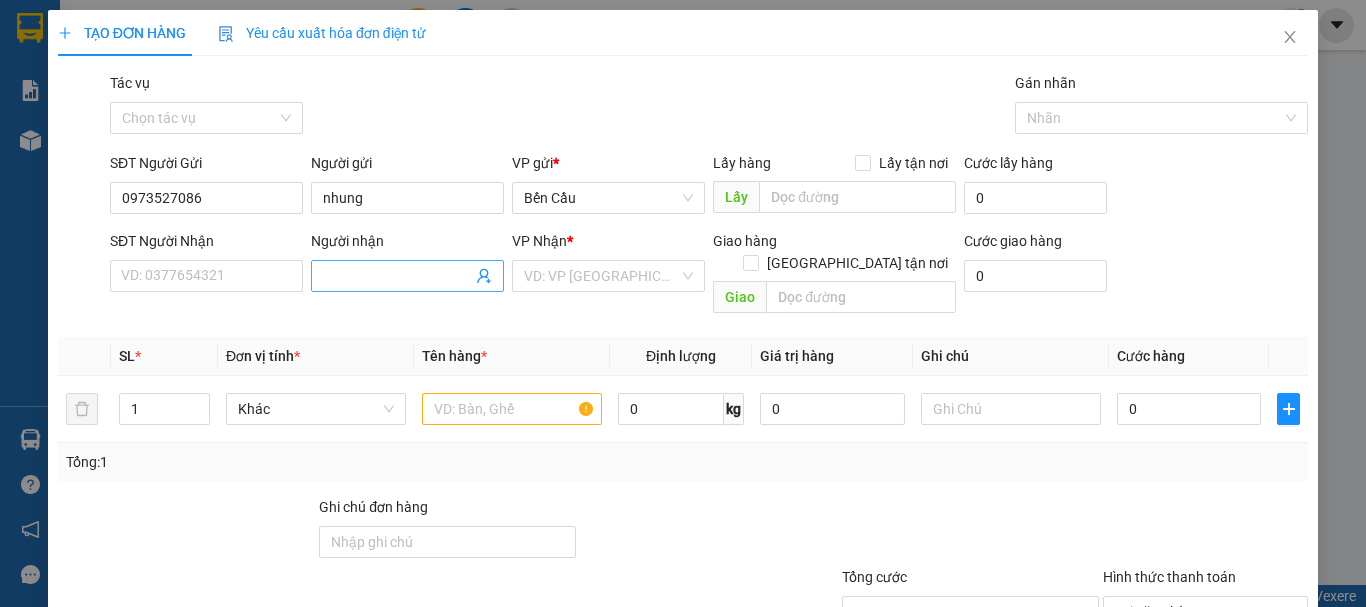 click on "Người nhận" at bounding box center [397, 276] 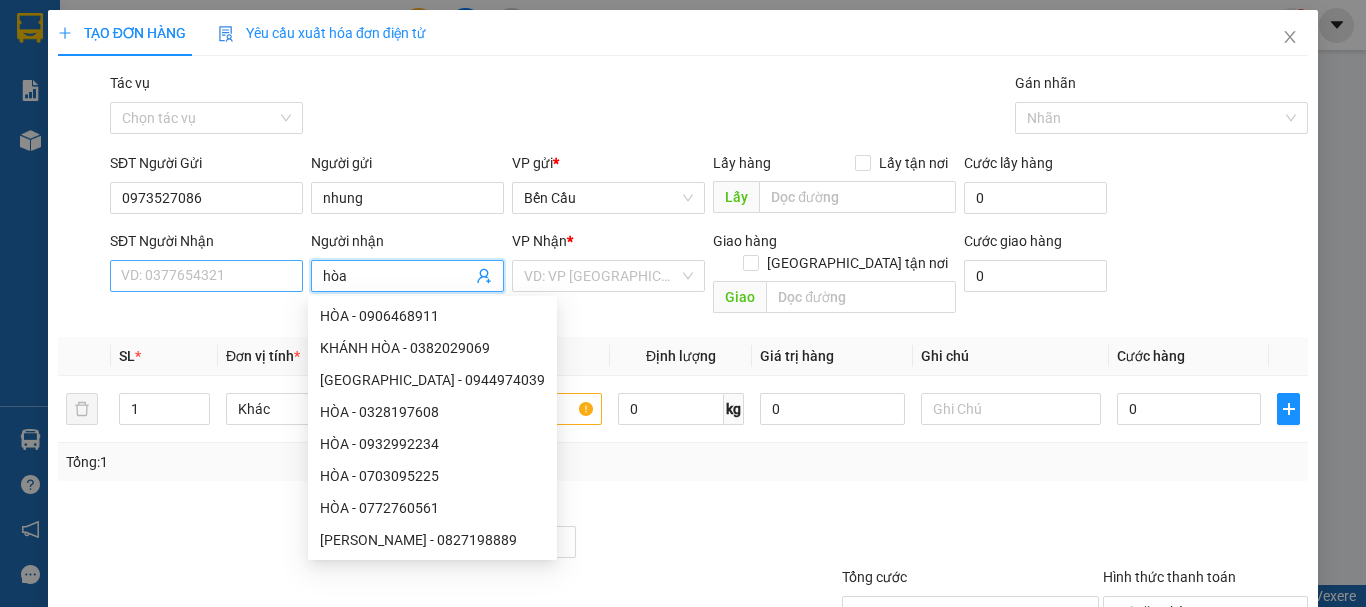 type on "hòa" 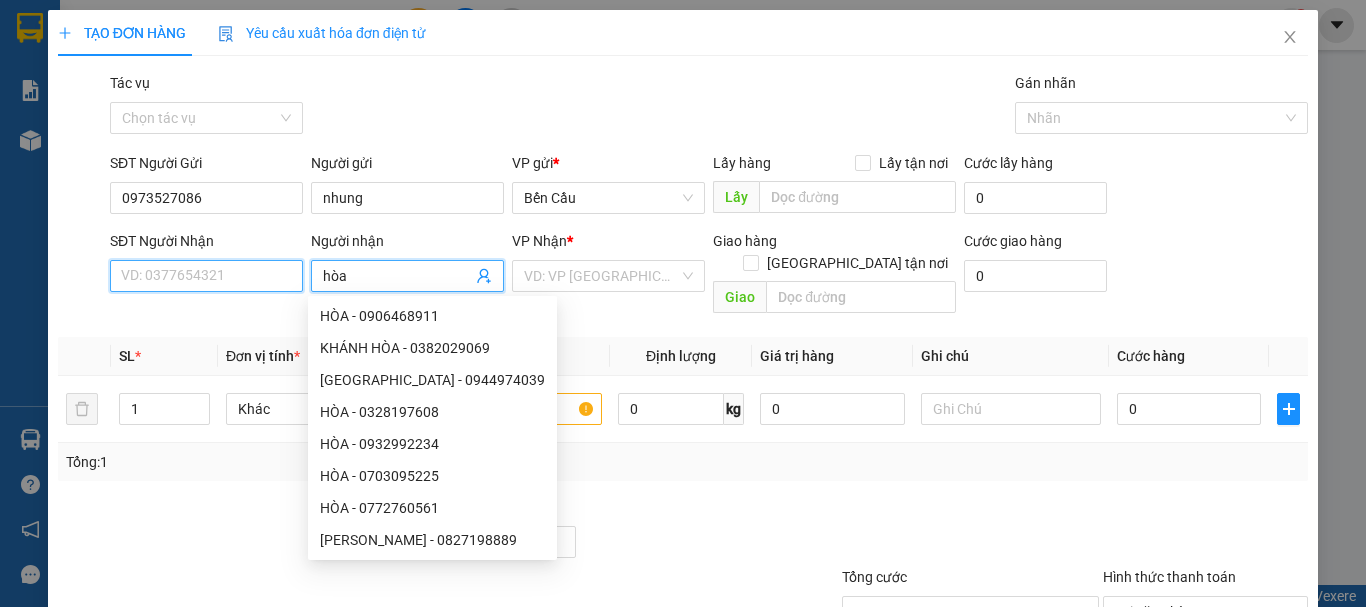 click on "SĐT Người Nhận" at bounding box center [206, 276] 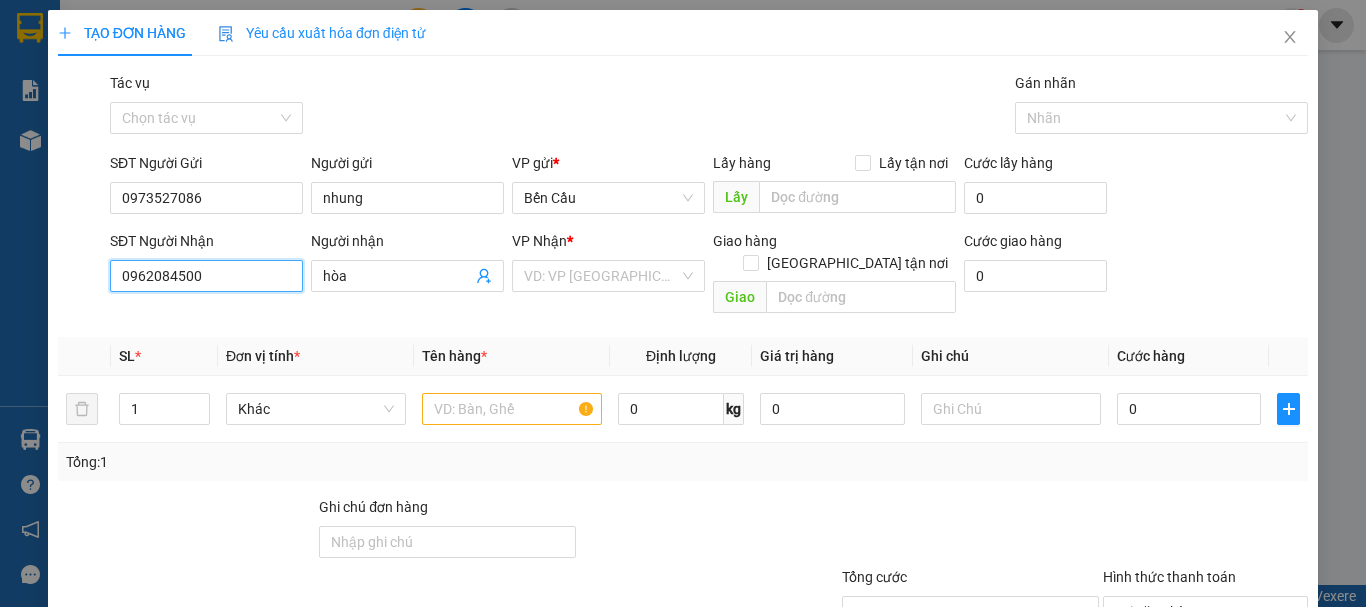 type on "0962084500" 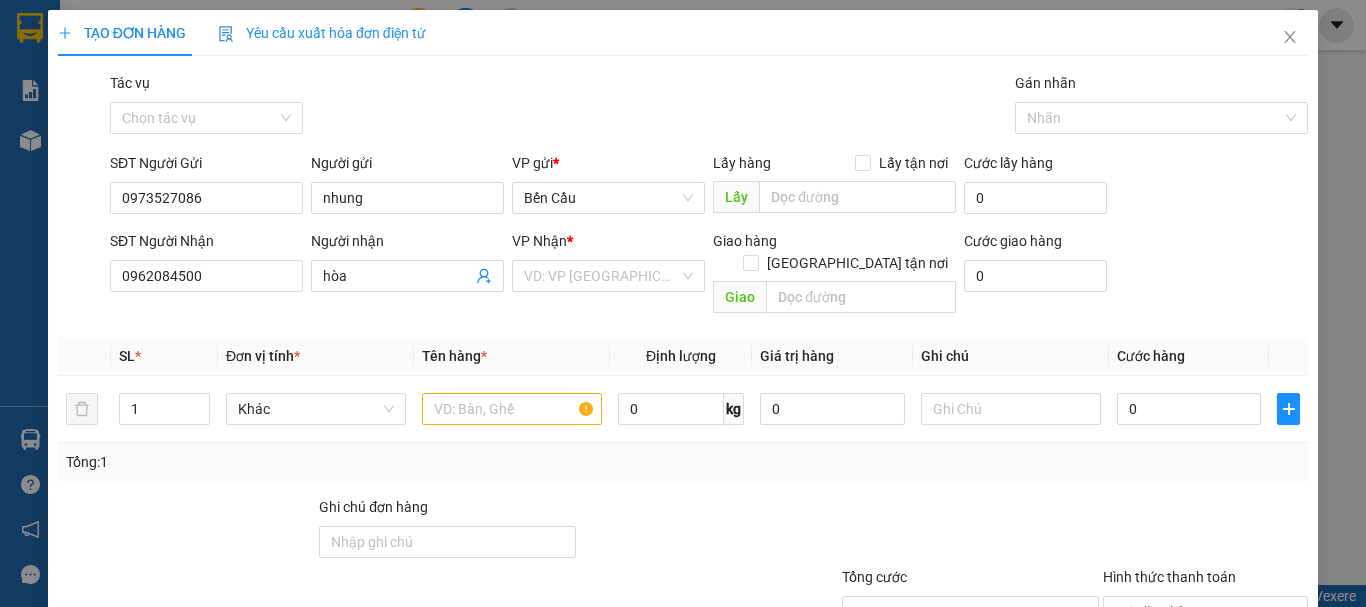 click on "Transit Pickup Surcharge Ids Transit Deliver Surcharge Ids Transit Deliver Surcharge Transit Deliver Surcharge Gói vận chuyển  * Tiêu chuẩn Tác vụ Chọn tác vụ Gán nhãn   Nhãn SĐT Người Gửi 0973527086 Người gửi nhung VP gửi  * Bến Cầu Lấy hàng Lấy tận nơi Lấy Cước lấy hàng 0 SĐT Người Nhận 0962084500 0962084500 Người nhận hòa VP Nhận  * VD: VP [GEOGRAPHIC_DATA] Giao hàng Giao tận nơi Giao Cước giao hàng 0 SL  * Đơn vị tính  * Tên hàng  * Định lượng Giá trị hàng Ghi chú Cước hàng                   1 Khác 0 kg 0 0 Tổng:  1 Ghi chú đơn hàng Tổng cước 0 Hình thức thanh toán Tại văn phòng Số tiền thu trước 0 Chưa thanh toán 0 Chọn HT Thanh Toán Lưu nháp Xóa Thông tin Lưu Lưu và In" at bounding box center (683, 397) 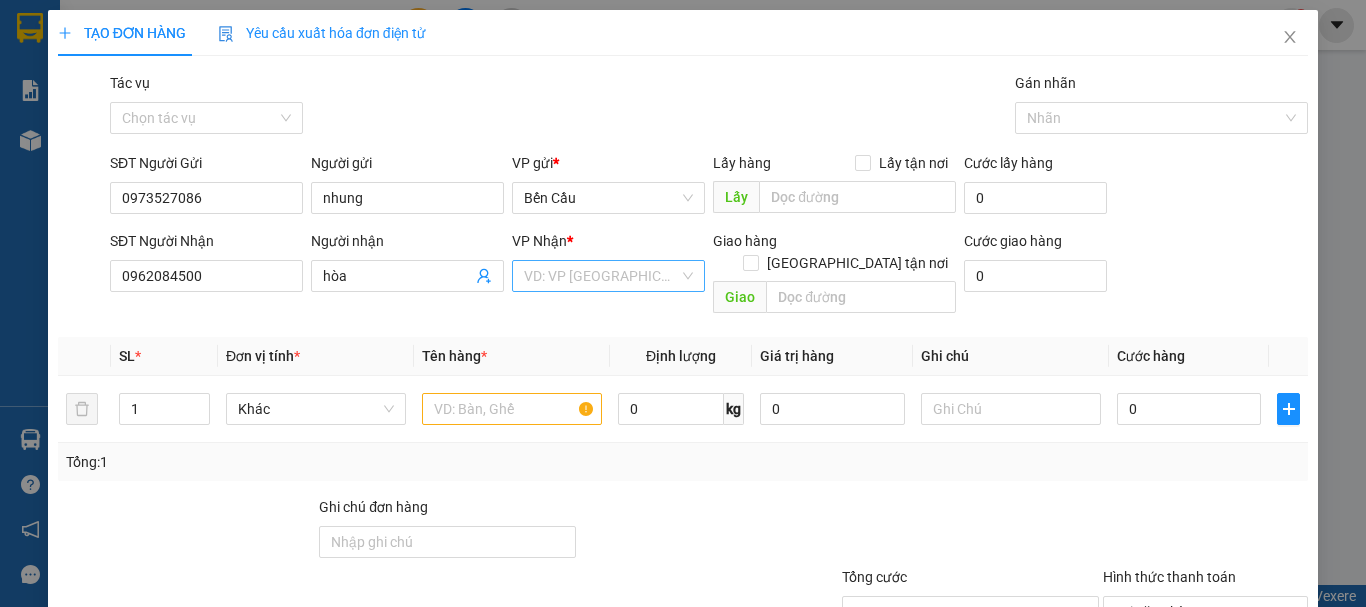 click at bounding box center (601, 276) 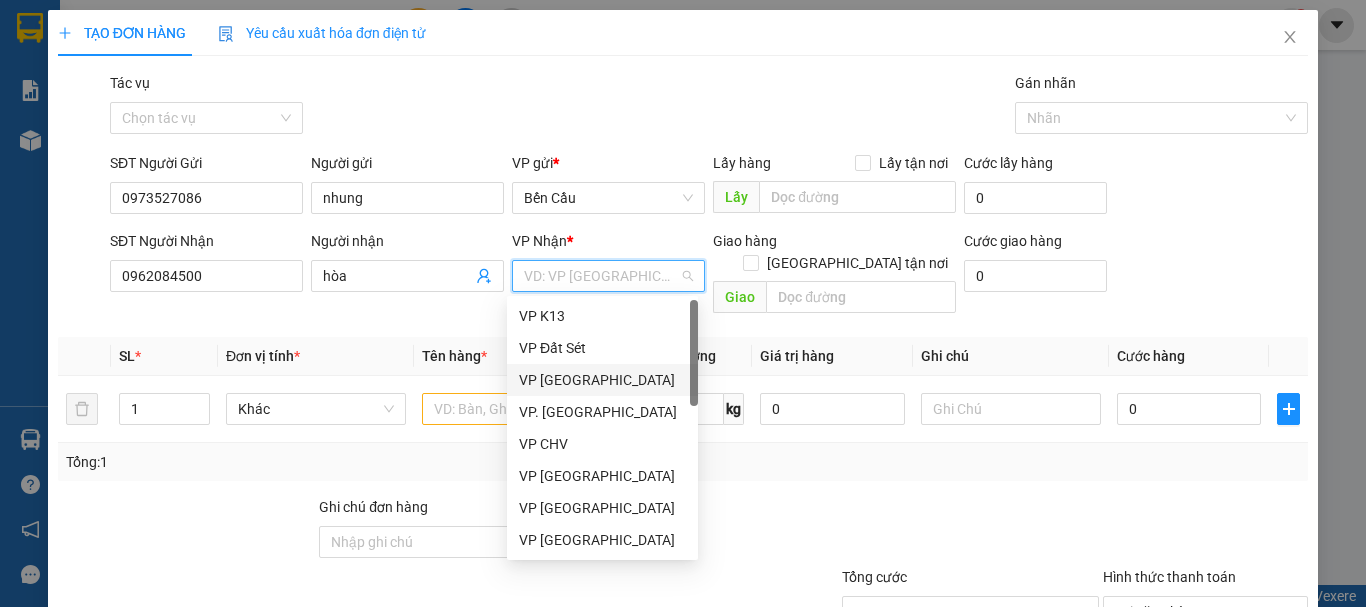 scroll, scrollTop: 500, scrollLeft: 0, axis: vertical 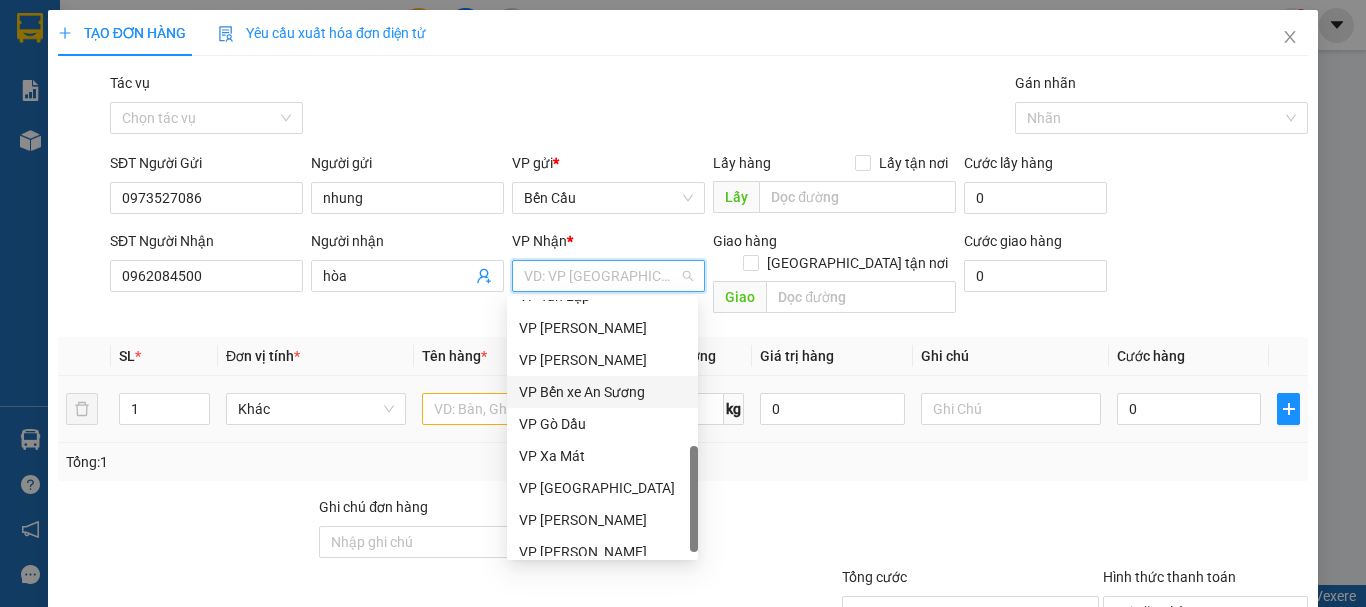 click on "VP Bến xe An Sương" at bounding box center [602, 392] 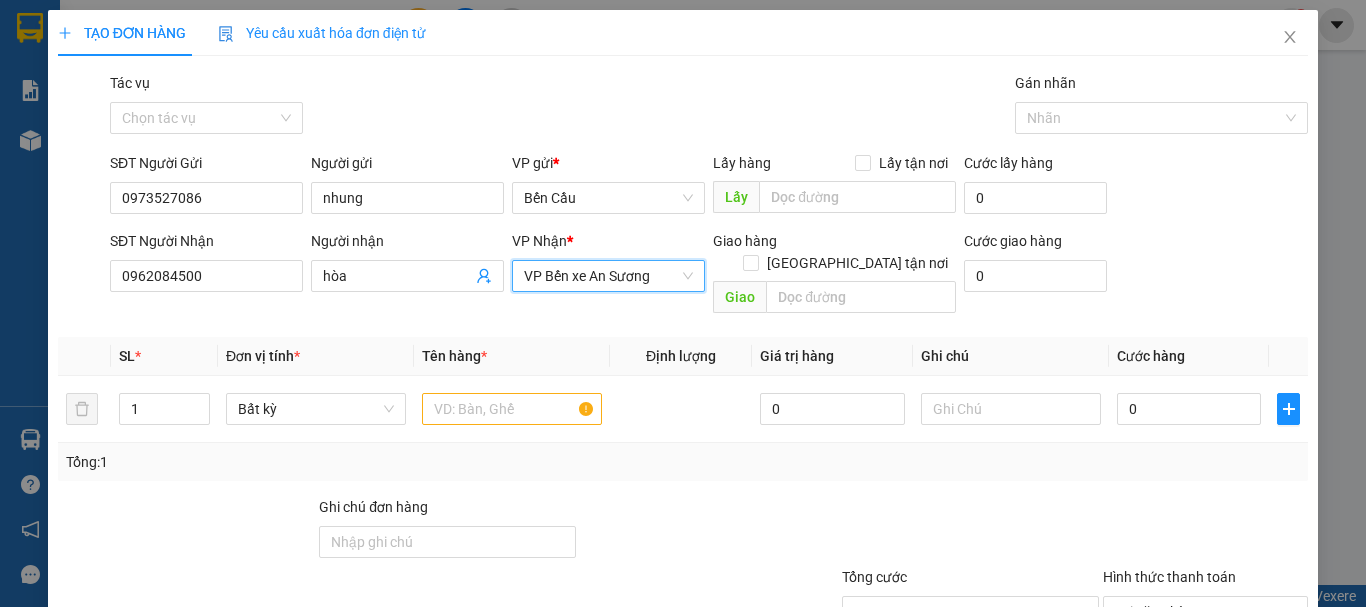 click on "Đơn vị tính  *" at bounding box center [316, 356] 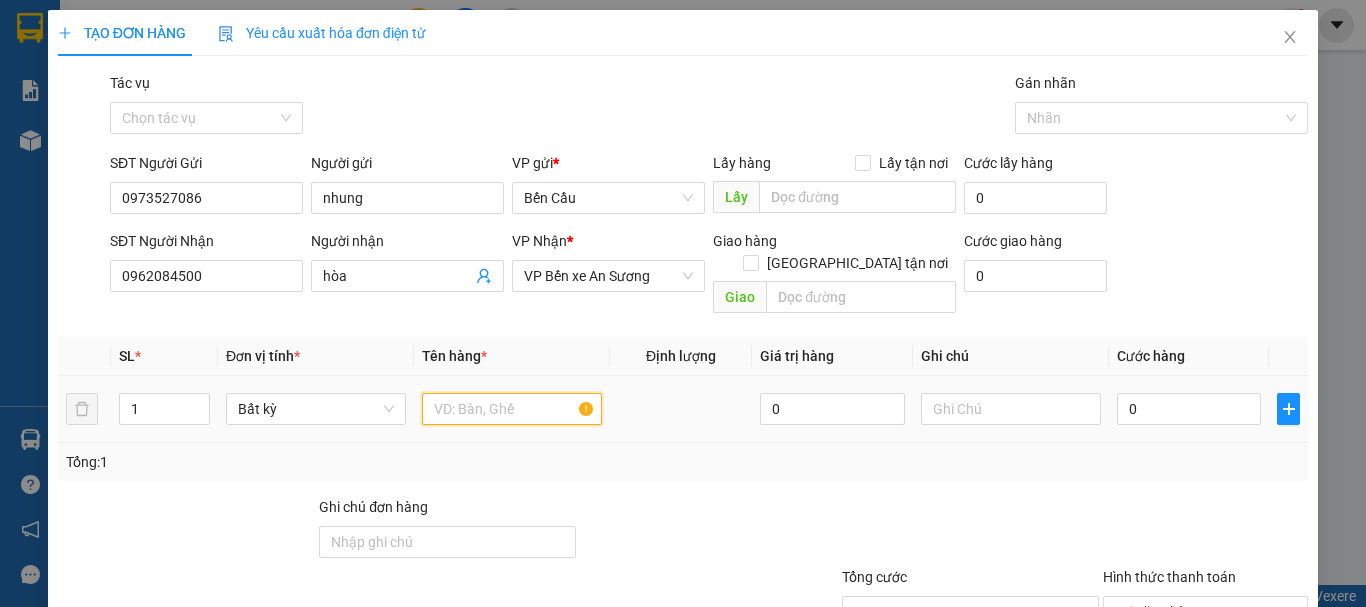 click at bounding box center [512, 409] 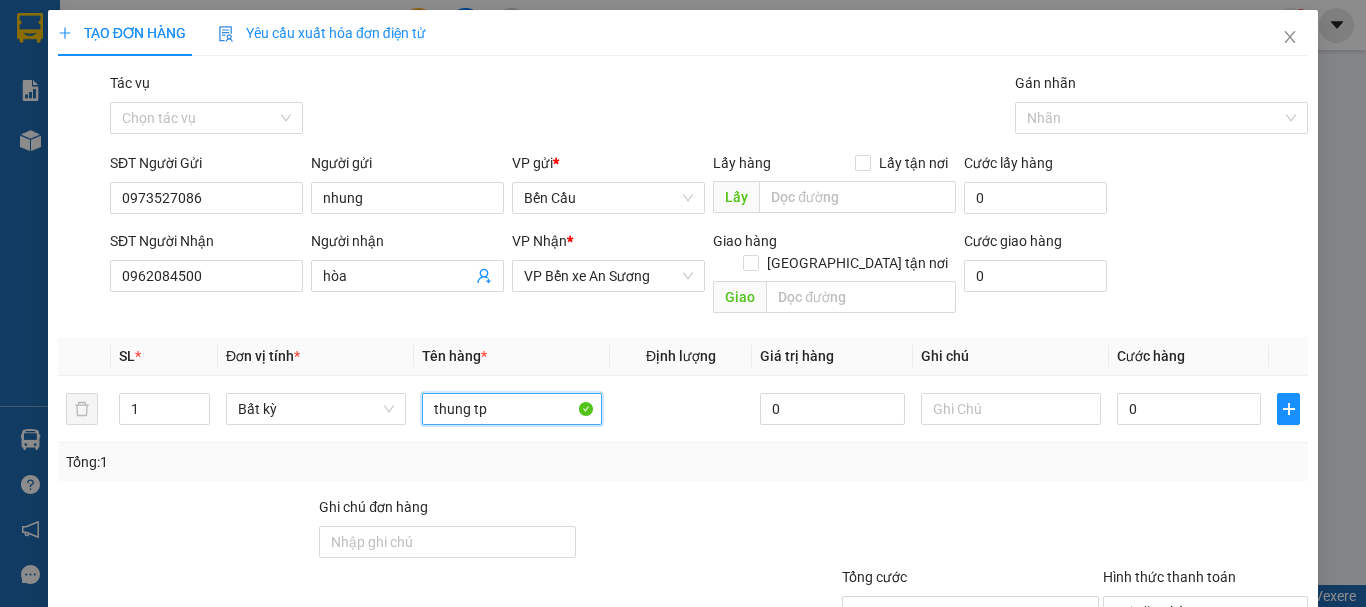 type on "thung tp" 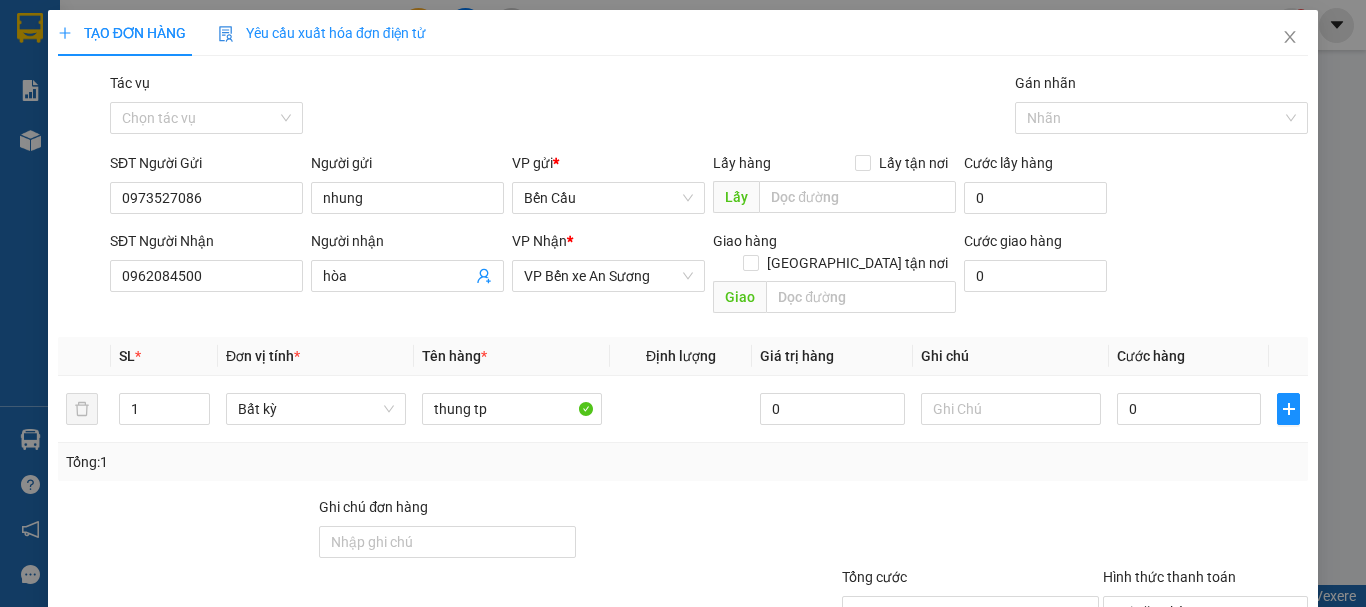 click on "Tên hàng  *" at bounding box center [512, 356] 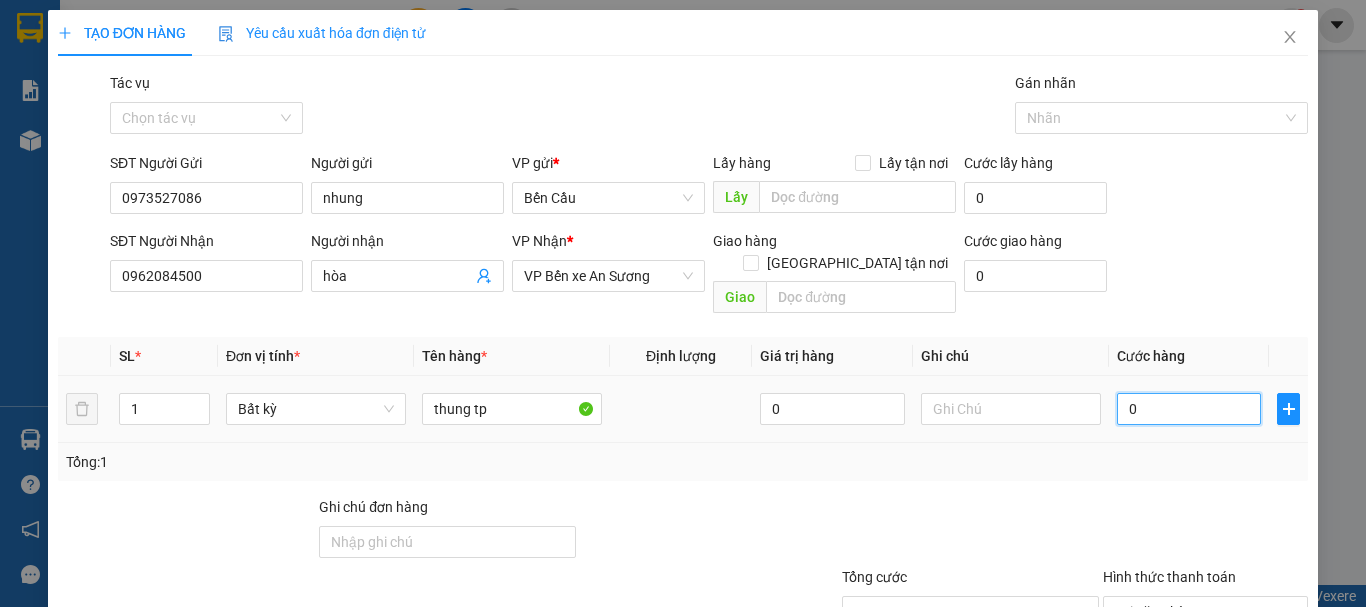 click on "0" at bounding box center [1189, 409] 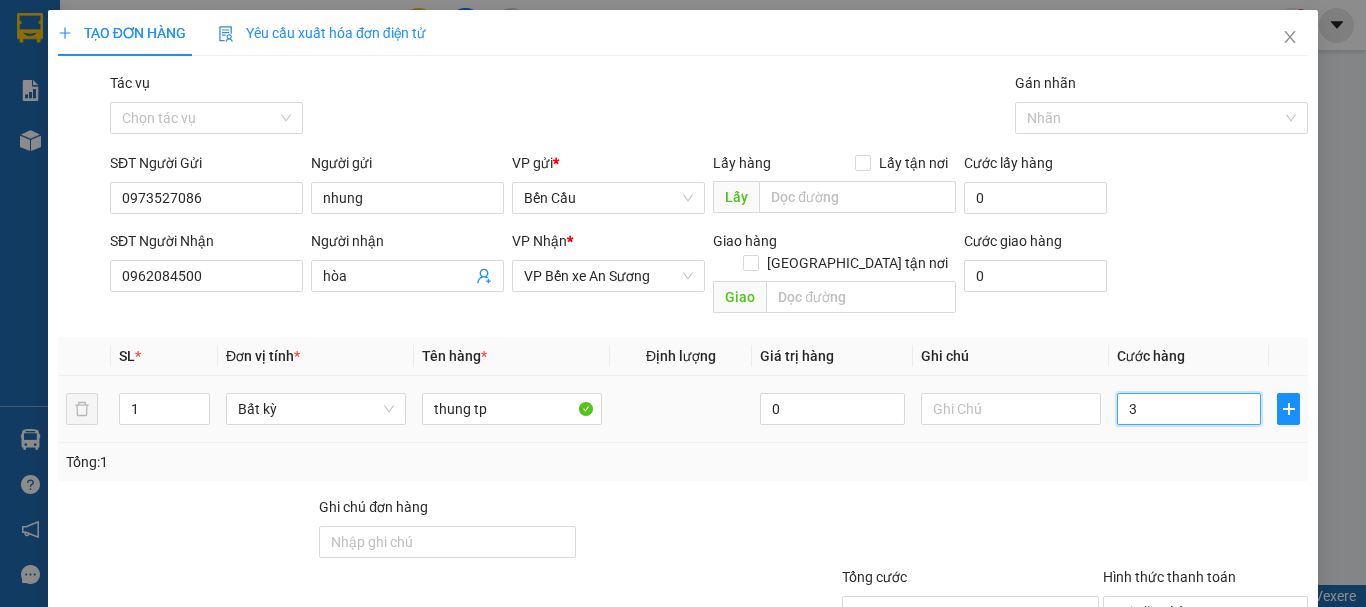type on "3" 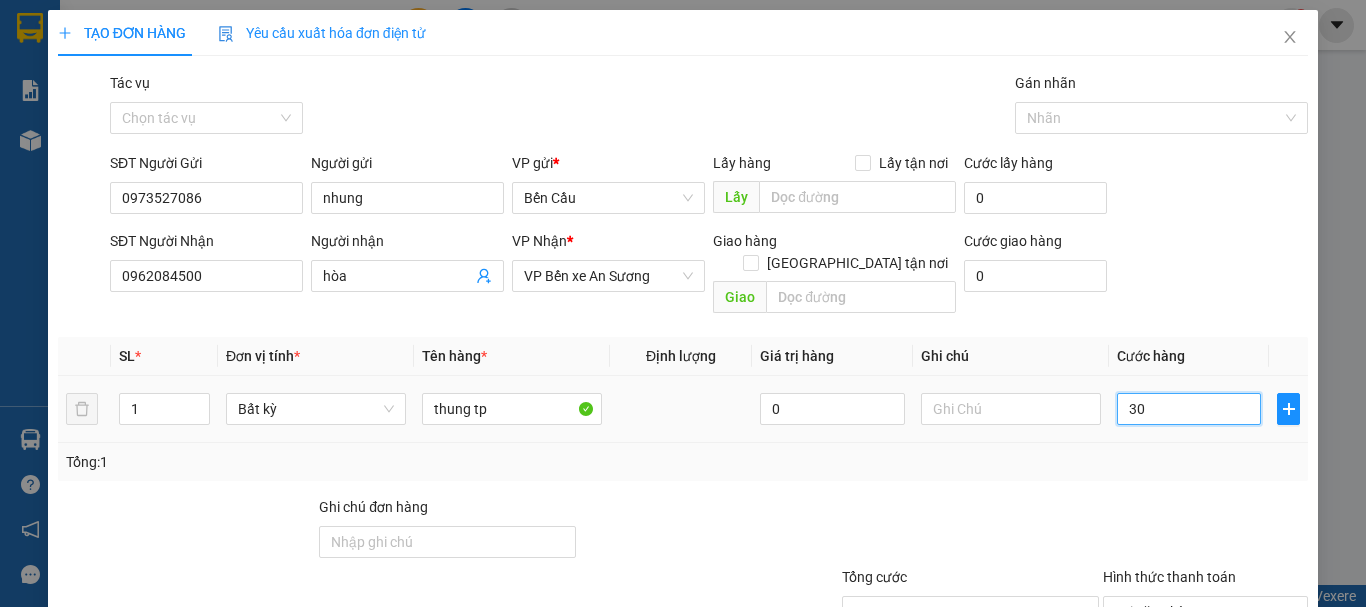 type on "30" 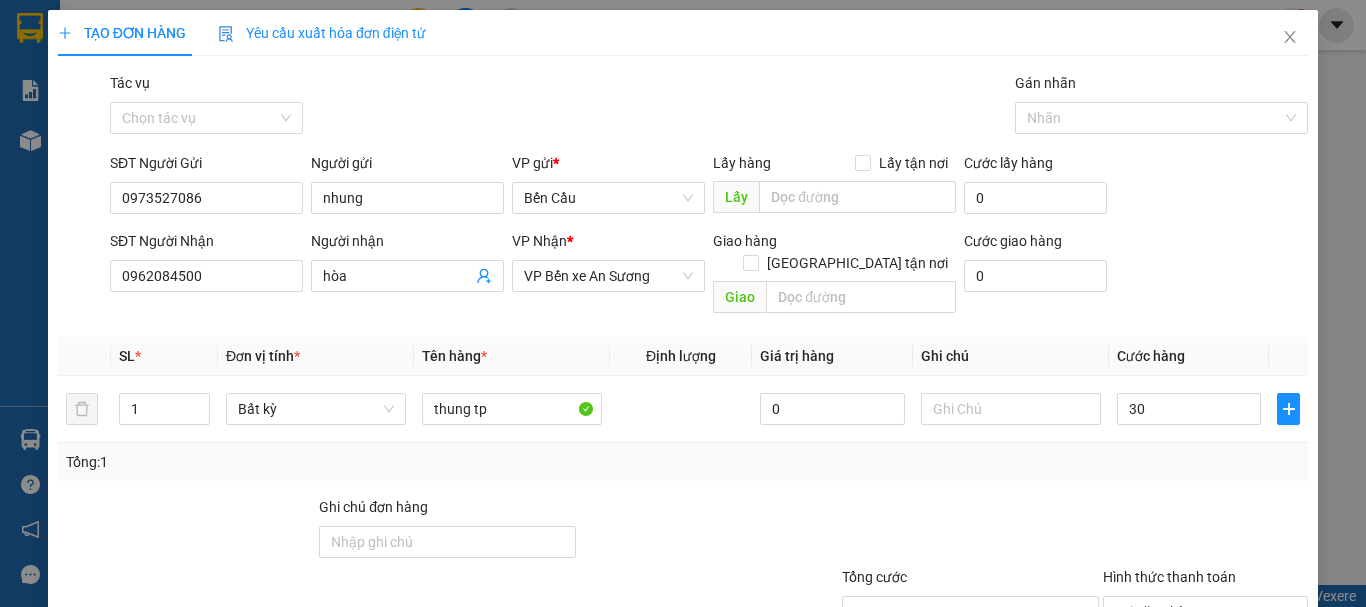 type on "30.000" 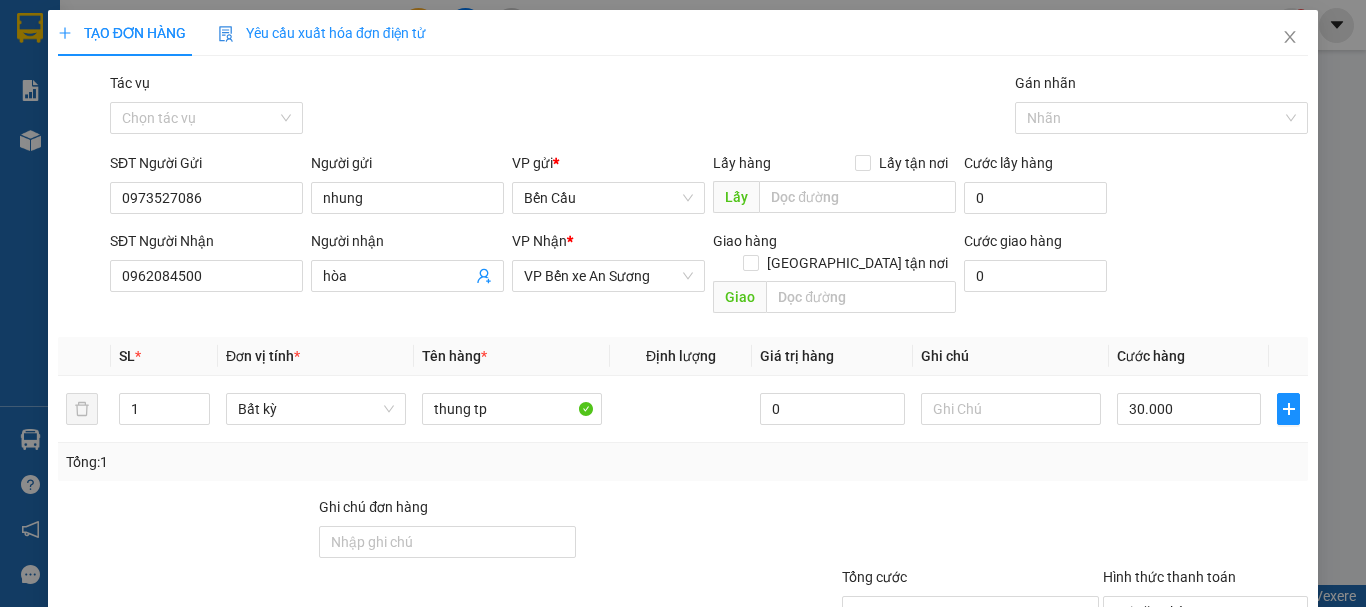 click on "Transit Pickup Surcharge Ids Transit Deliver Surcharge Ids Transit Deliver Surcharge Transit Deliver Surcharge Gói vận chuyển  * Tiêu chuẩn Tác vụ Chọn tác vụ Gán nhãn   Nhãn SĐT Người Gửi 0973527086 Người gửi nhung VP gửi  * Bến Cầu Lấy hàng Lấy tận nơi Lấy Cước lấy hàng 0 SĐT Người Nhận 0962084500 Người nhận hòa VP Nhận  * VP Bến xe An Sương Giao hàng Giao tận nơi Giao Cước giao hàng 0 SL  * Đơn vị tính  * Tên hàng  * Định lượng Giá trị hàng Ghi chú Cước hàng                   1 Bất kỳ thung tp 0 30.000 Tổng:  1 Ghi chú đơn hàng Tổng cước 30.000 Hình thức thanh toán Tại văn phòng Số tiền thu trước 0 Chưa thanh toán 0 Chọn HT Thanh Toán Lưu nháp Xóa Thông tin [PERSON_NAME] và In thung tp" at bounding box center [683, 397] 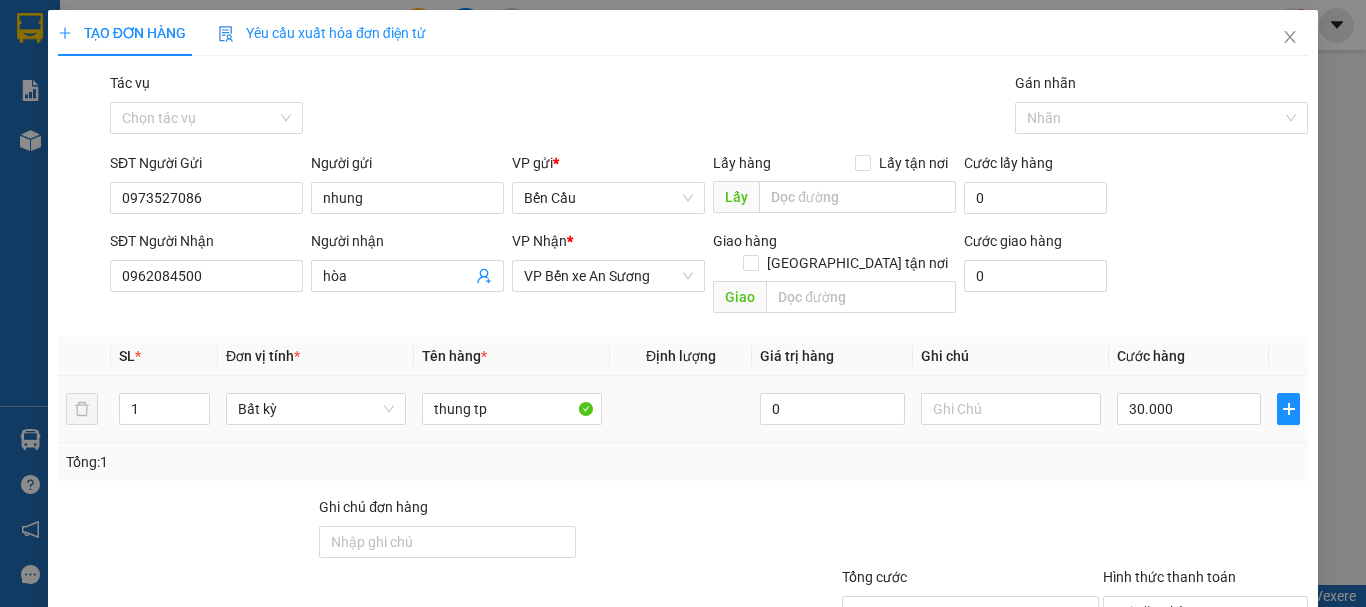 scroll, scrollTop: 100, scrollLeft: 0, axis: vertical 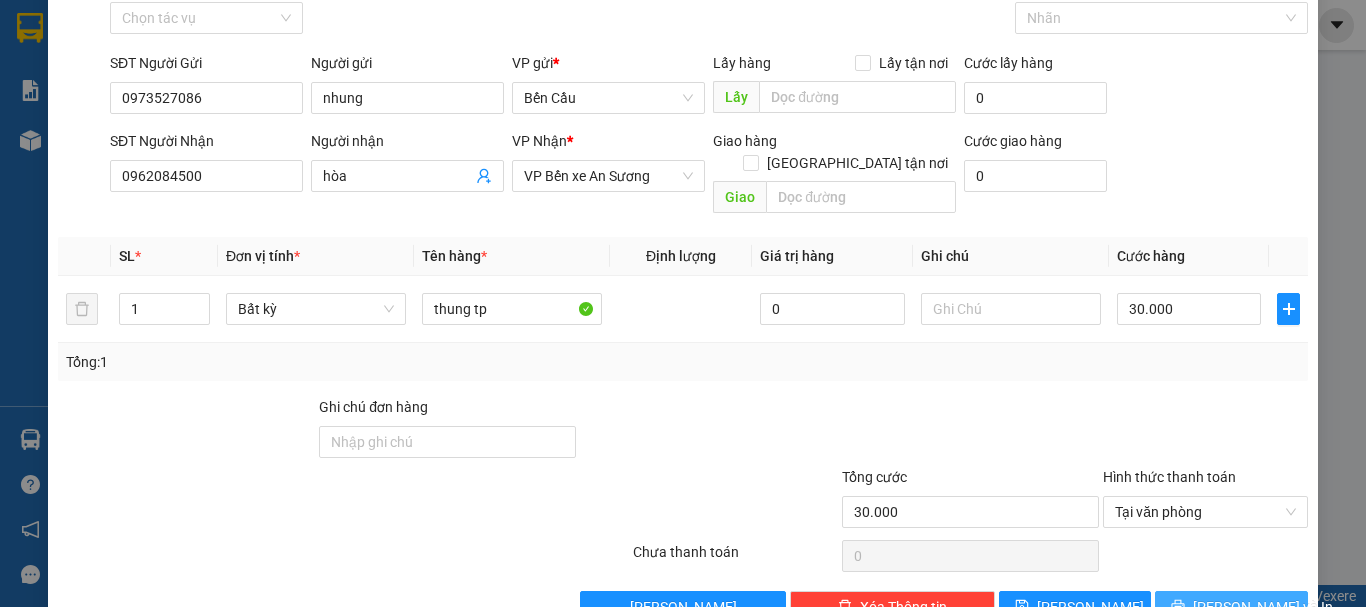 click on "[PERSON_NAME] và In" at bounding box center [1263, 607] 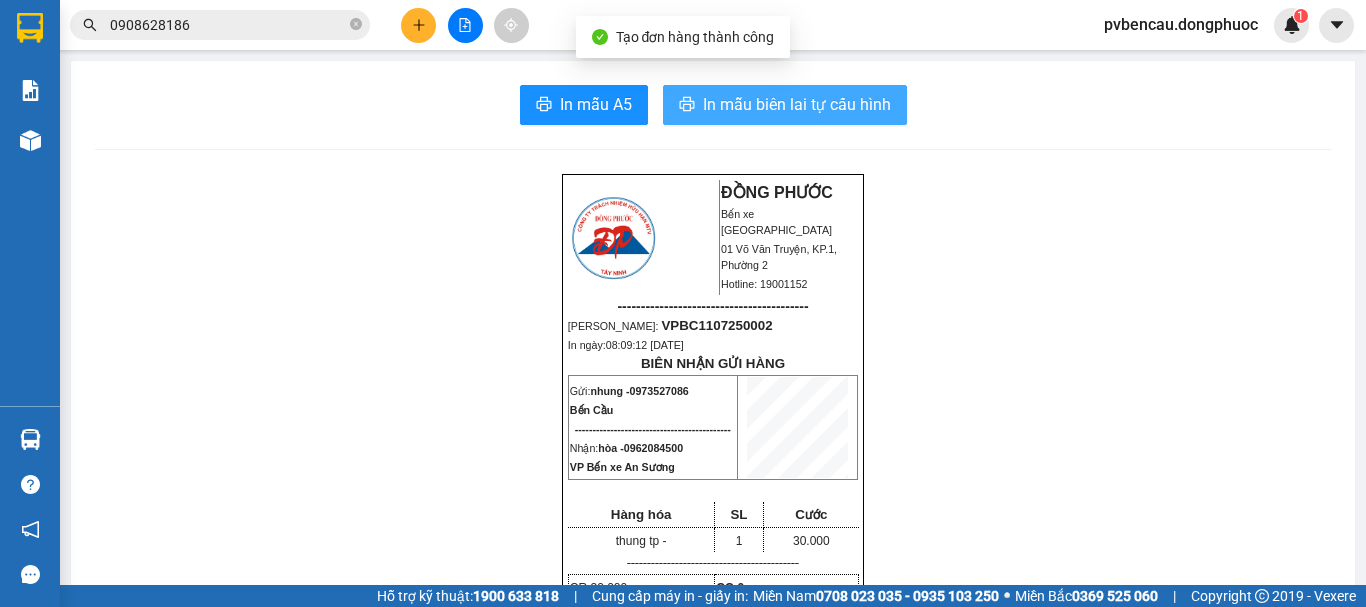 click on "In mẫu biên lai tự cấu hình" at bounding box center [797, 104] 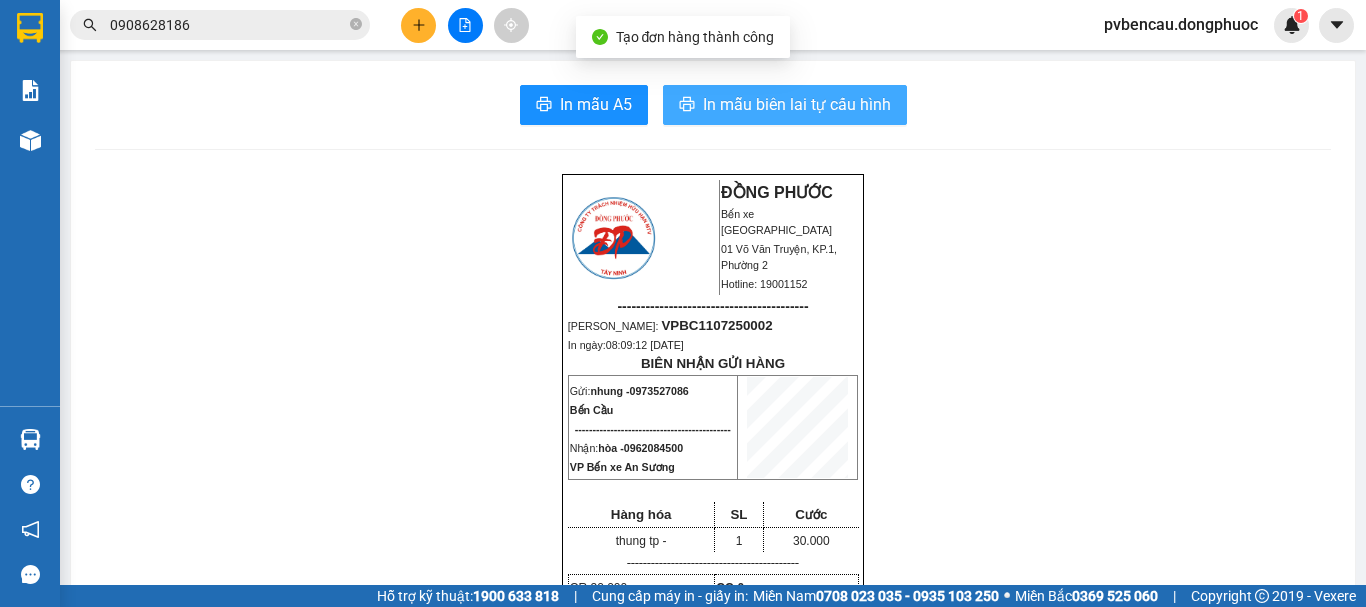 scroll, scrollTop: 0, scrollLeft: 0, axis: both 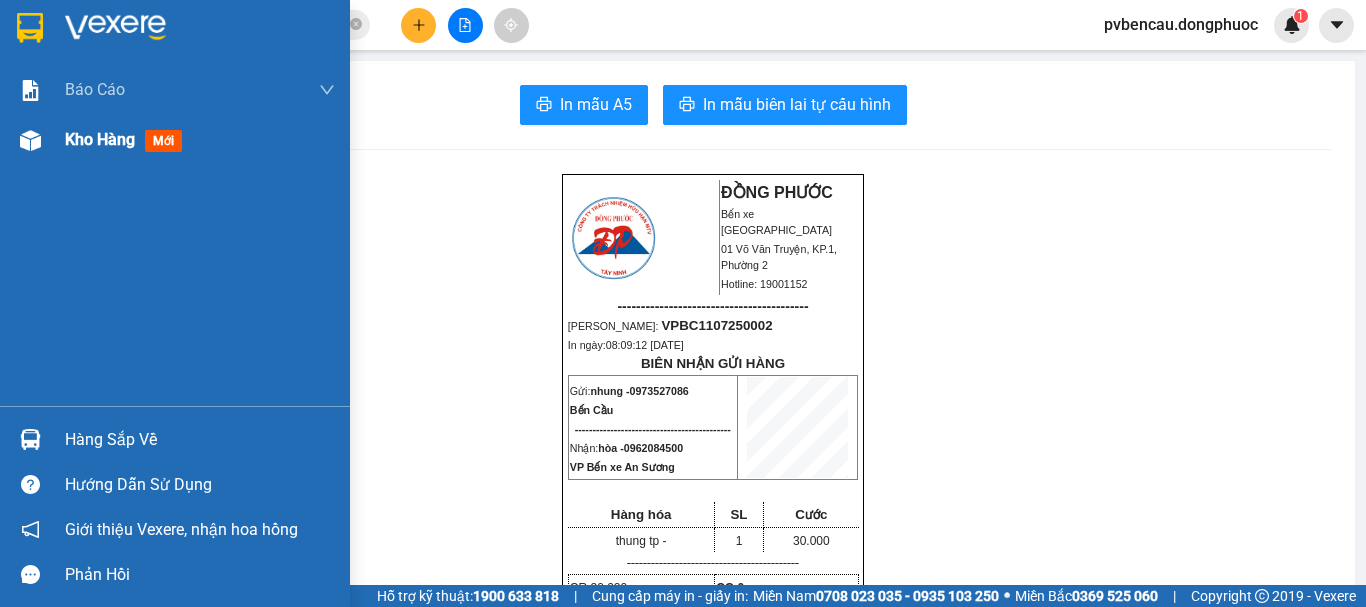 click on "Kho hàng" at bounding box center (100, 139) 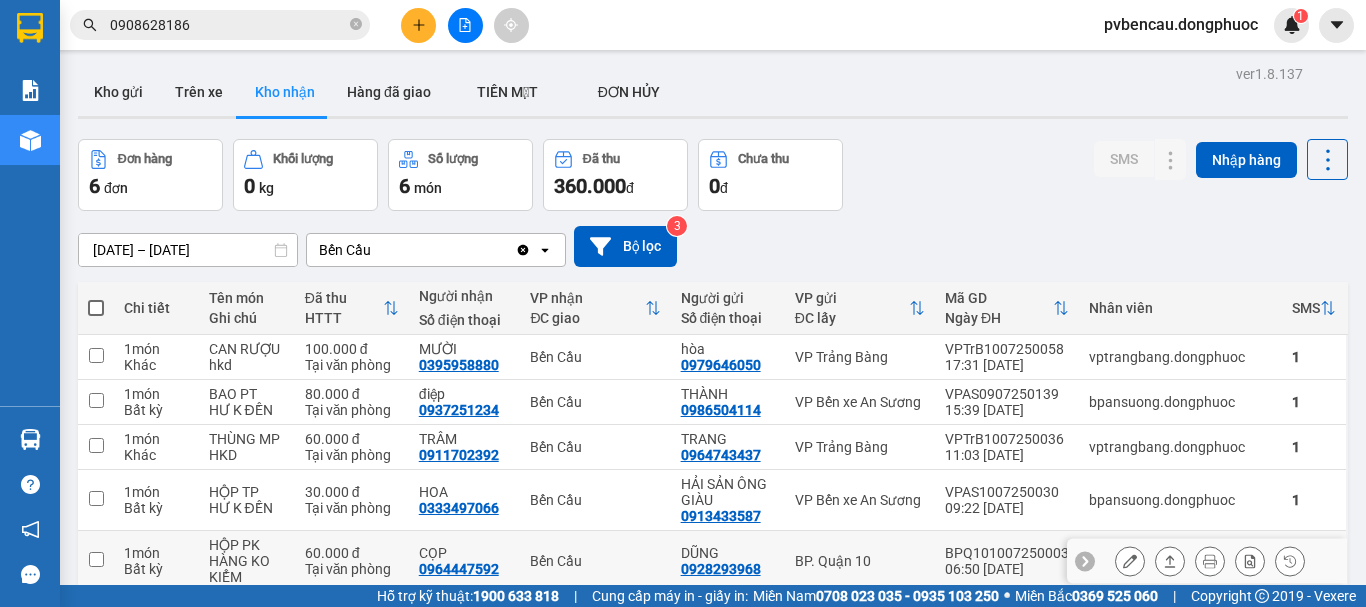 scroll, scrollTop: 134, scrollLeft: 0, axis: vertical 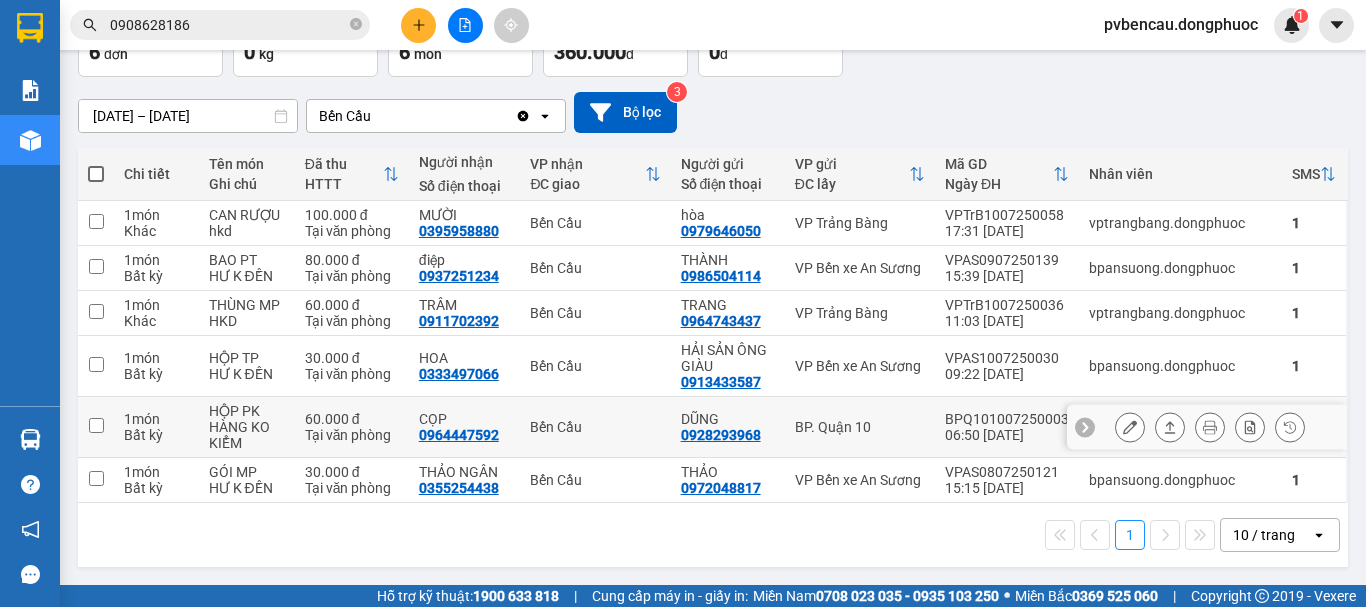 click at bounding box center (96, 425) 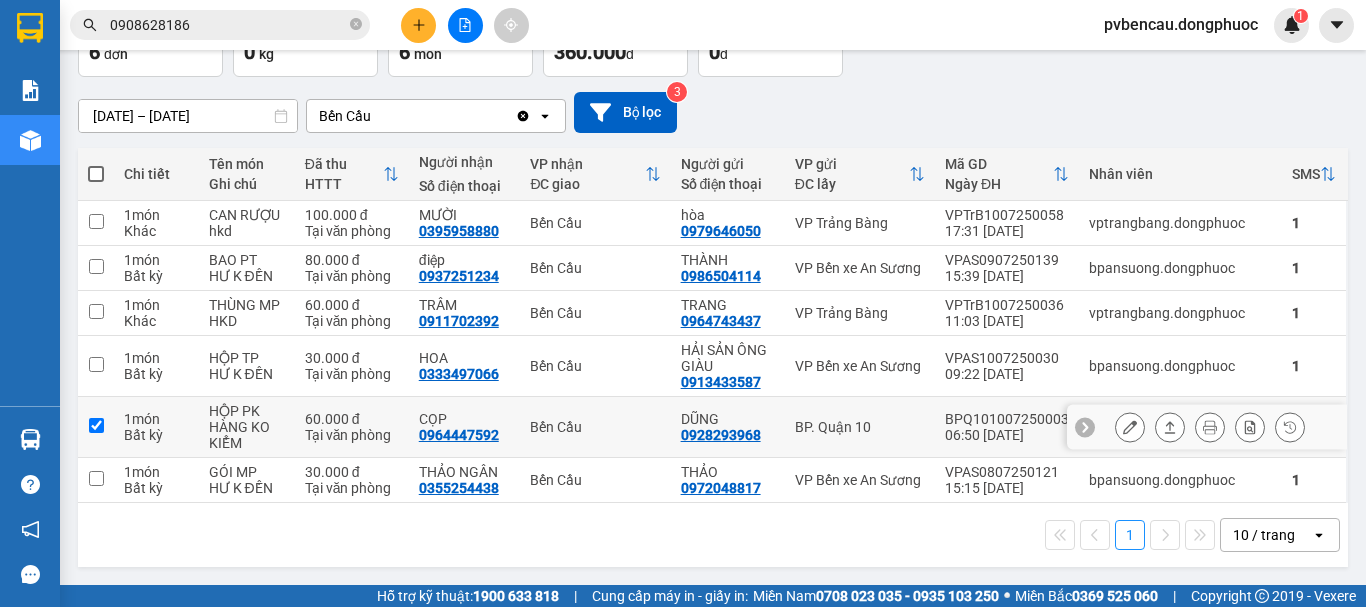 checkbox on "true" 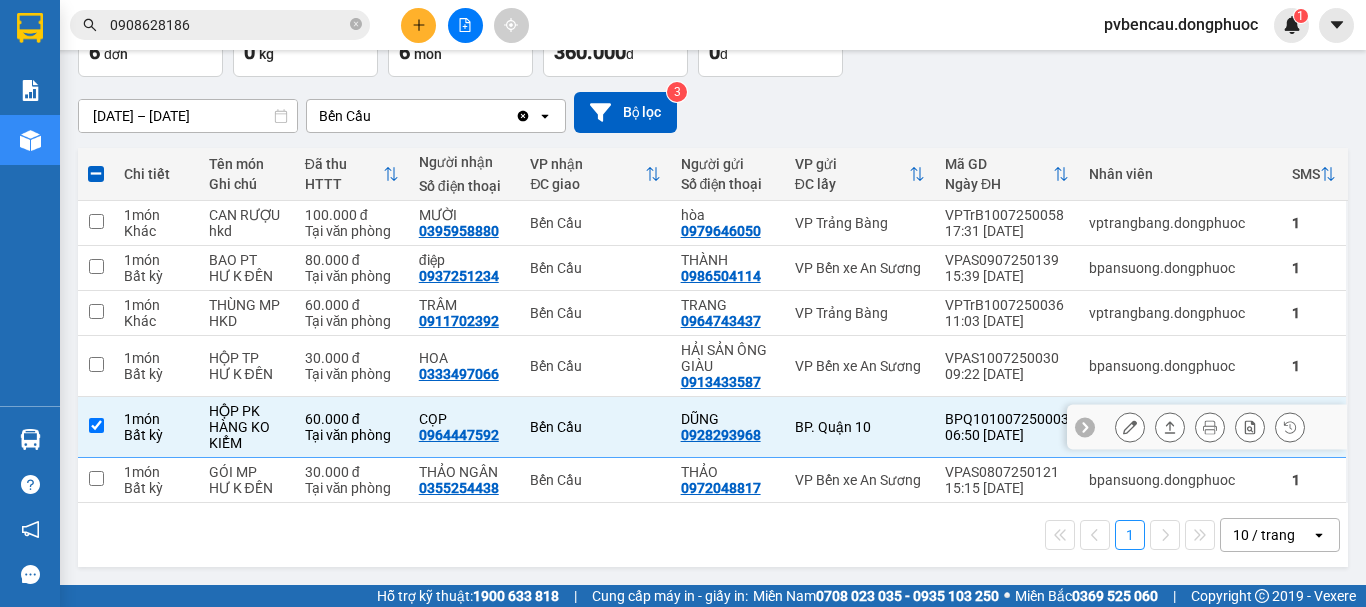 click 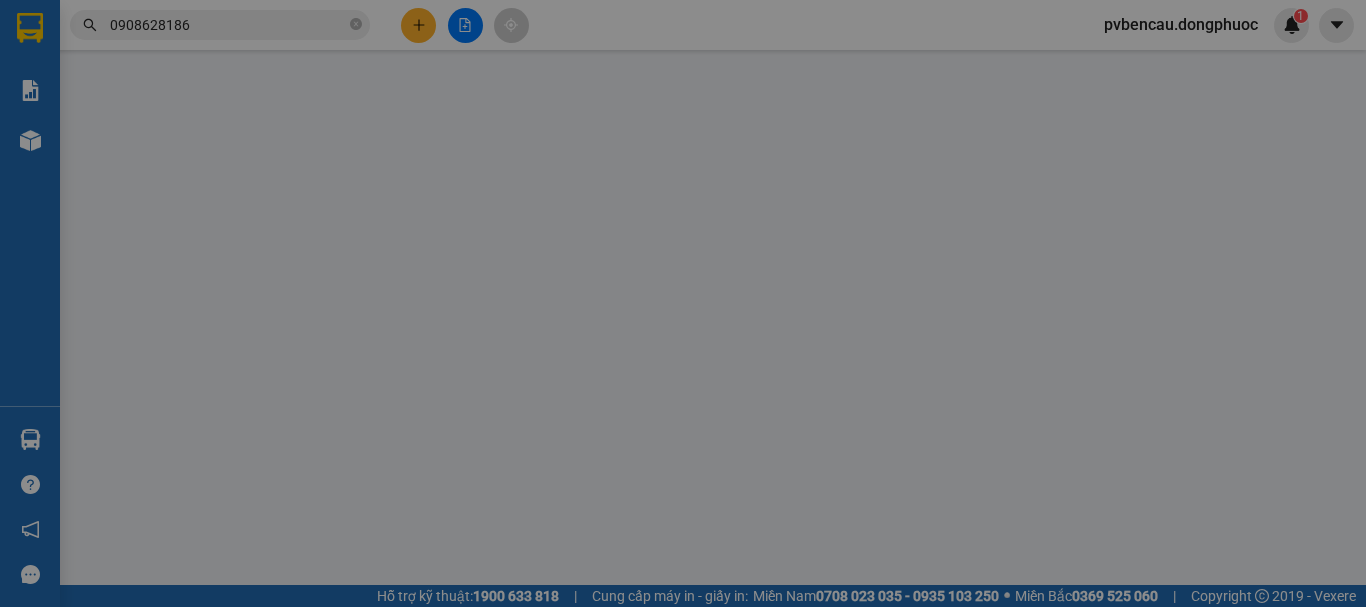 scroll, scrollTop: 0, scrollLeft: 0, axis: both 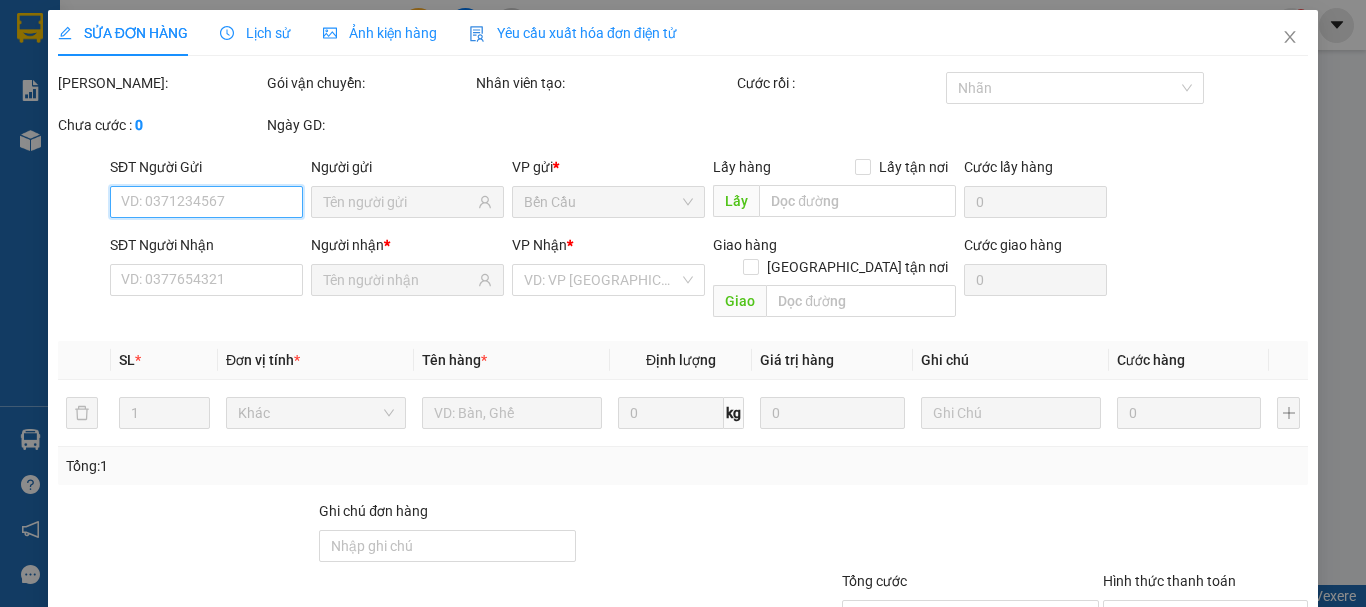 type on "0928293968" 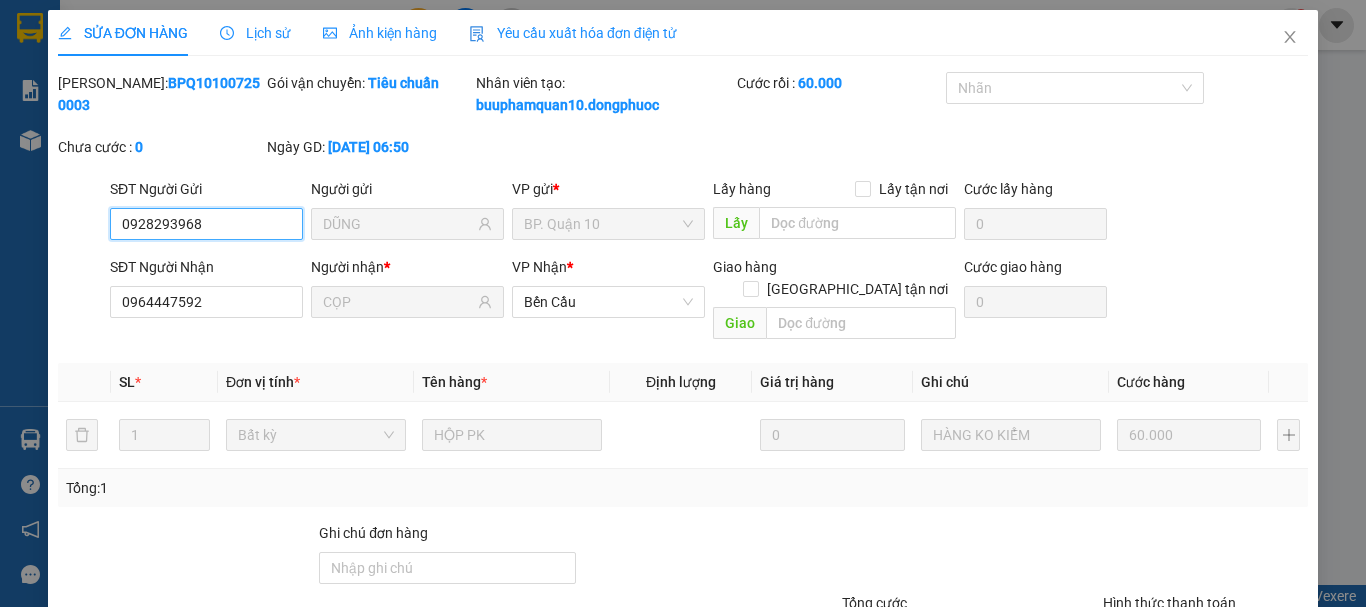 scroll, scrollTop: 159, scrollLeft: 0, axis: vertical 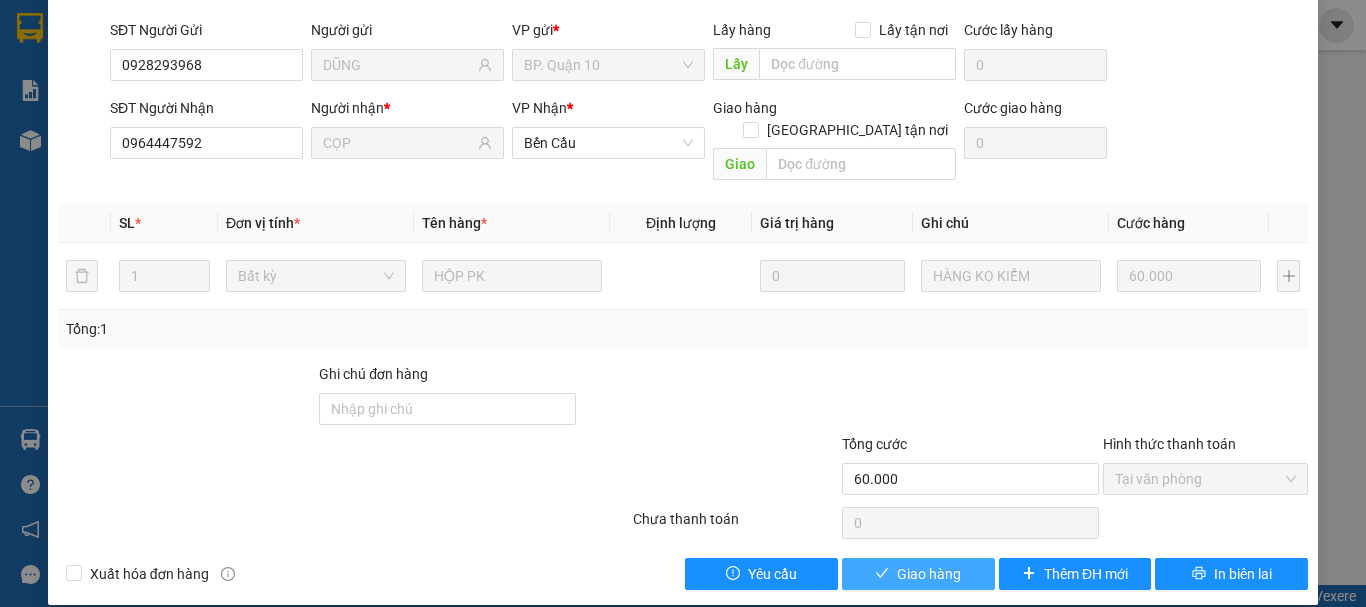 click on "Giao hàng" at bounding box center (929, 574) 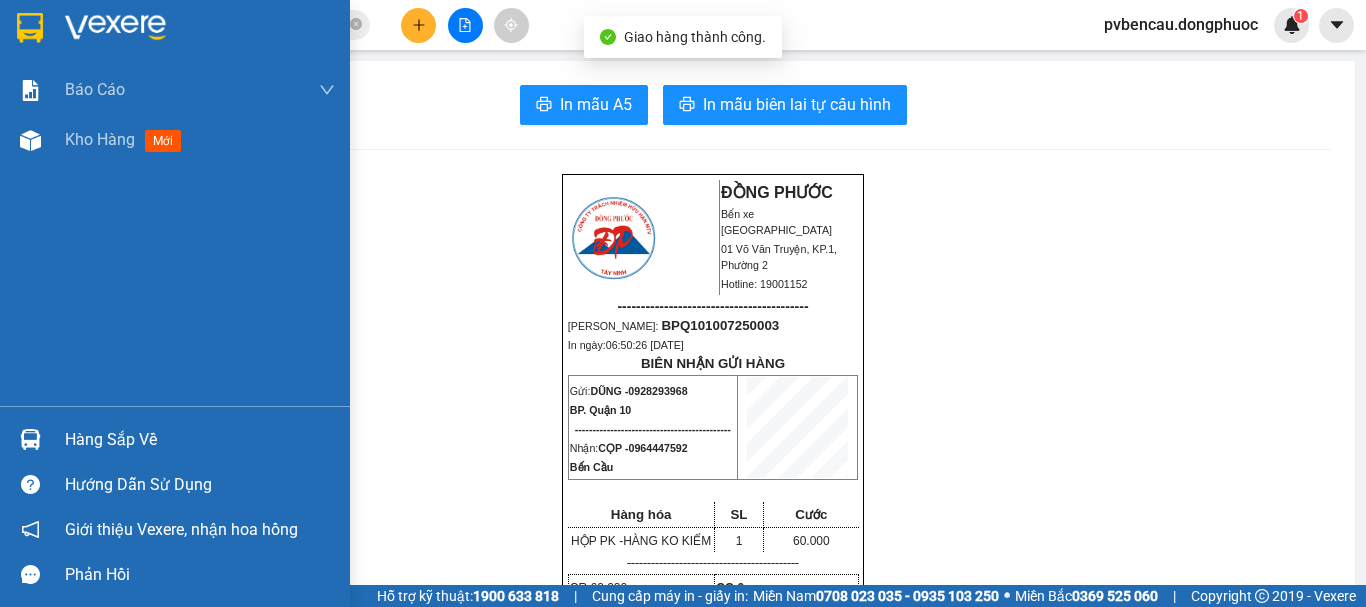 click on "Hàng sắp về" at bounding box center [175, 439] 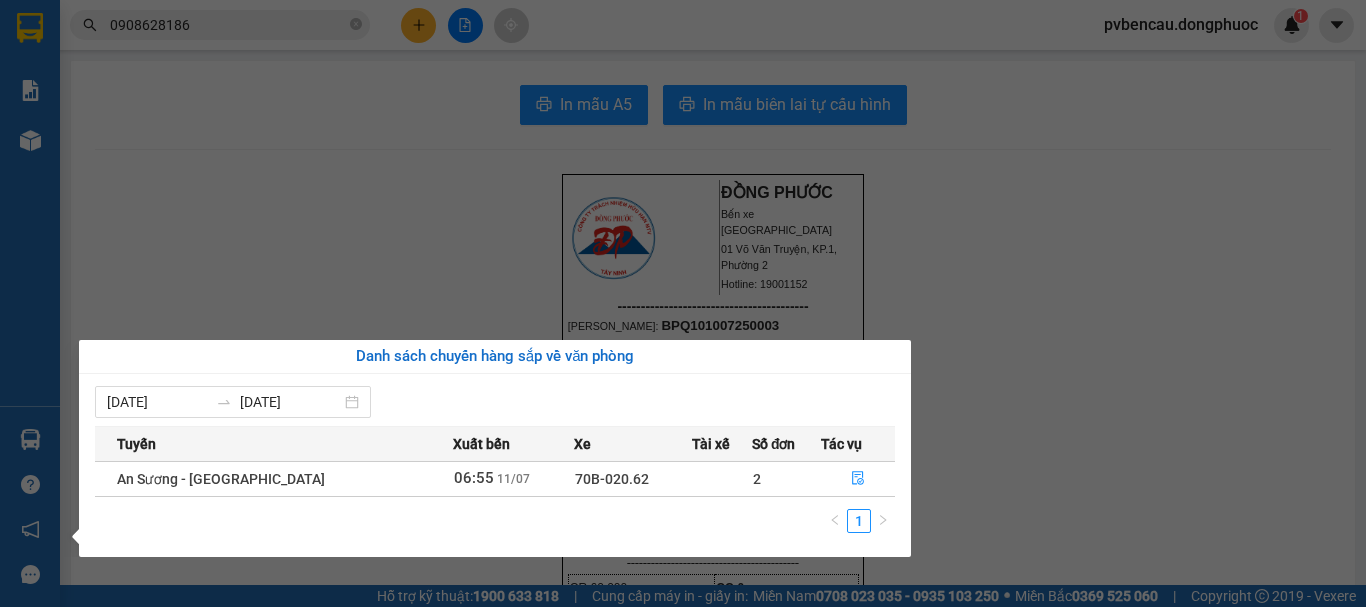 click on "Kết quả tìm kiếm ( 3 )  Bộ lọc  Mã ĐH Trạng thái Món hàng Tổng cước Chưa cước Nhãn Người gửi VP Gửi Người nhận VP Nhận VPAS1404250065 11:55 [DATE] VP Nhận   70B-023.24 13:18 [DATE] hộp nk SL:  1 20.000 0906018170 CHÂU TRẦN VP Bến xe An Sương 0908628186 NK T BÀNG VP Trảng Bàng VPAS1007250079 11:17 [DATE] Trên xe   70B-019.51 11:40  [DATE] hộp nk SL:  1 20.000 0906018170 CHÂU TRẦN VP Bến xe An Sương 0908628186 NK T BÀNG VP Trảng Bàng VPAS2806250019 08:28 [DATE] Đã giao   14:17 [DATE] hộp nk SL:  1 20.000 0906018170 CHÂU TRẦN VP Bến xe An Sương 0908628186 NK T BÀNG VP Trảng Bàng 1 0908628186 pvbencau.dongphuoc 1     Báo cáo Mẫu 1: Báo cáo dòng tiền  Mẫu 1: Báo cáo dòng tiền theo nhân viên Mẫu 1: Báo cáo dòng tiền theo nhân viên (VP) Mẫu 2: Doanh số tạo đơn theo Văn phòng, nhân viên - Trạm     Kho hàng mới Hàng sắp về Hướng dẫn sử dụng Phản hồi" at bounding box center [683, 303] 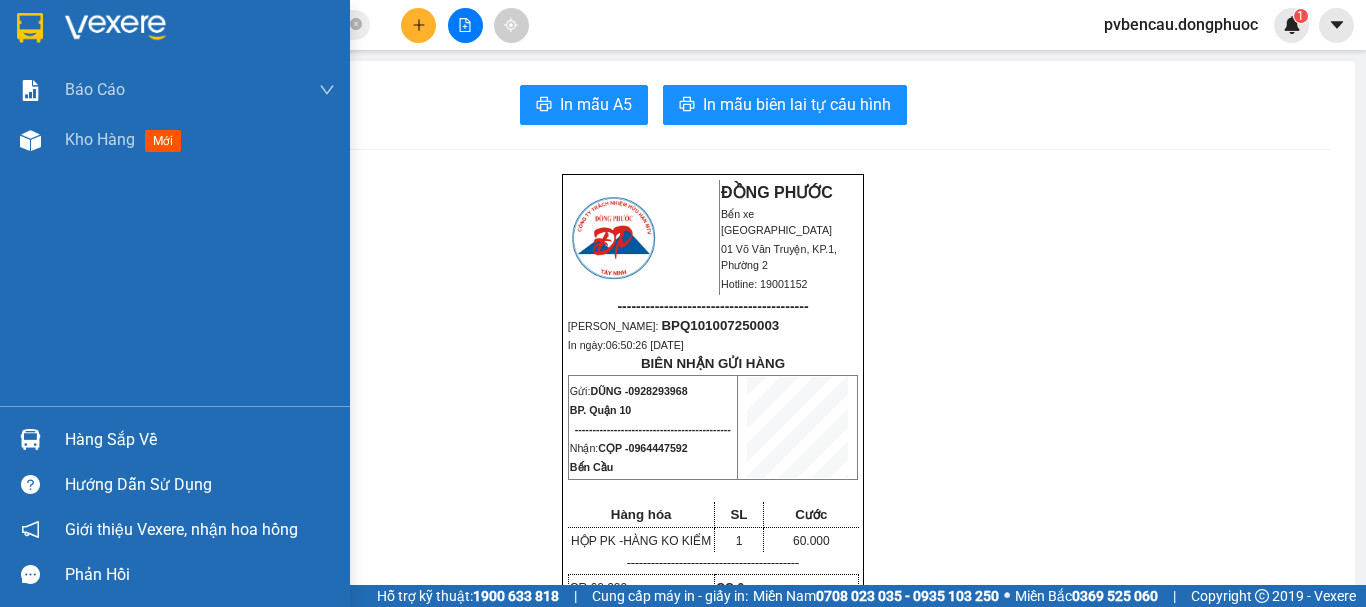 drag, startPoint x: 116, startPoint y: 147, endPoint x: 171, endPoint y: 364, distance: 223.86156 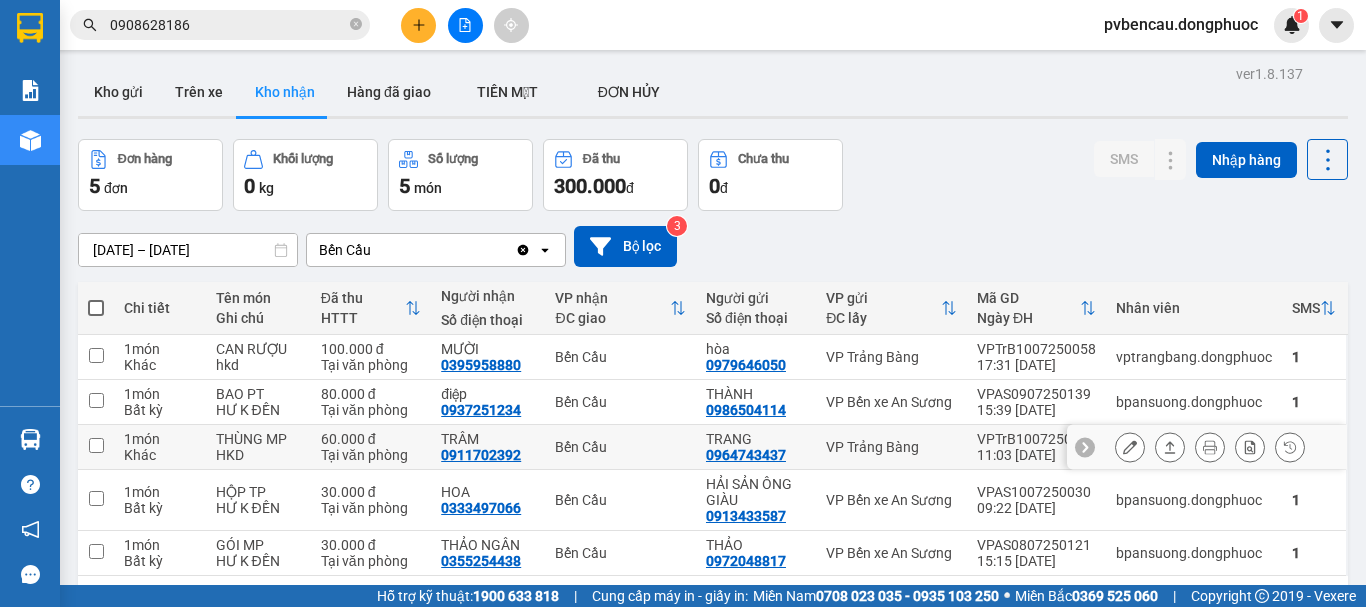 scroll, scrollTop: 92, scrollLeft: 0, axis: vertical 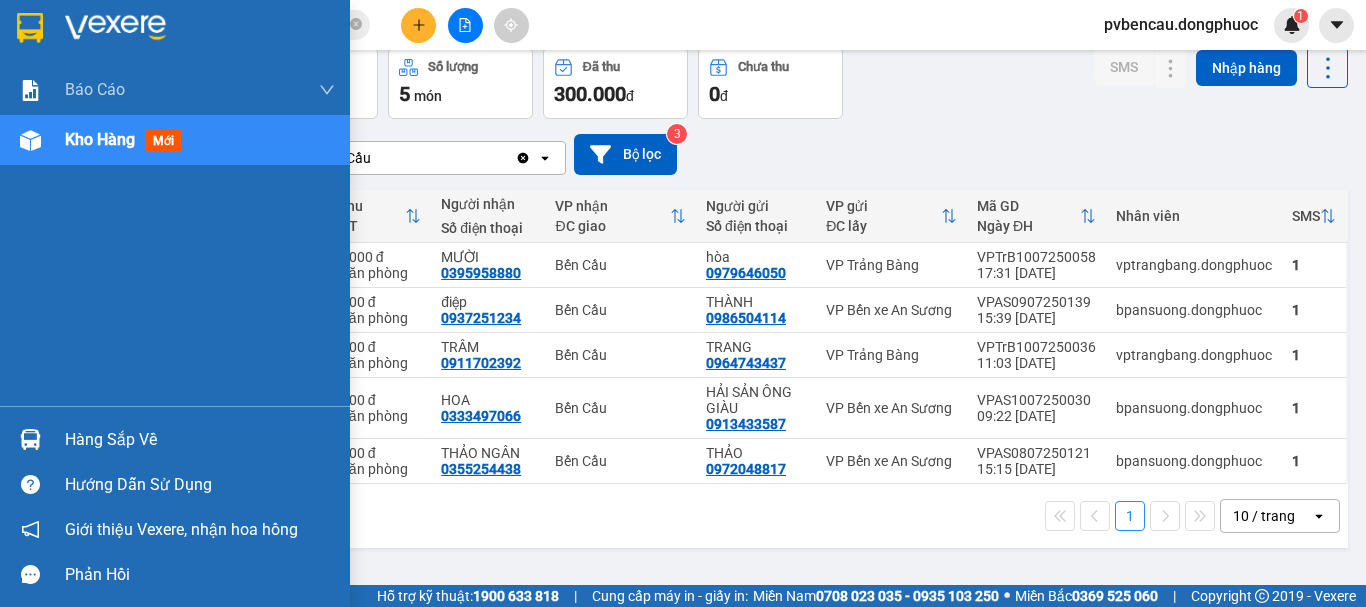 click on "Kho hàng mới" at bounding box center (175, 140) 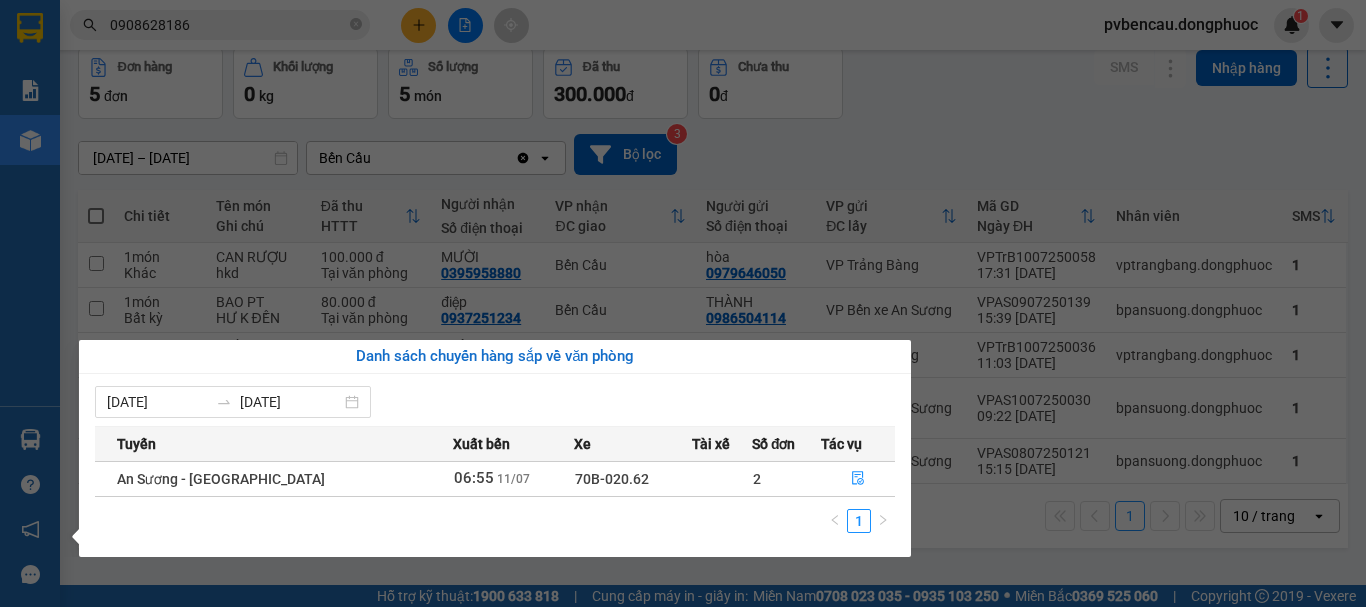 click on "Kết quả tìm kiếm ( 3 )  Bộ lọc  Mã ĐH Trạng thái Món hàng Tổng cước Chưa cước Nhãn Người gửi VP Gửi Người nhận VP Nhận VPAS1404250065 11:55 [DATE] VP Nhận   70B-023.24 13:18 [DATE] hộp nk SL:  1 20.000 0906018170 CHÂU TRẦN VP Bến xe An Sương 0908628186 NK T BÀNG VP Trảng Bàng VPAS1007250079 11:17 [DATE] Trên xe   70B-019.51 11:40  [DATE] hộp nk SL:  1 20.000 0906018170 CHÂU TRẦN VP Bến xe An Sương 0908628186 NK T BÀNG VP Trảng Bàng VPAS2806250019 08:28 [DATE] Đã giao   14:17 [DATE] hộp nk SL:  1 20.000 0906018170 CHÂU TRẦN VP Bến xe An Sương 0908628186 NK T BÀNG VP Trảng Bàng 1 0908628186 pvbencau.dongphuoc 1     Báo cáo Mẫu 1: Báo cáo dòng tiền  Mẫu 1: Báo cáo dòng tiền theo nhân viên Mẫu 1: Báo cáo dòng tiền theo nhân viên (VP) Mẫu 2: Doanh số tạo đơn theo Văn phòng, nhân viên - Trạm     Kho hàng mới Hàng sắp về Hướng dẫn sử dụng Phản hồi ver  1.8.137 5" at bounding box center (683, 303) 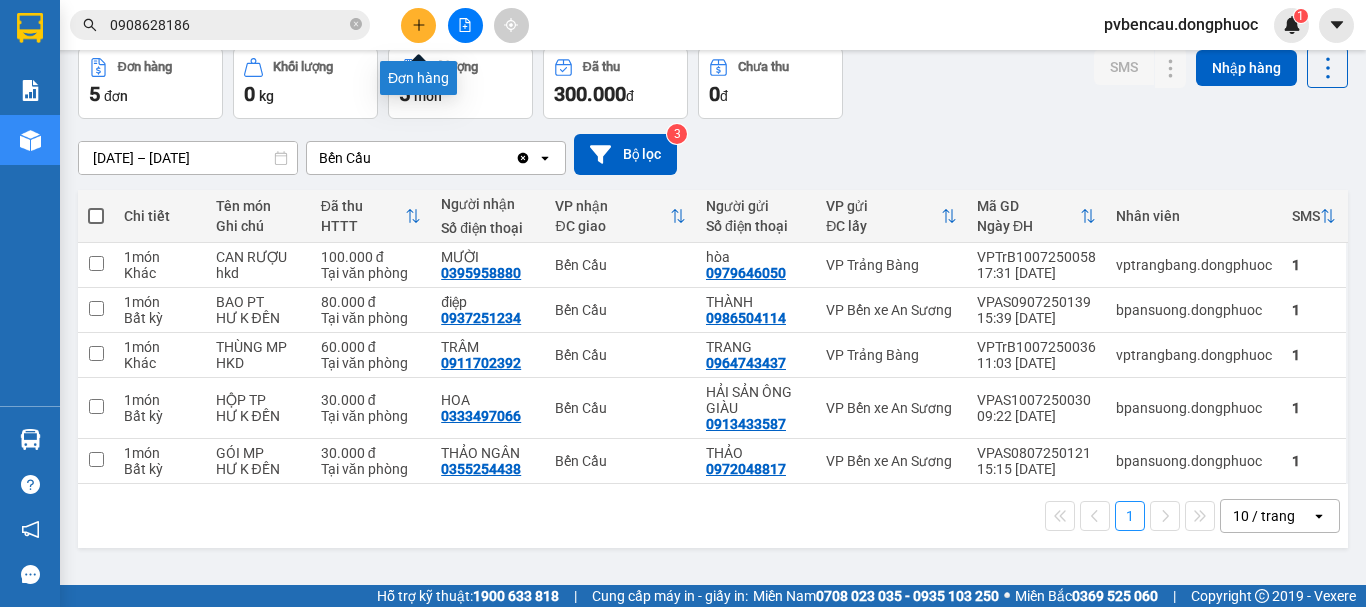 click 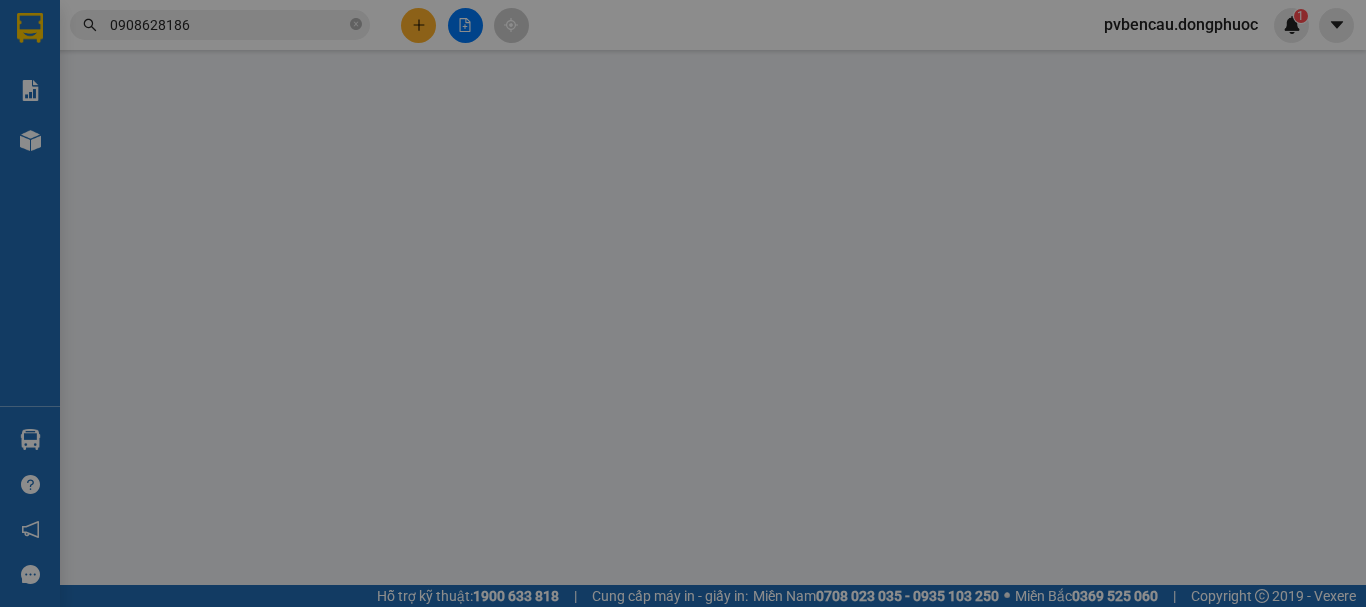 scroll, scrollTop: 0, scrollLeft: 0, axis: both 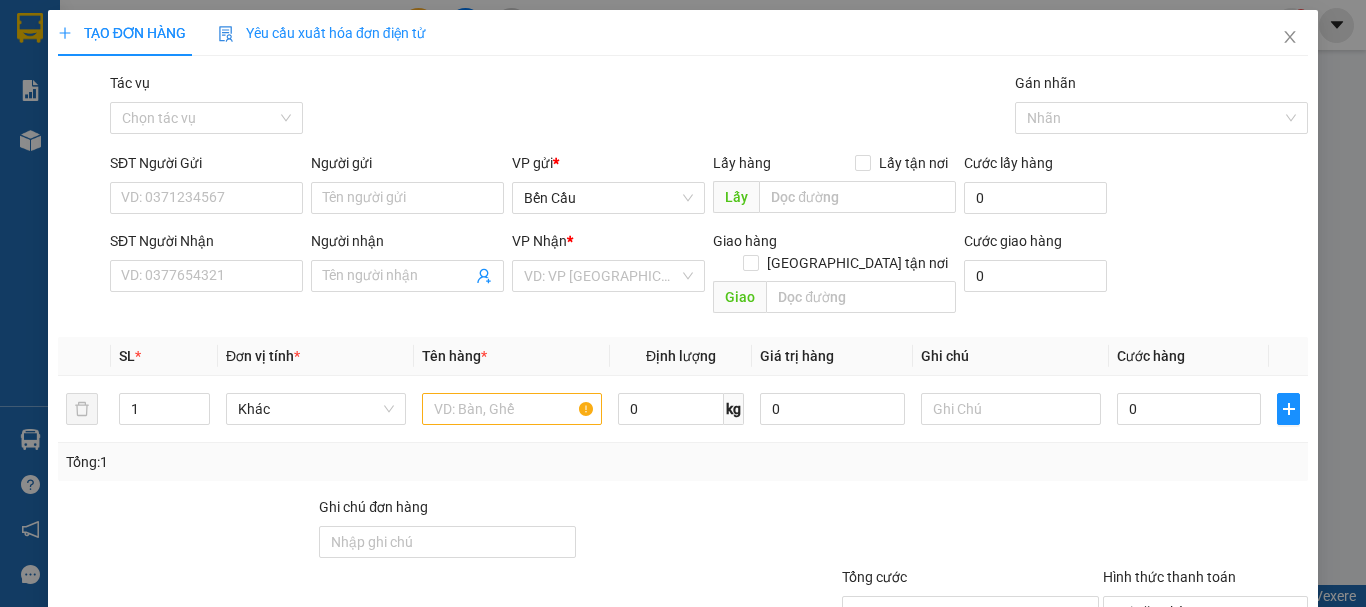 click on "TẠO ĐƠN HÀNG Yêu cầu xuất hóa đơn điện tử Transit Pickup Surcharge Ids Transit Deliver Surcharge Ids Transit Deliver Surcharge Transit Deliver Surcharge Gói vận chuyển  * Tiêu chuẩn Tác vụ Chọn tác vụ Gán nhãn   Nhãn SĐT Người Gửi VD: 0371234567 Người gửi Tên người gửi VP gửi  * Bến Cầu Lấy hàng Lấy tận nơi Lấy Cước lấy hàng 0 SĐT Người Nhận VD: 0377654321 Người nhận Tên người nhận VP Nhận  * VD: VP Sài Gòn Giao hàng Giao tận nơi Giao Cước giao hàng 0 SL  * Đơn vị tính  * Tên hàng  * Định lượng Giá trị hàng Ghi chú Cước hàng                   1 Khác 0 kg 0 0 Tổng:  1 Ghi chú đơn hàng Tổng cước 0 Hình thức thanh toán Tại văn phòng Số tiền thu trước Chưa thanh toán 0 Chọn HT Thanh Toán Lưu nháp Xóa Thông tin [PERSON_NAME] và In" at bounding box center [683, 303] 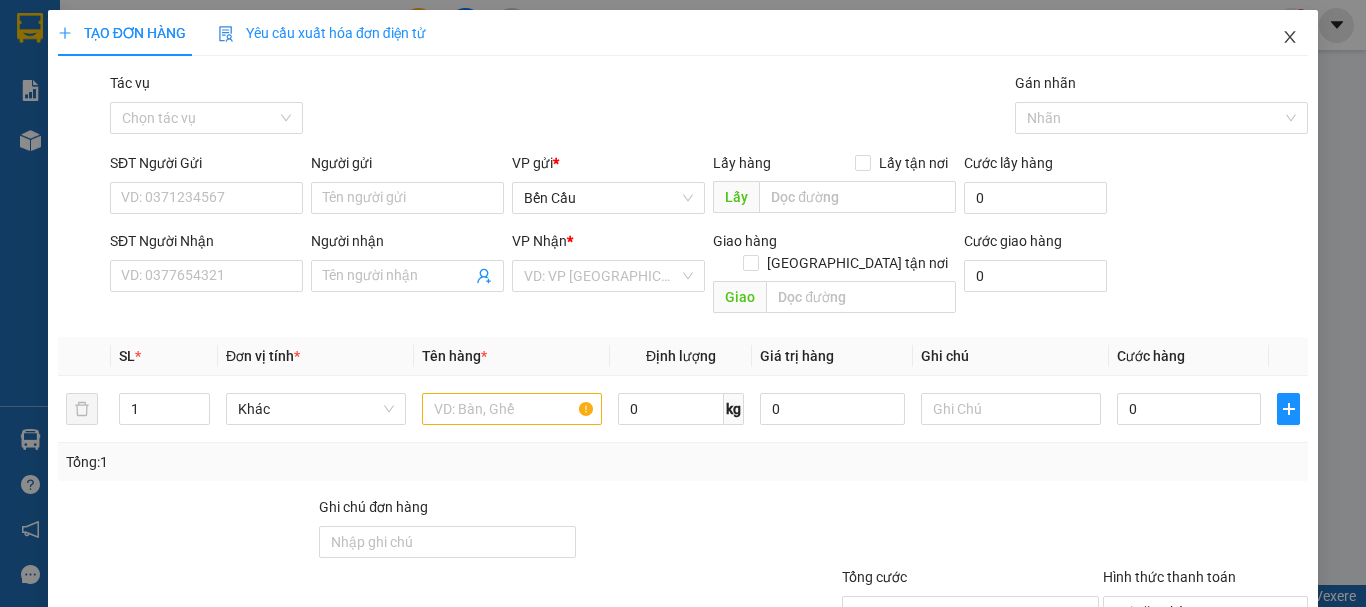 click 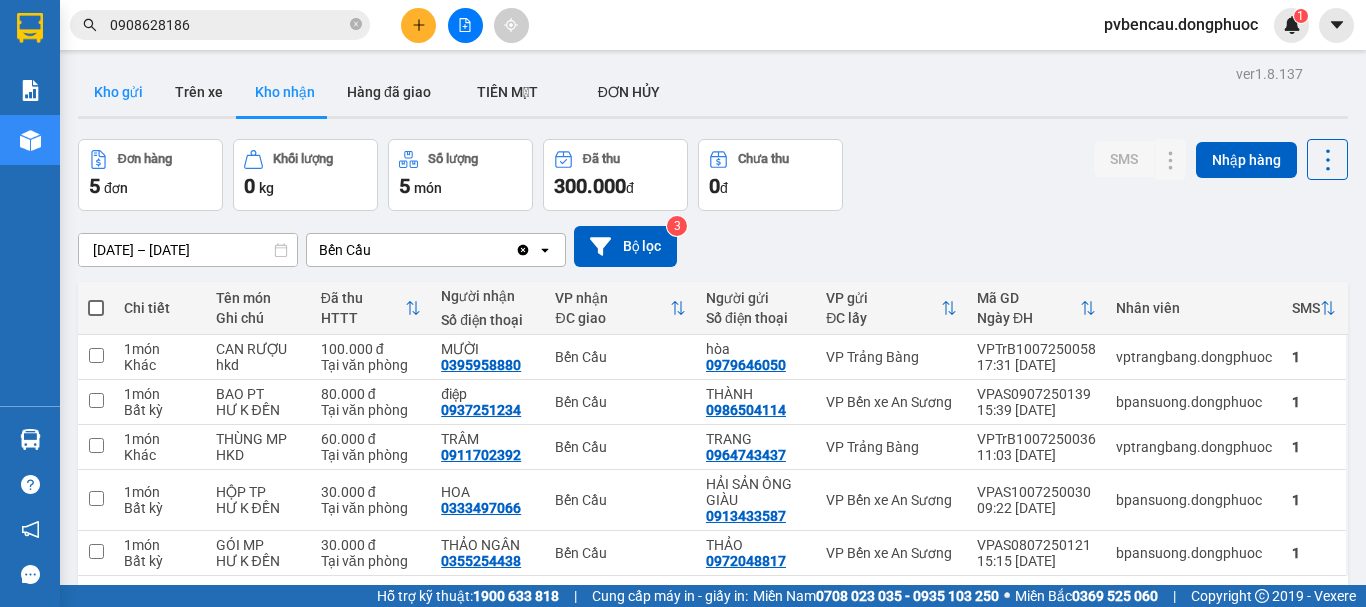 click on "Kho gửi" at bounding box center (118, 92) 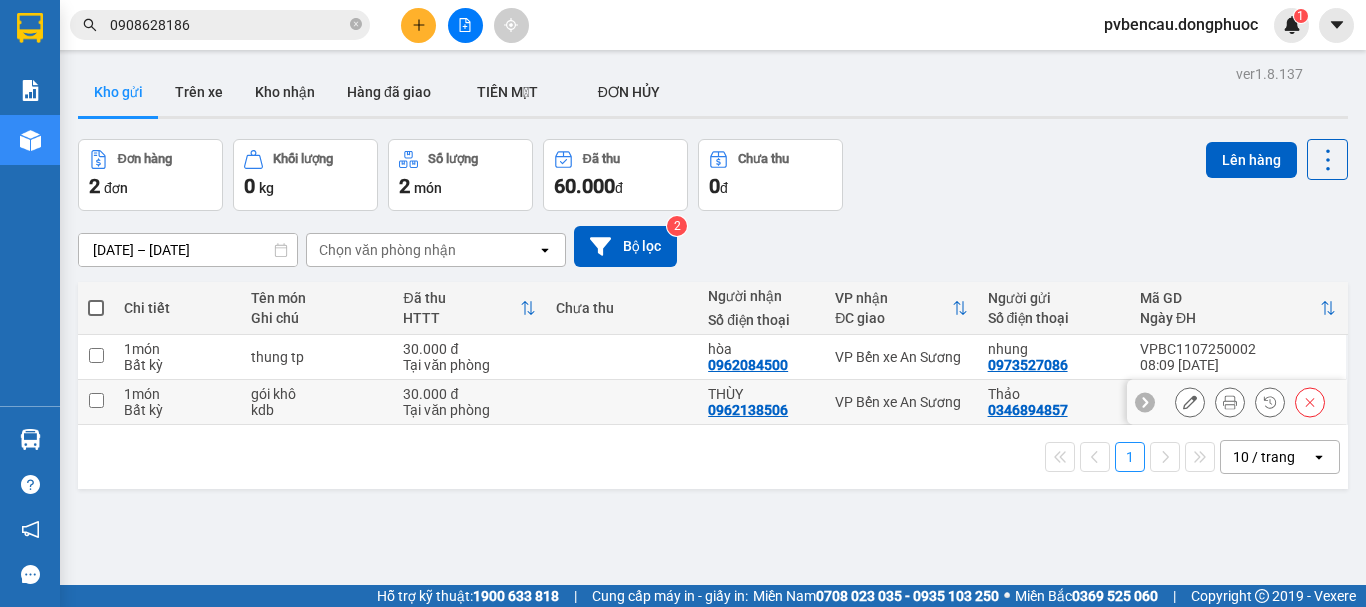 click at bounding box center (96, 400) 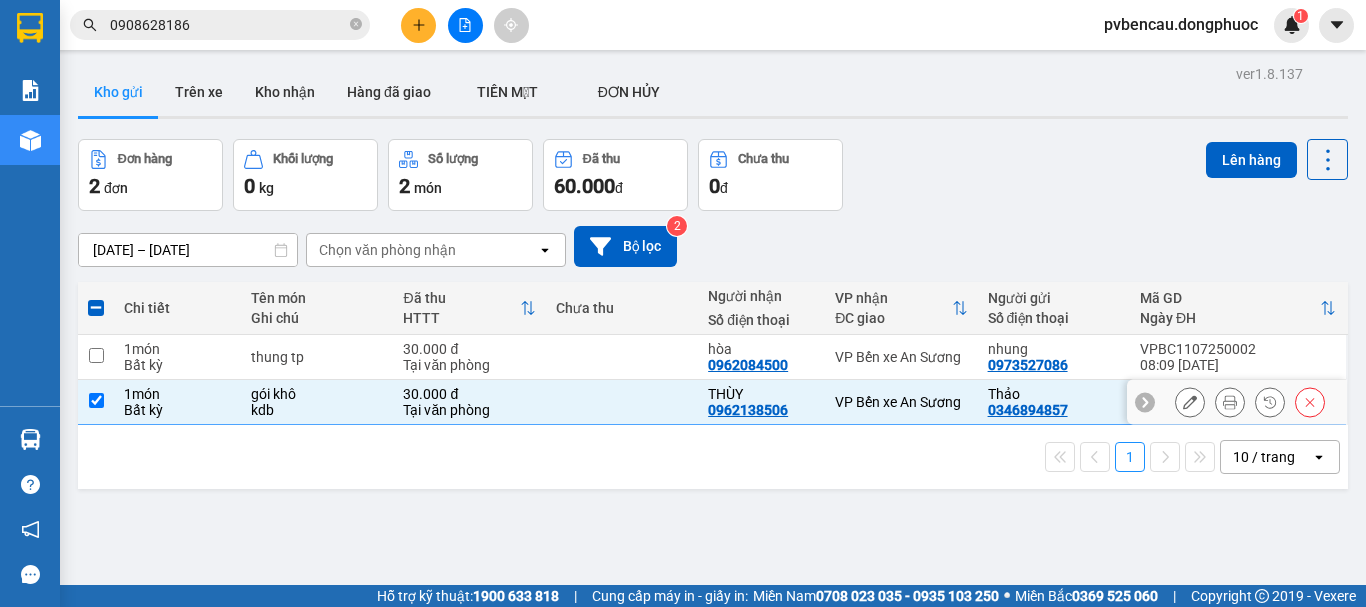 click at bounding box center (96, 400) 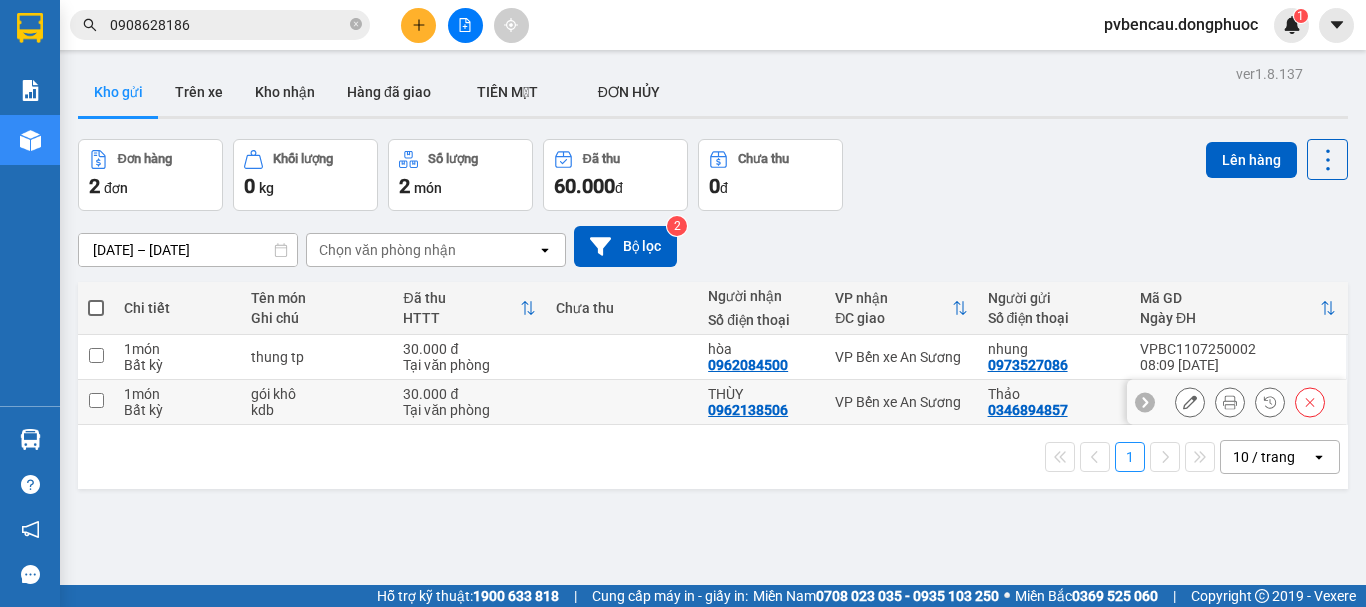 click at bounding box center (96, 402) 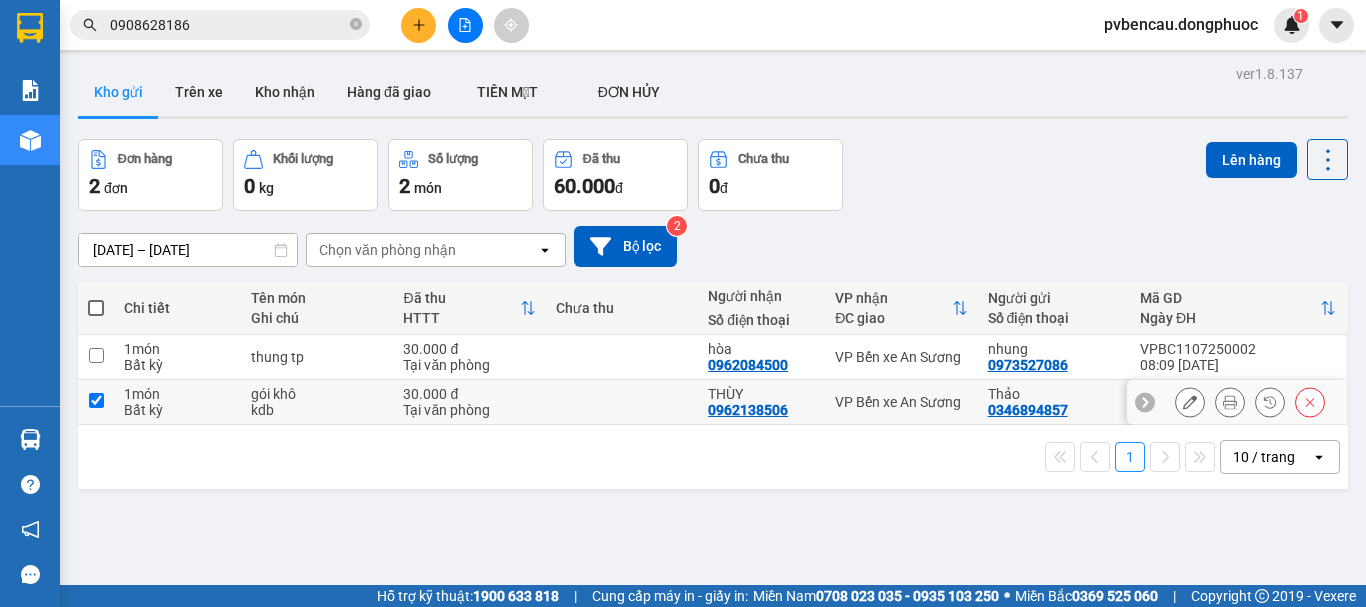 checkbox on "true" 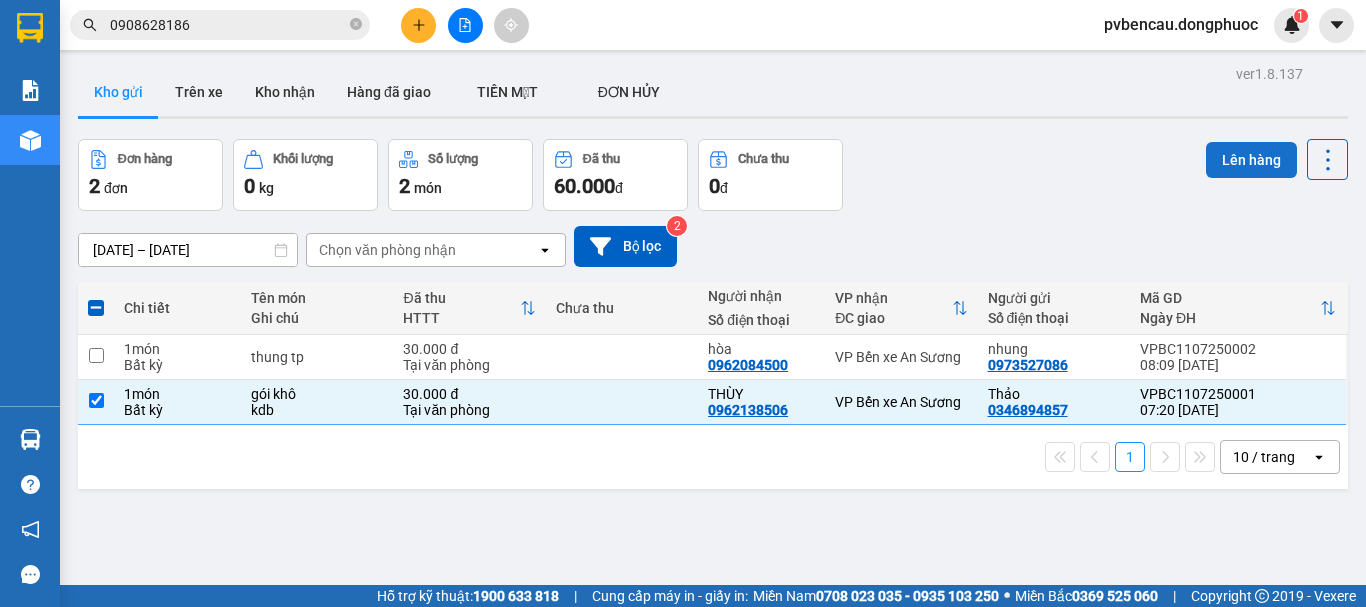 click on "Lên hàng" at bounding box center (1251, 160) 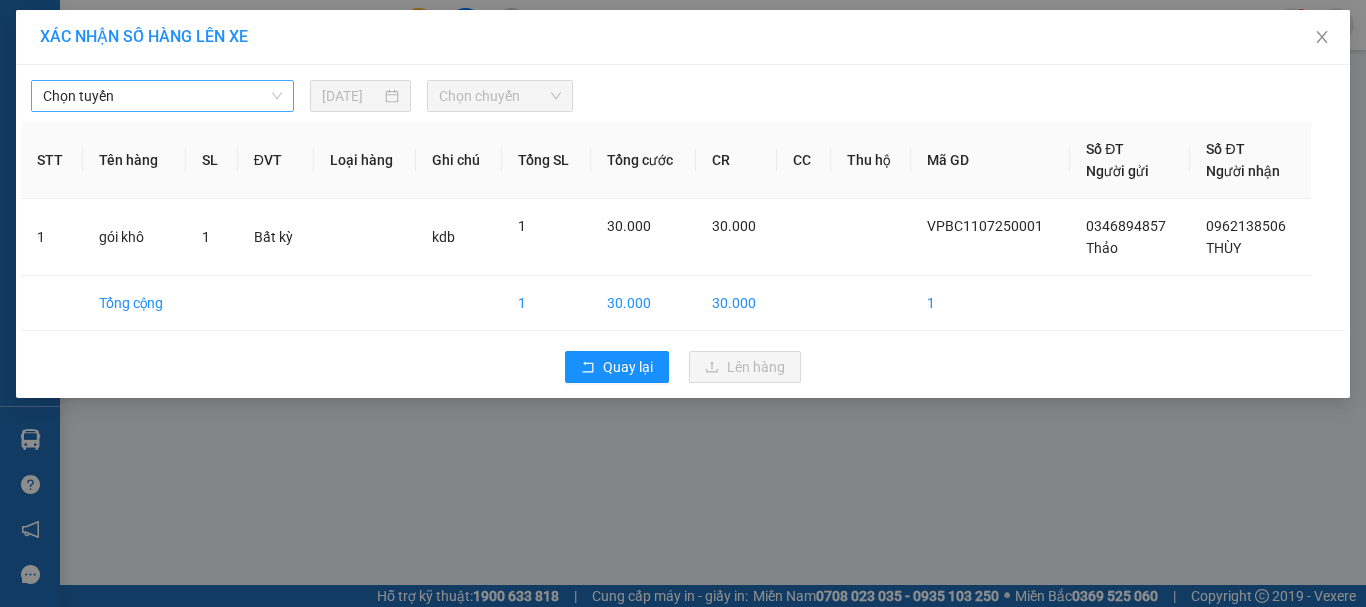 click on "Chọn tuyến" at bounding box center (162, 96) 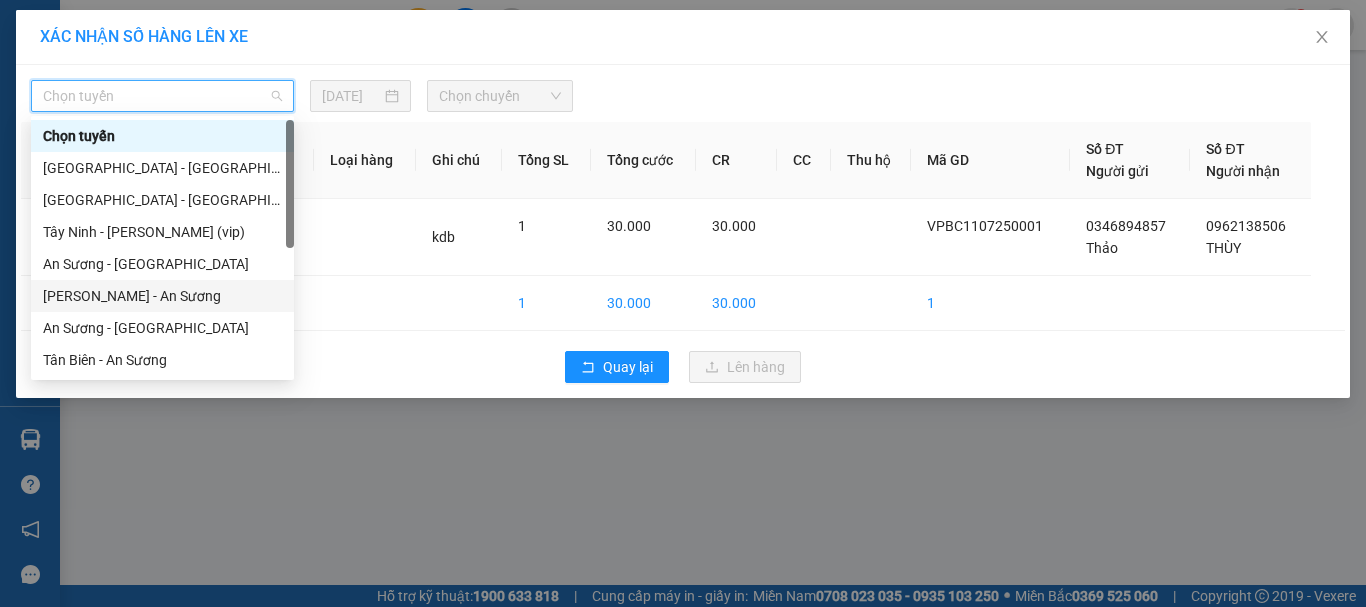click on "[PERSON_NAME] - An Sương" at bounding box center [162, 296] 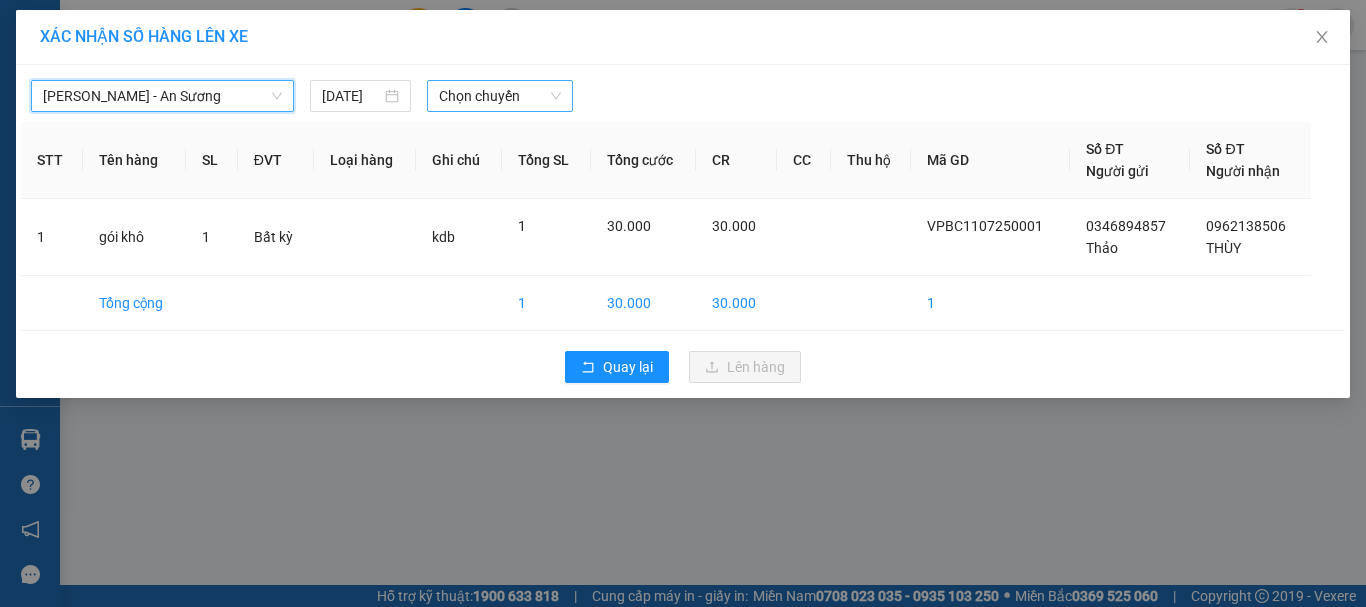 click on "Chọn chuyến" at bounding box center [500, 96] 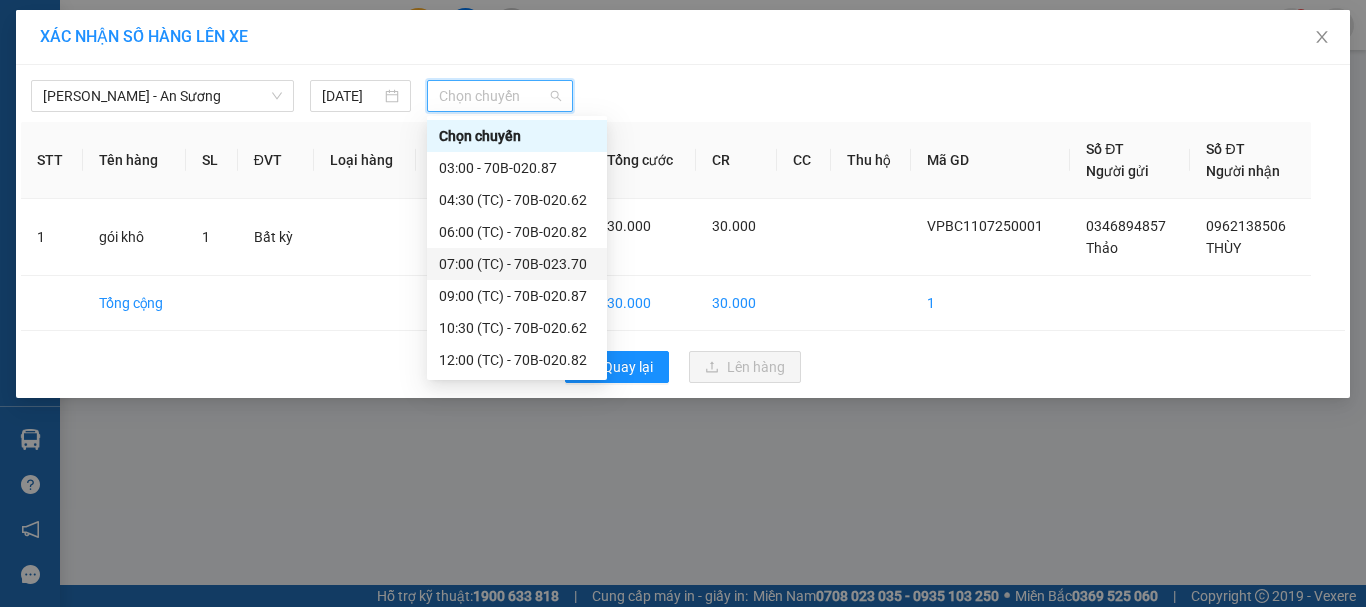 click on "07:00   (TC)   - 70B-023.70" at bounding box center (517, 264) 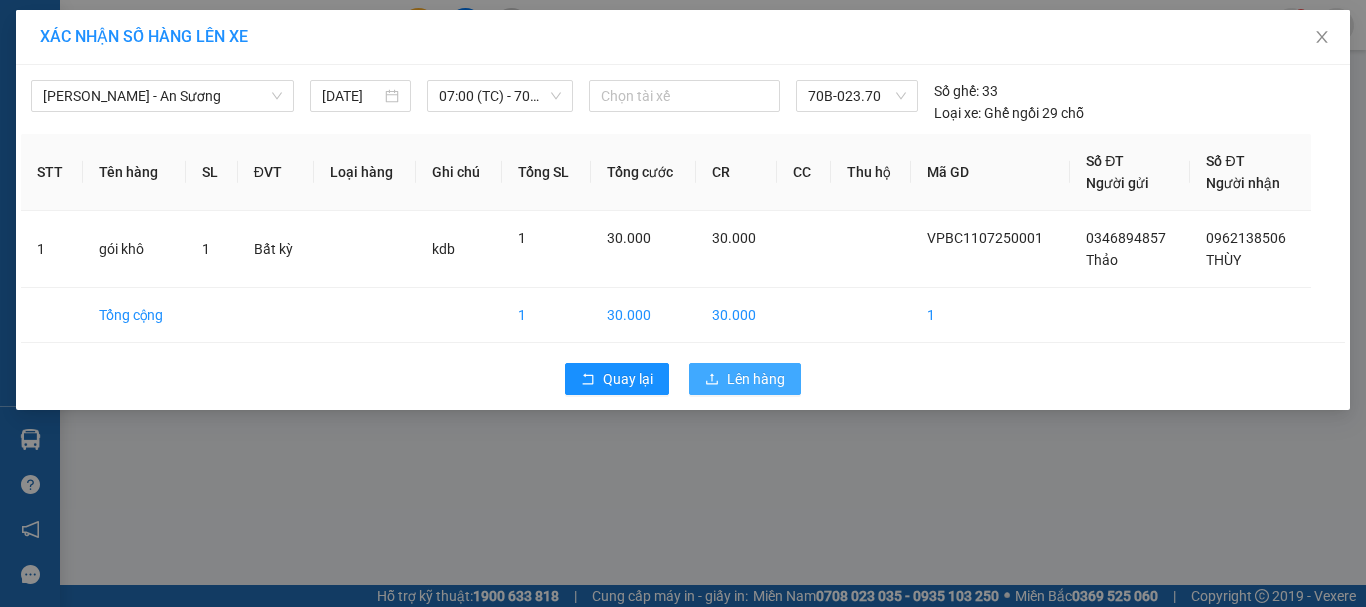 click on "Lên hàng" at bounding box center [756, 379] 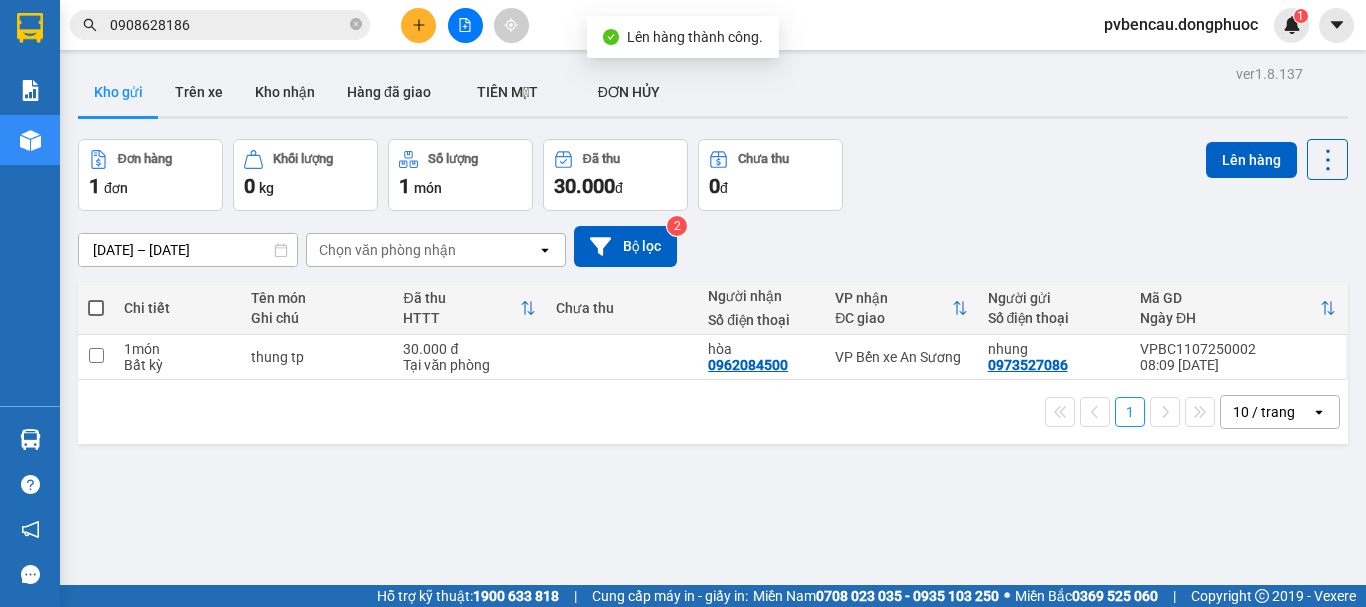 click at bounding box center [418, 25] 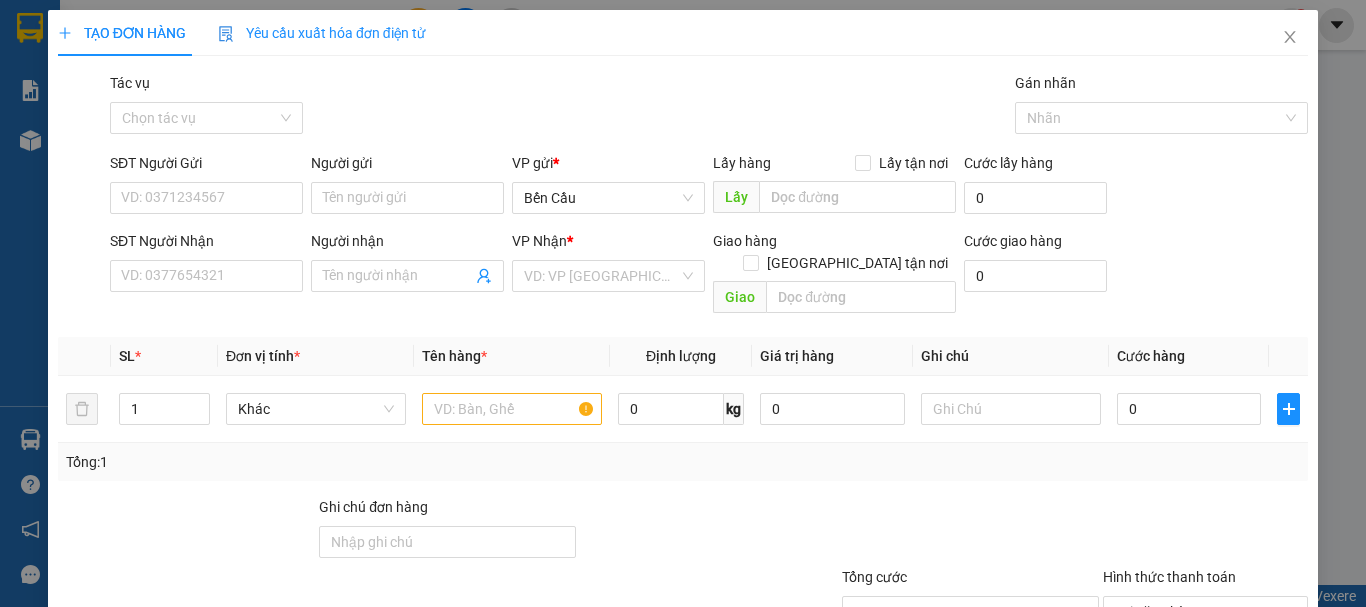 click on "SĐT Người Gửi VD: 0371234567" at bounding box center [206, 187] 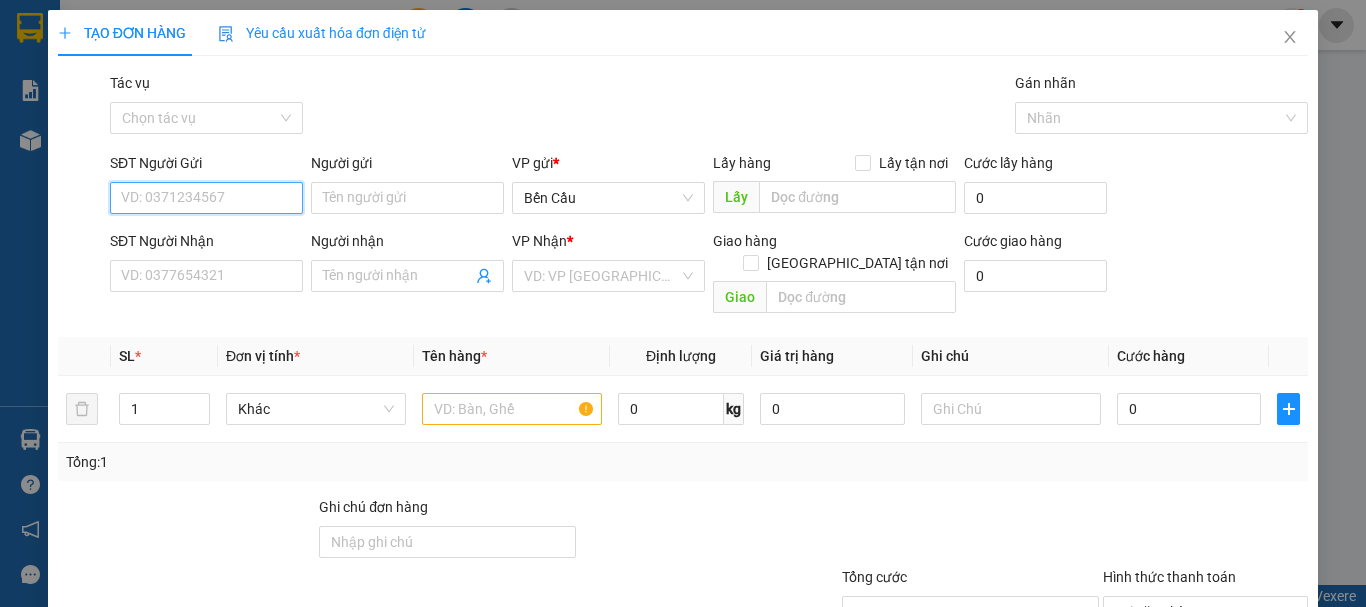 click on "SĐT Người Gửi" at bounding box center (206, 198) 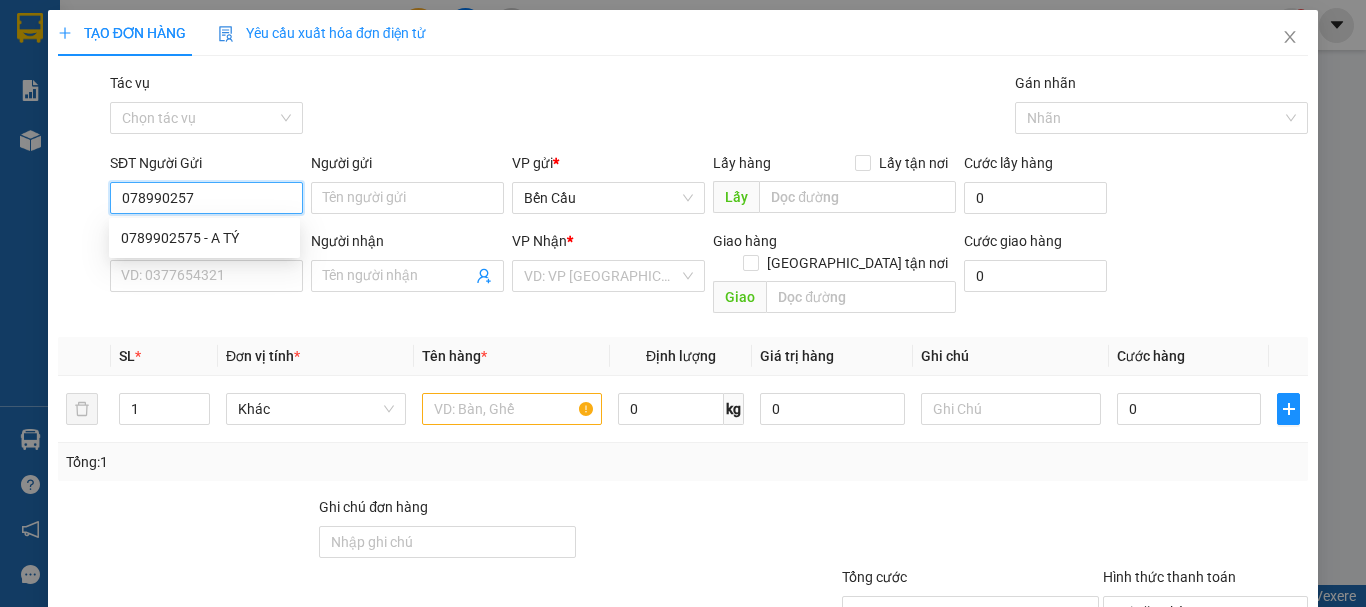 type on "0789902575" 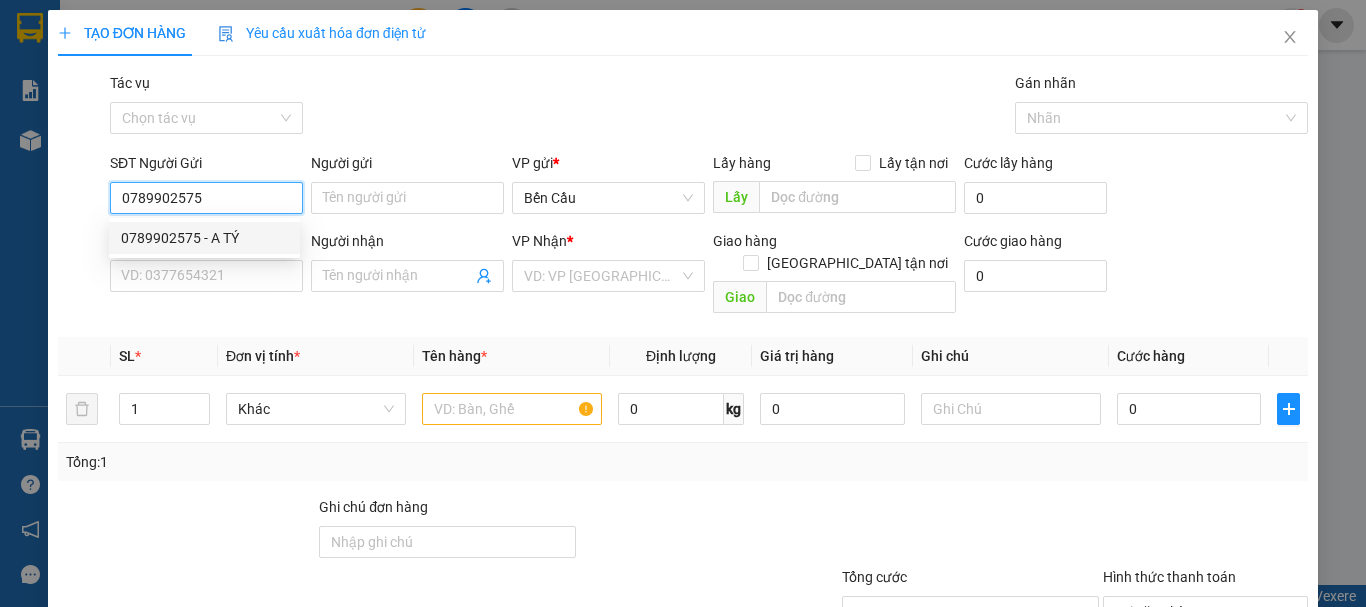 click on "0789902575 - A TÝ" at bounding box center (204, 238) 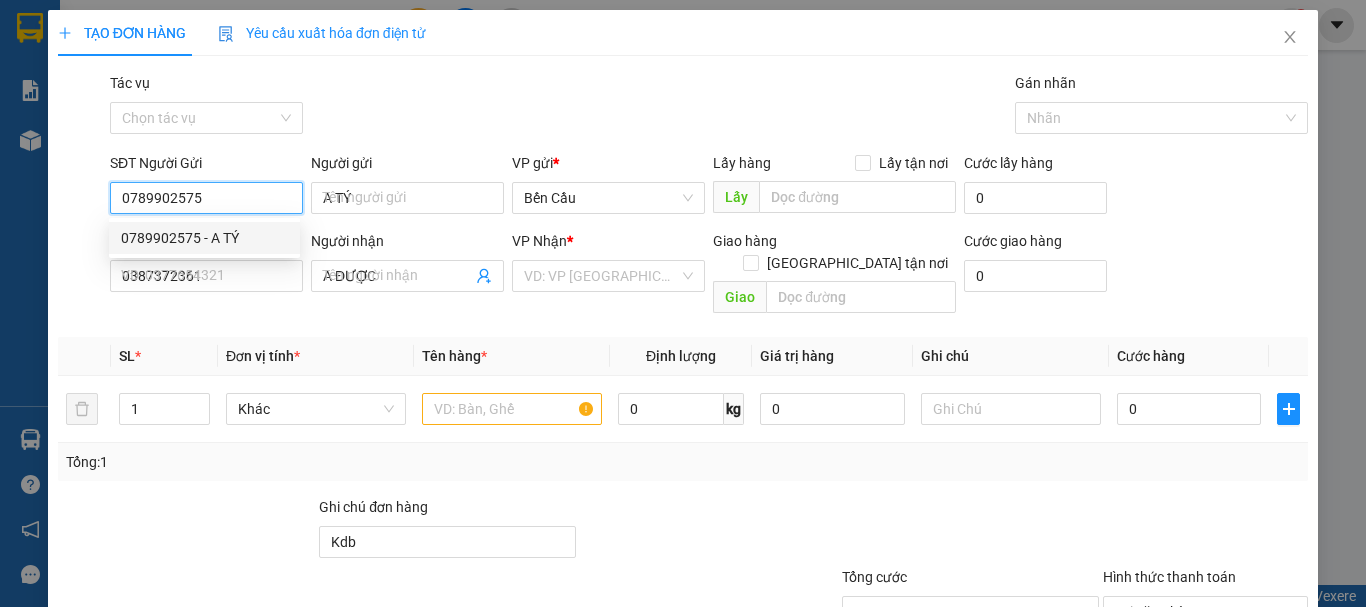 type on "50.000" 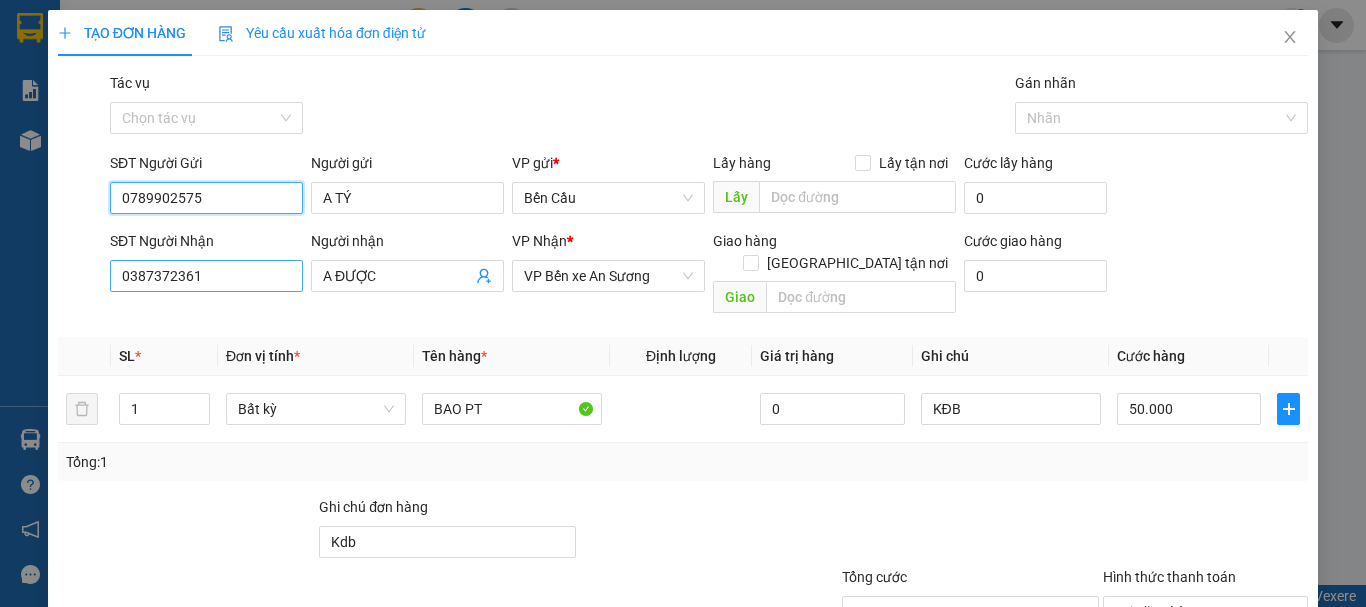 type on "0789902575" 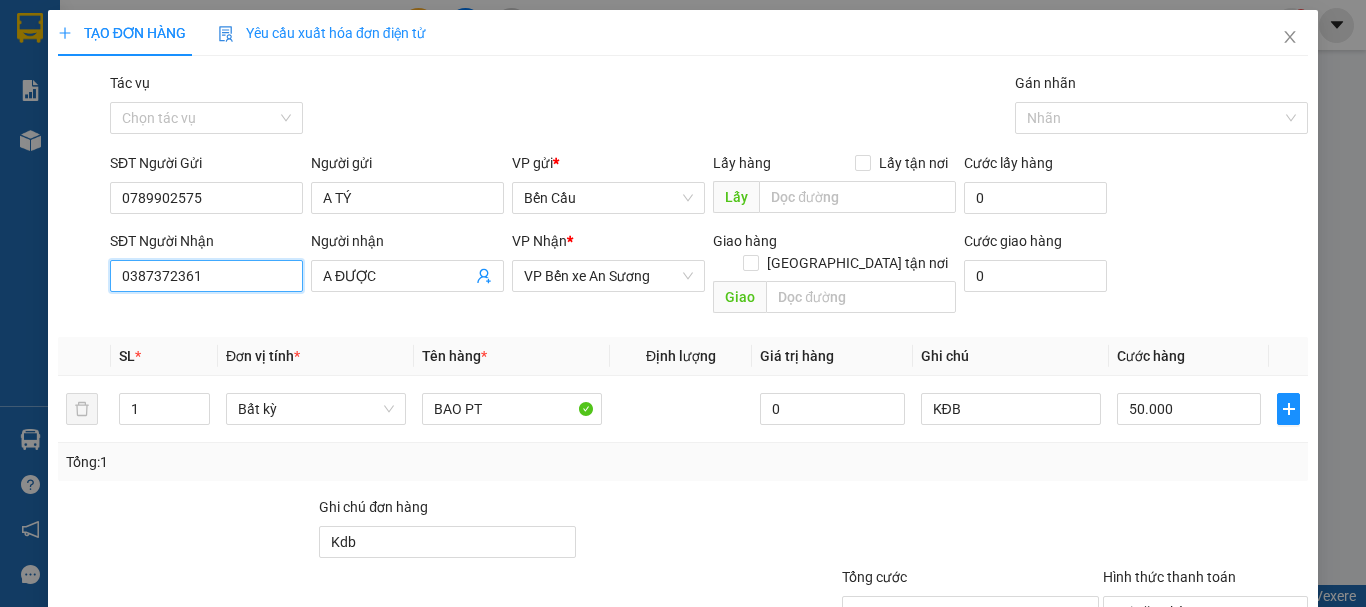 click on "Kết quả tìm kiếm ( 3 )  Bộ lọc  Mã ĐH Trạng thái Món hàng Tổng cước Chưa cước Nhãn Người gửi VP Gửi Người nhận VP Nhận VPAS1404250065 11:55 [DATE] VP Nhận   70B-023.24 13:18 [DATE] hộp nk SL:  1 20.000 0906018170 CHÂU TRẦN VP Bến xe An Sương 0908628186 NK T BÀNG VP Trảng Bàng VPAS1007250079 11:17 [DATE] Trên xe   70B-019.51 11:40  [DATE] hộp nk SL:  1 20.000 0906018170 CHÂU TRẦN VP Bến xe An Sương 0908628186 NK T BÀNG VP Trảng Bàng VPAS2806250019 08:28 [DATE] Đã giao   14:17 [DATE] hộp nk SL:  1 20.000 0906018170 CHÂU TRẦN VP Bến xe An Sương 0908628186 NK T BÀNG VP Trảng Bàng 1 0908628186 pvbencau.dongphuoc 1     Báo cáo Mẫu 1: Báo cáo dòng tiền  Mẫu 1: Báo cáo dòng tiền theo nhân viên Mẫu 1: Báo cáo dòng tiền theo nhân viên (VP) Mẫu 2: Doanh số tạo đơn theo Văn phòng, nhân viên - Trạm     Kho hàng mới Hàng sắp về Hướng dẫn sử dụng Phản hồi 1900 633 818 |" at bounding box center [683, 303] 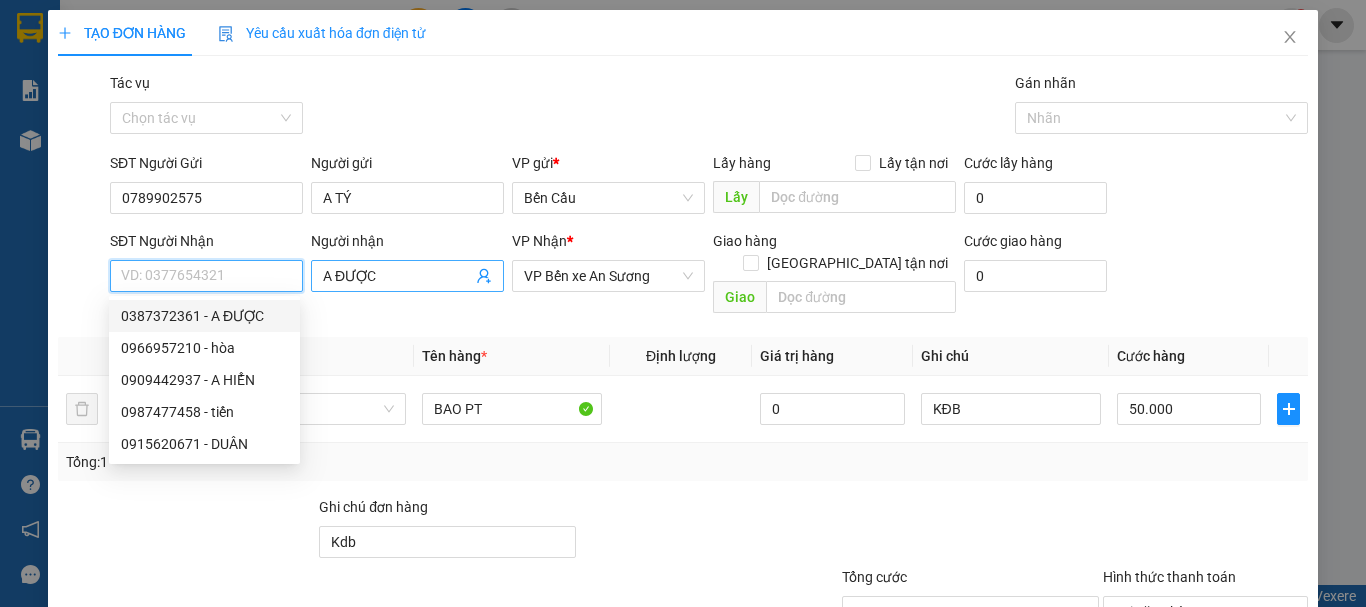 type 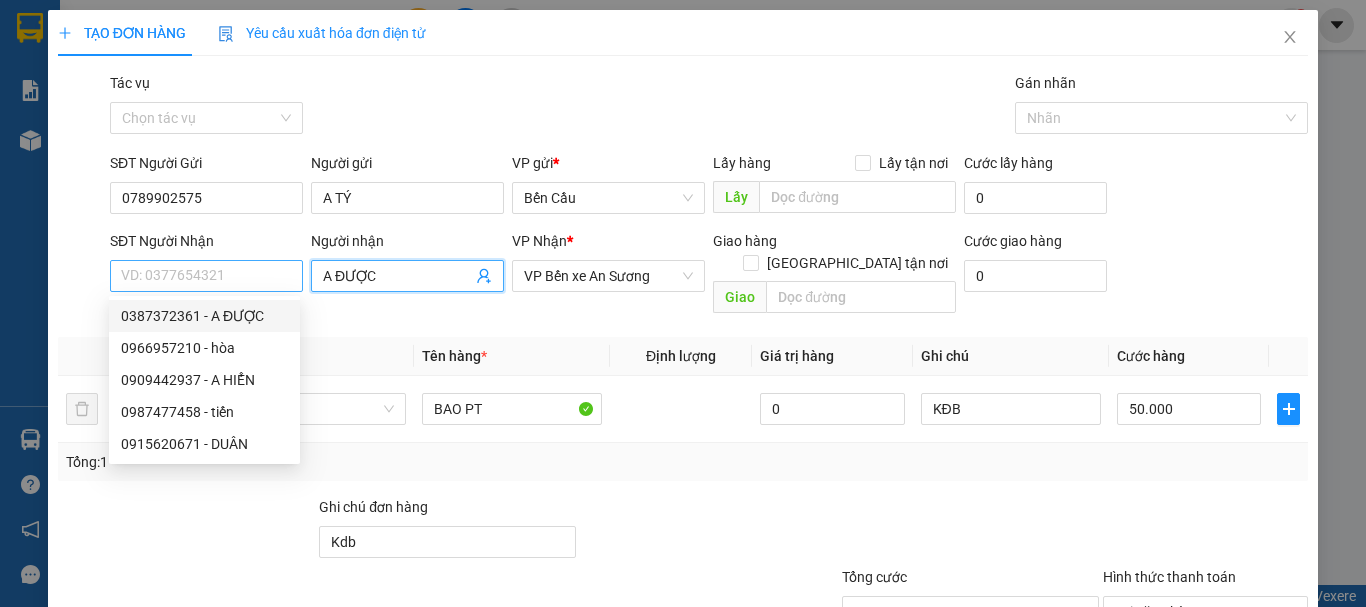 drag, startPoint x: 393, startPoint y: 270, endPoint x: 293, endPoint y: 291, distance: 102.18121 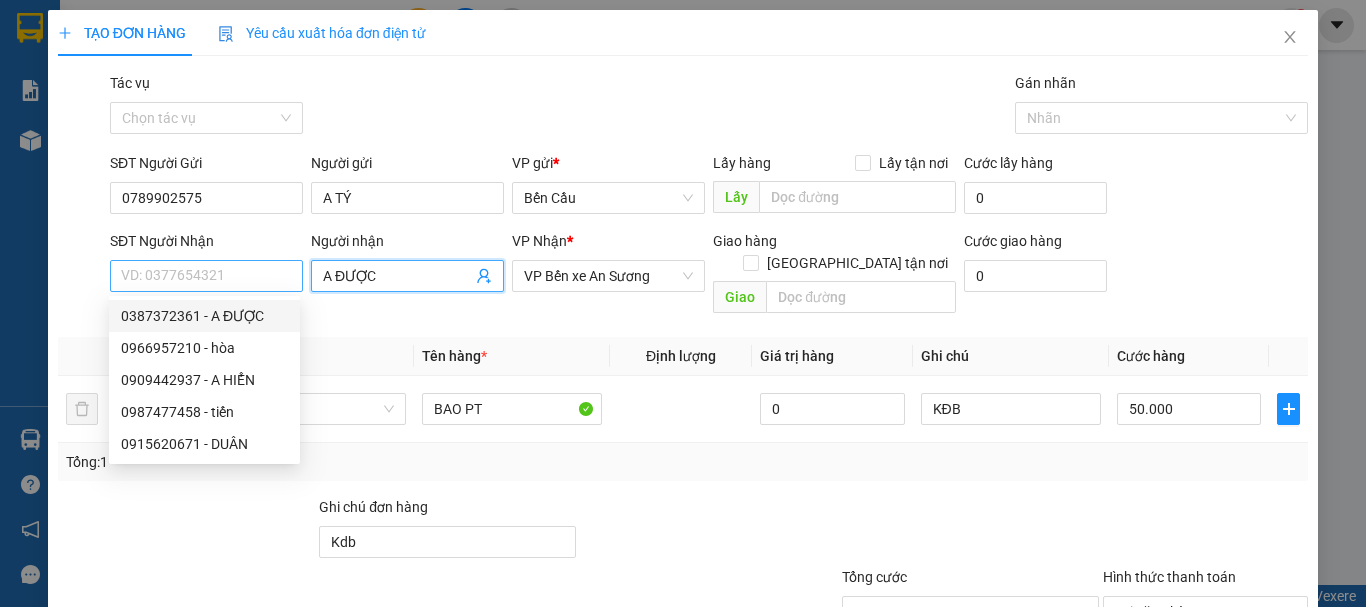 click on "SĐT Người Nhận VD: 0377654321 Người nhận A ĐƯỢC VP Nhận  * VP Bến xe An Sương Giao hàng Giao tận nơi Giao Cước giao hàng 0" at bounding box center [709, 276] 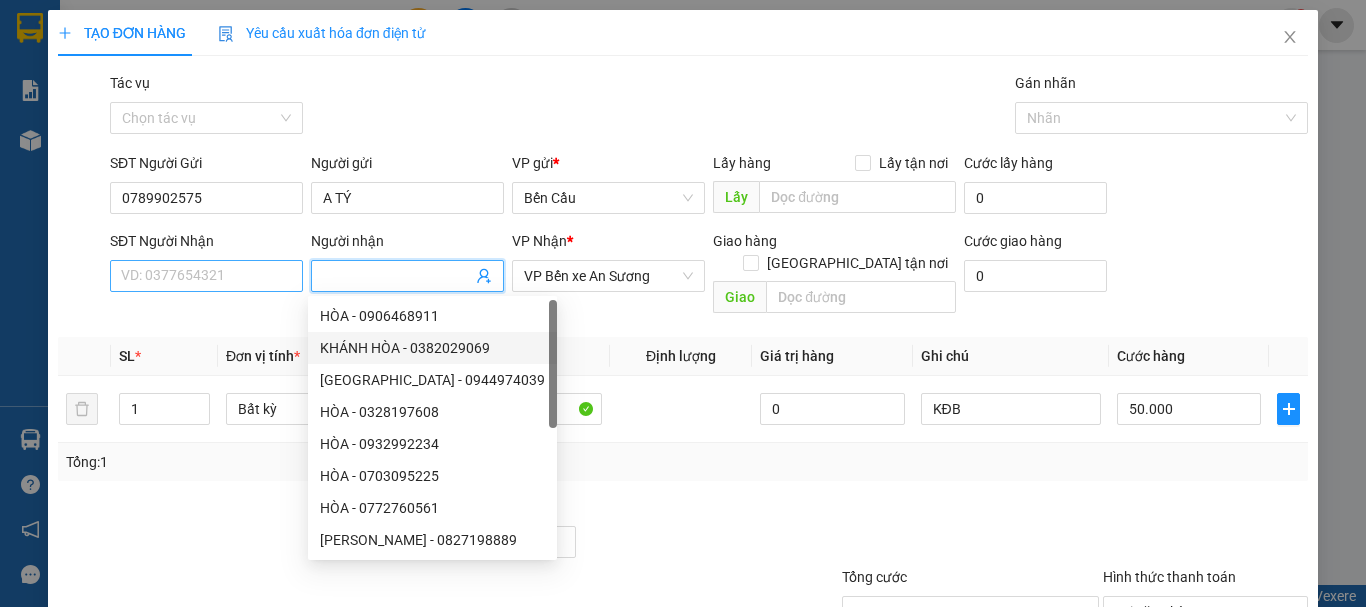 type 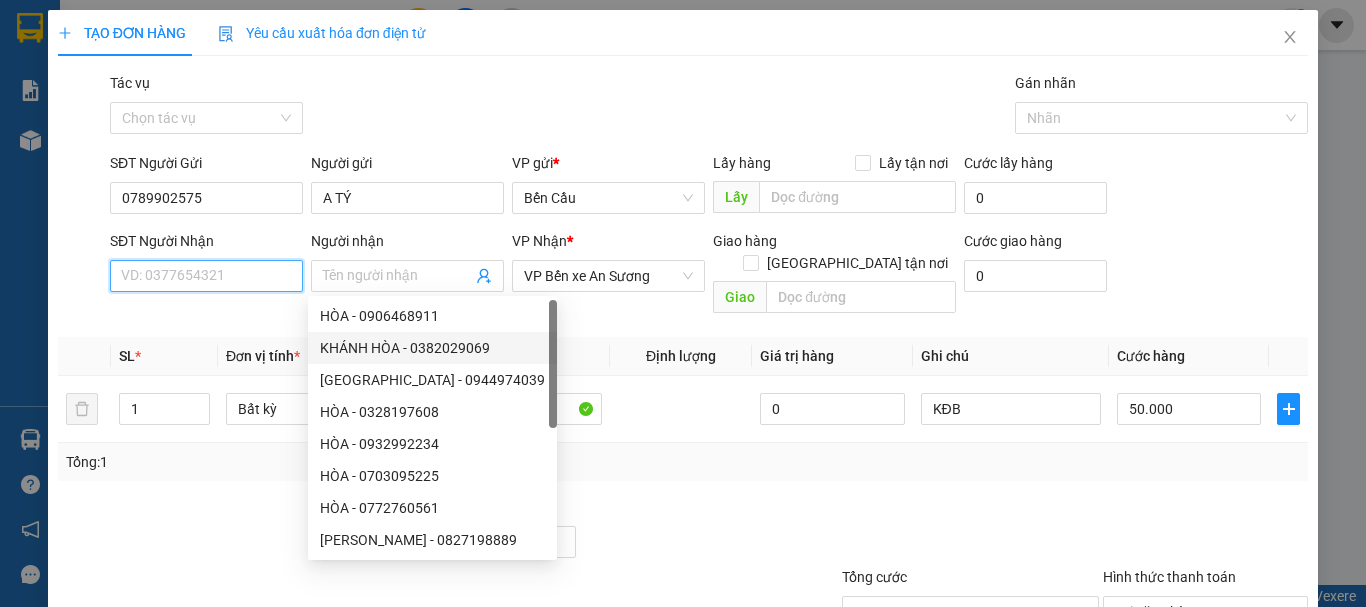 click on "SĐT Người Nhận" at bounding box center (206, 276) 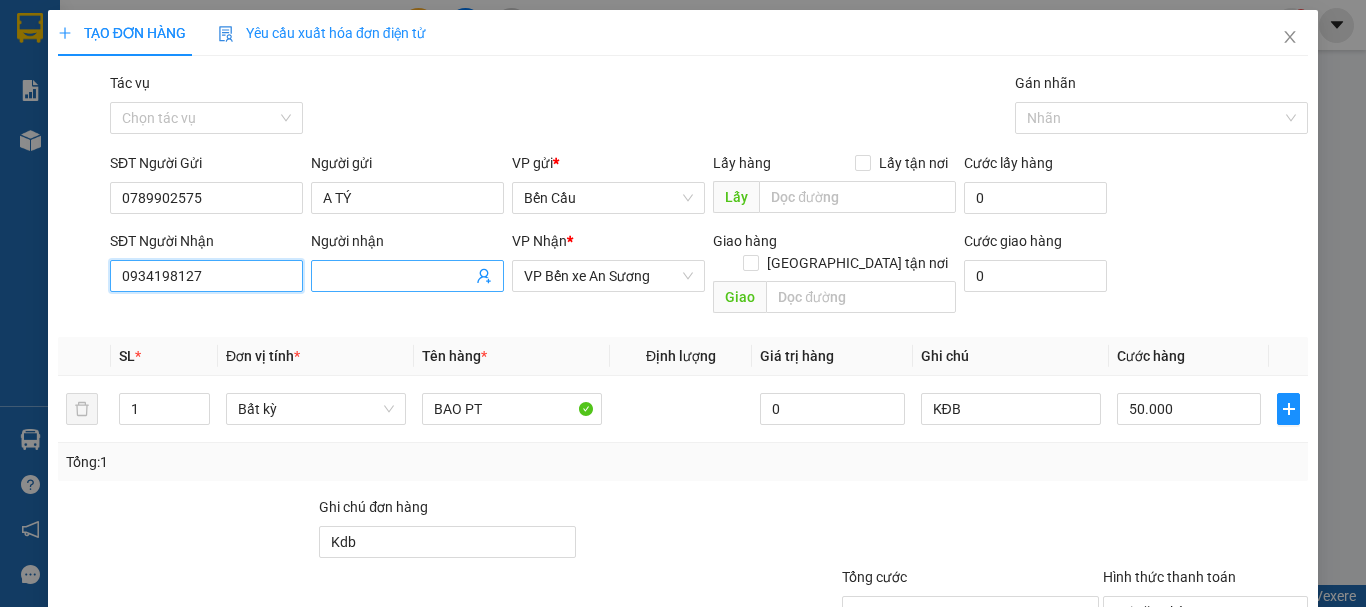 type on "0934198127" 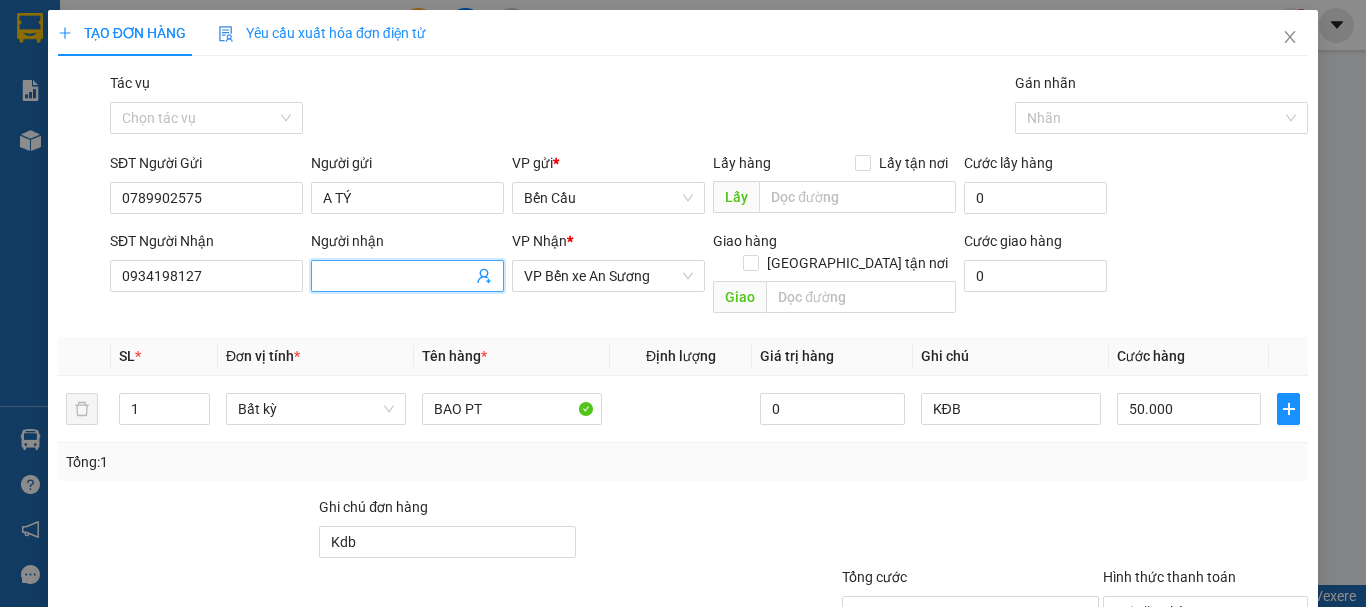 click on "Người nhận" at bounding box center [397, 276] 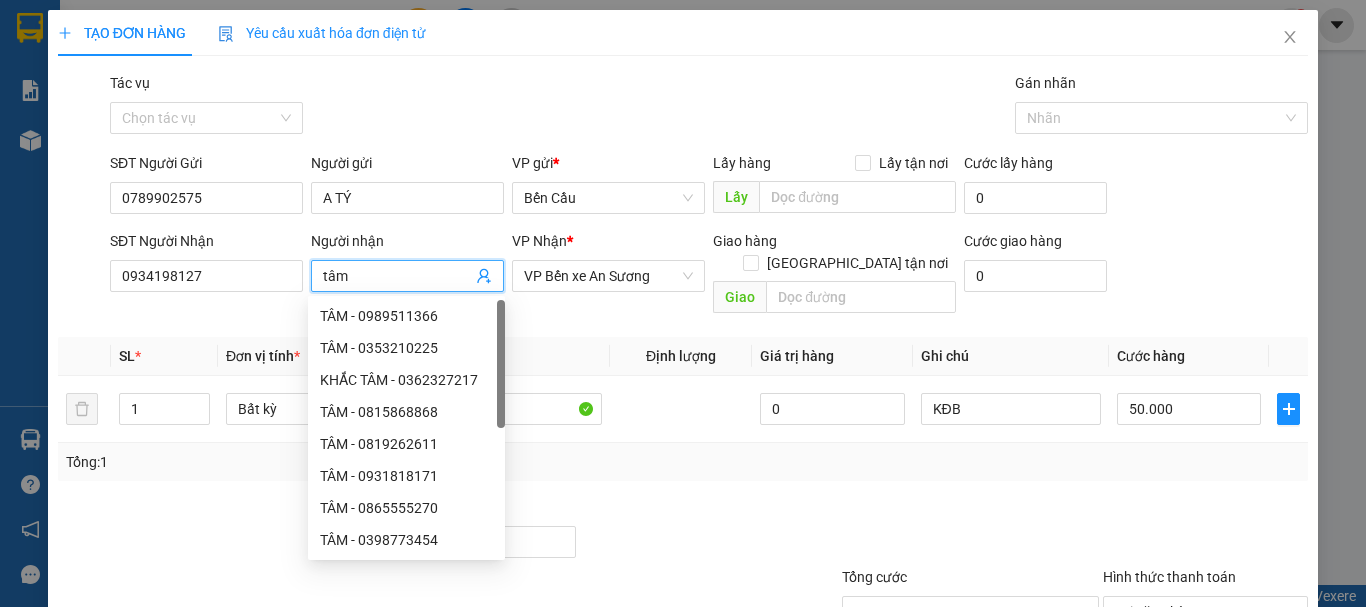 type on "tâm" 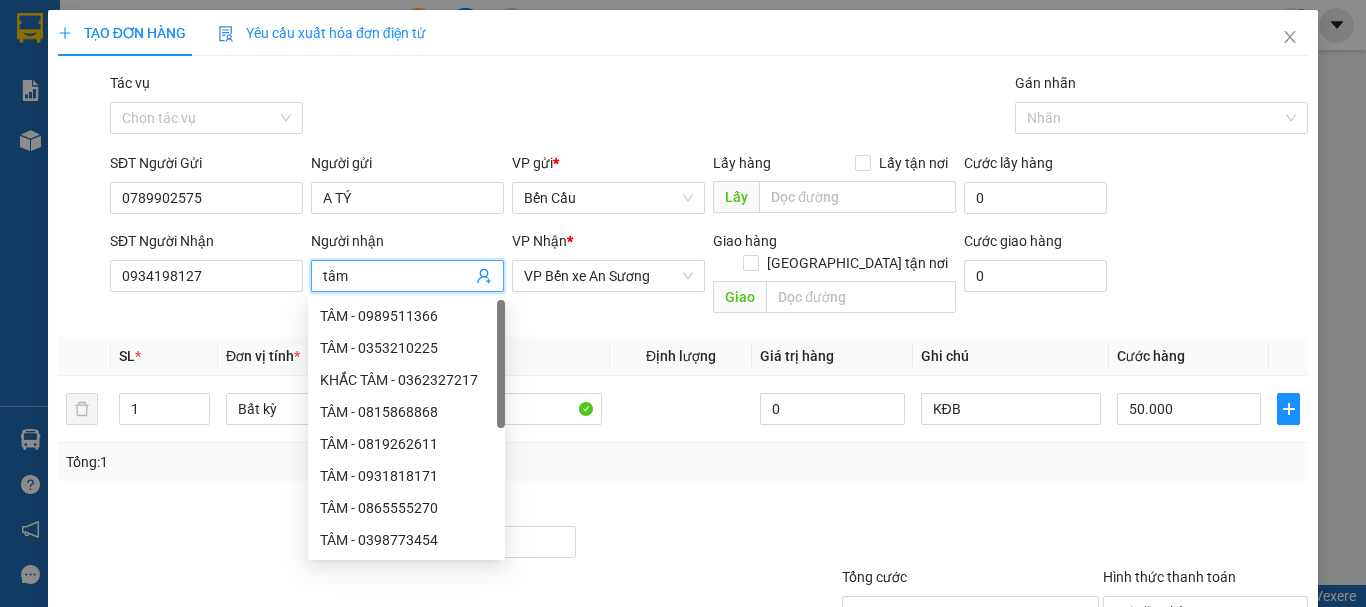 click on "Transit Pickup Surcharge Ids Transit Deliver Surcharge Ids Transit Deliver Surcharge Transit Deliver Surcharge Gói vận chuyển  * Tiêu chuẩn Tác vụ Chọn tác vụ Gán nhãn   Nhãn SĐT Người Gửi 0789902575 Người gửi A TÝ VP gửi  * Bến Cầu Lấy hàng Lấy tận nơi Lấy Cước lấy hàng 0 SĐT Người Nhận 0934198127 Người nhận tâm VP Nhận  * VP Bến xe An Sương Giao hàng Giao tận nơi Giao Cước giao hàng 0 SL  * Đơn vị tính  * Tên hàng  * Định lượng Giá trị hàng Ghi chú Cước hàng                   1 Bất kỳ BAO PT 0 KĐB 50.000 Tổng:  1 Ghi chú đơn hàng Kdb Tổng cước 50.000 Hình thức thanh toán Tại văn phòng Số tiền thu trước 0 Chưa thanh toán 0 Chọn HT Thanh Toán Lưu nháp Xóa Thông tin [PERSON_NAME] và In BAO PT" at bounding box center (683, 397) 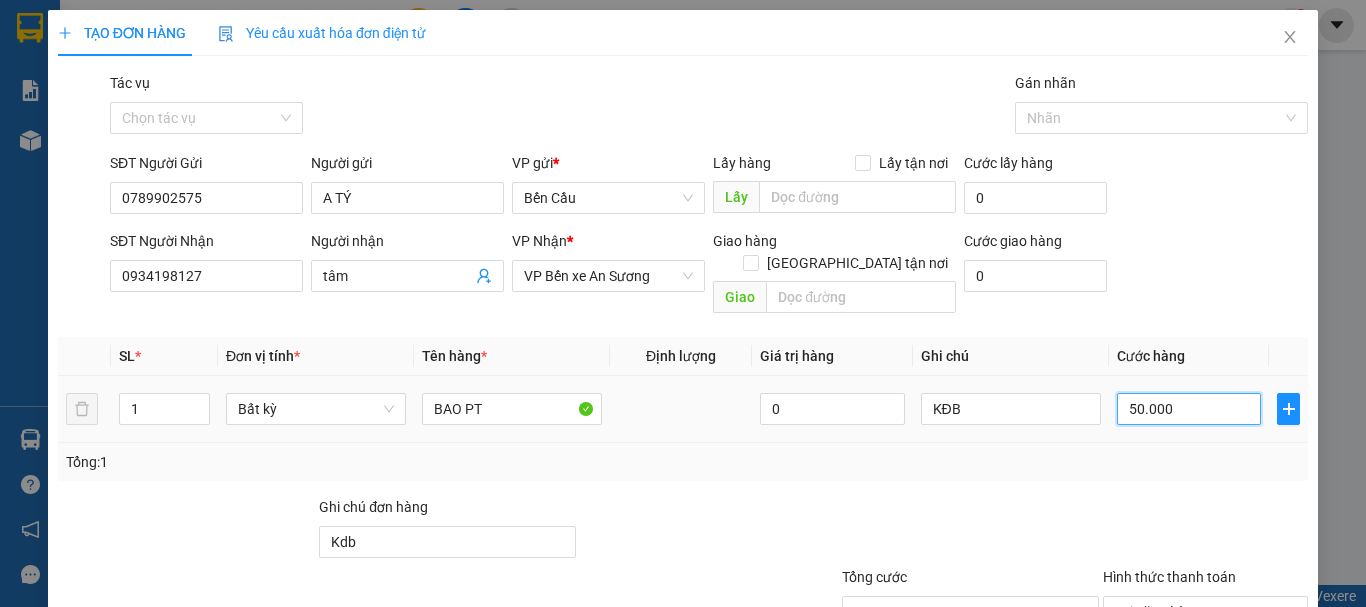 click on "50.000" at bounding box center (1189, 409) 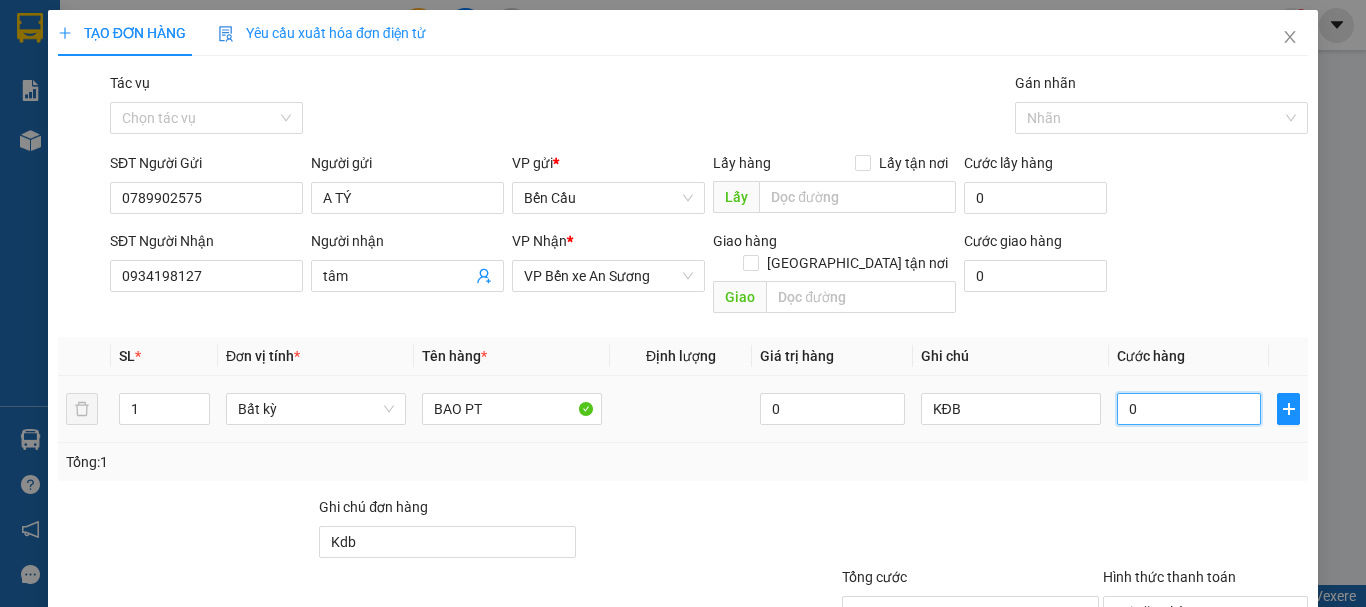 type on "0" 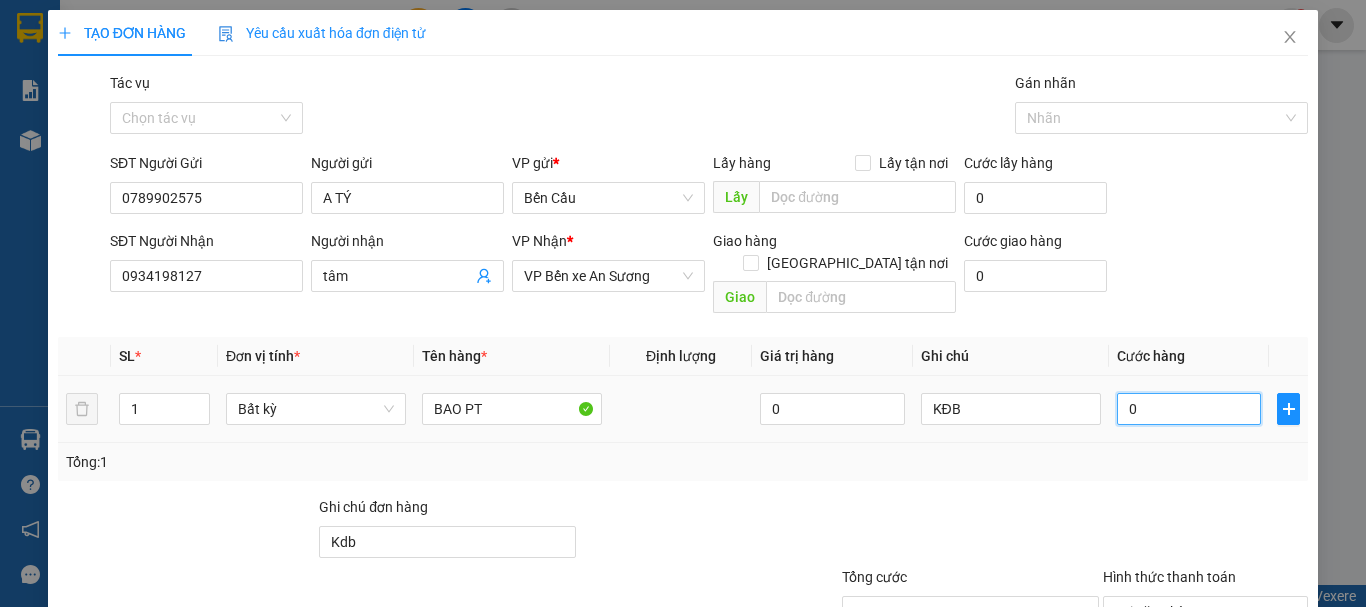 type on "07" 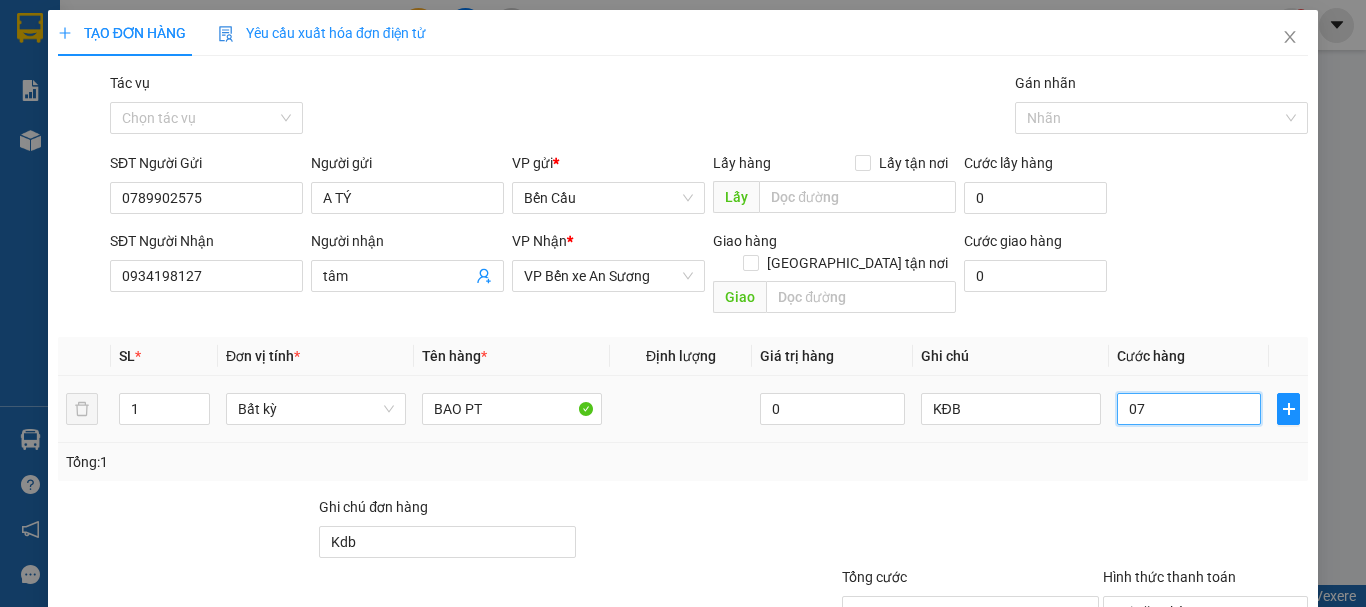 type on "7" 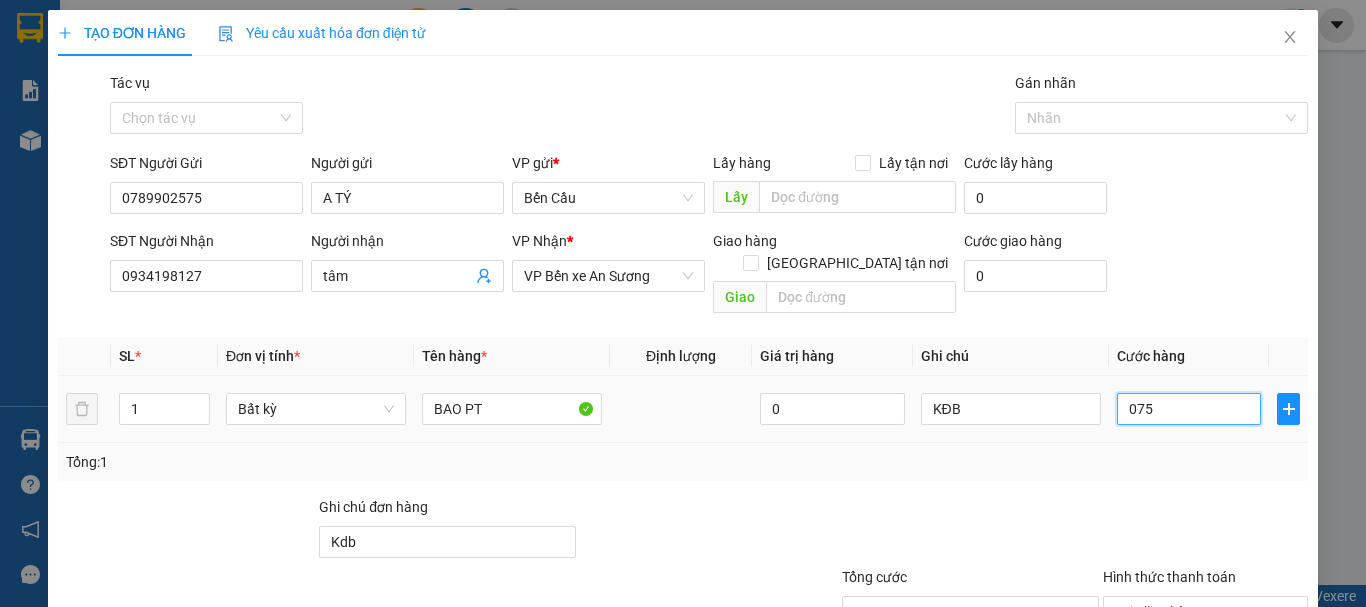type on "75" 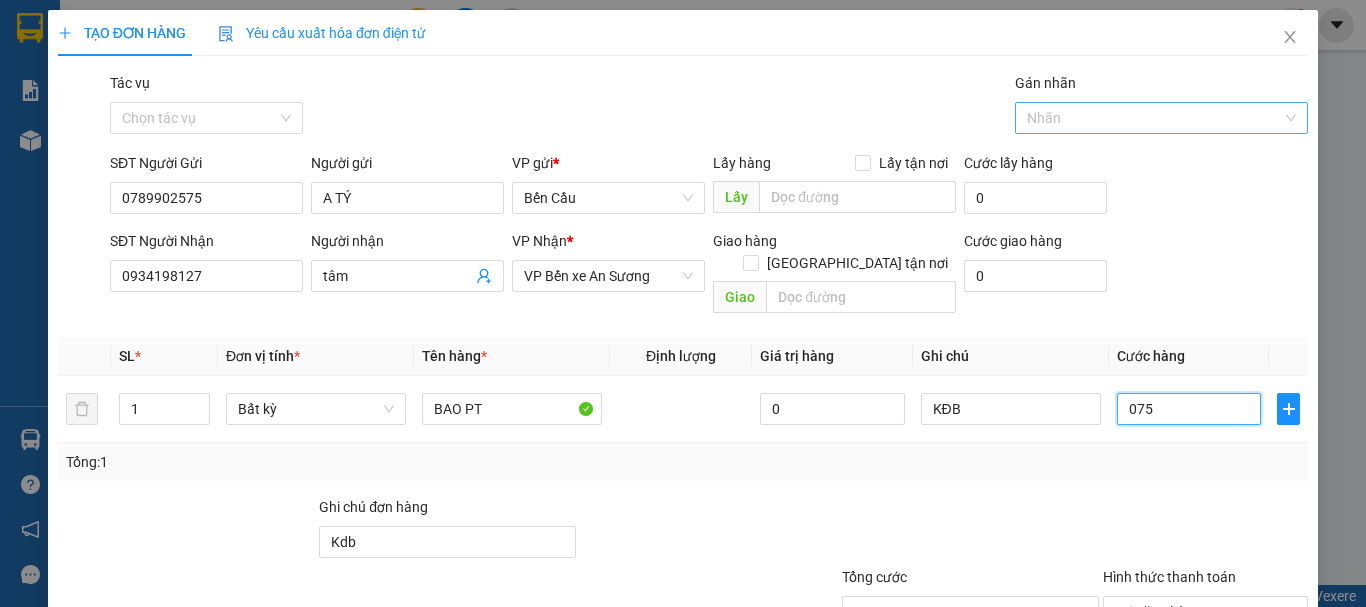 type on "07" 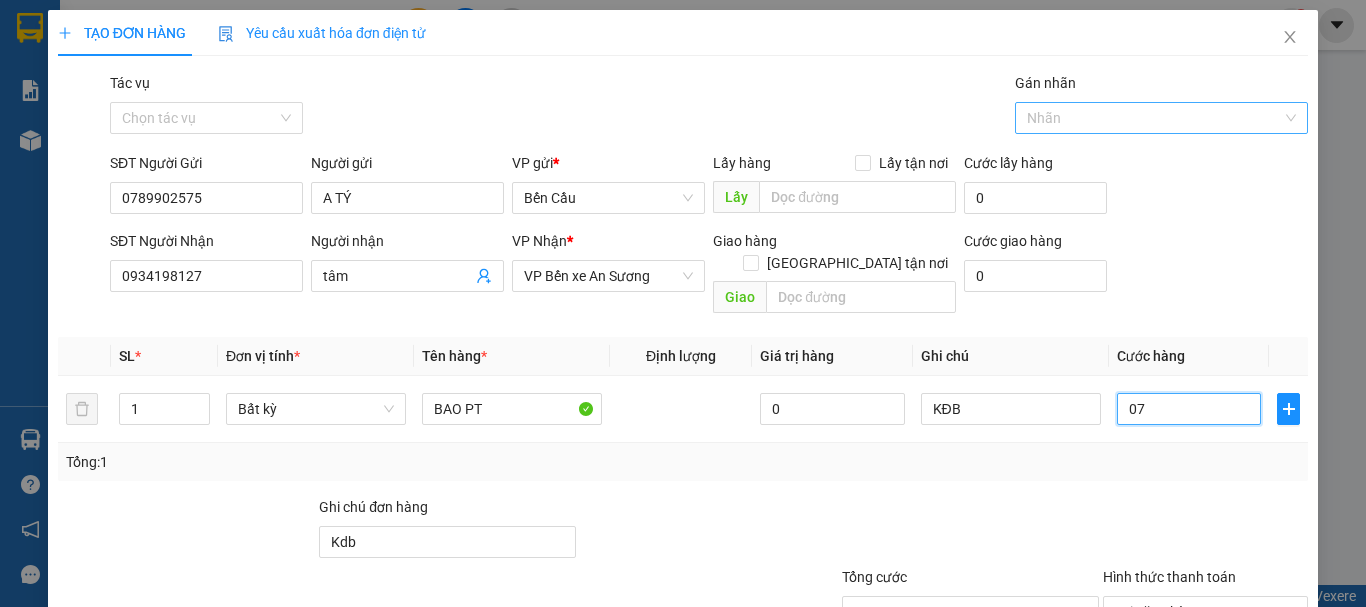 type on "0" 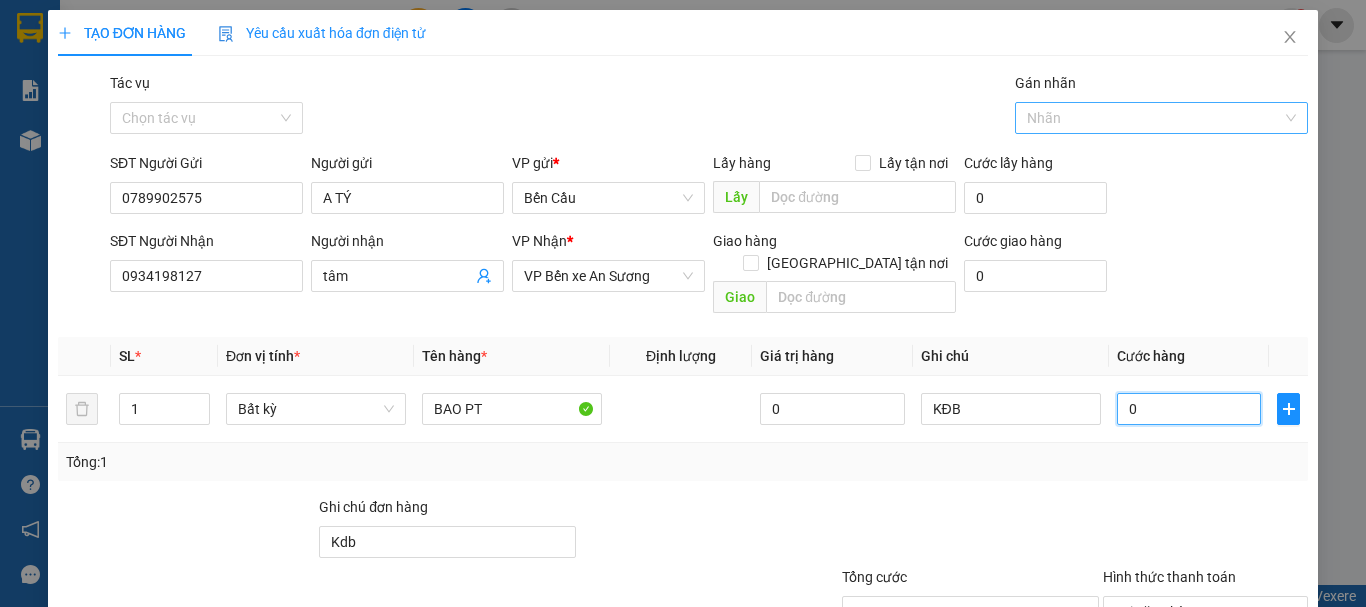 type on "07" 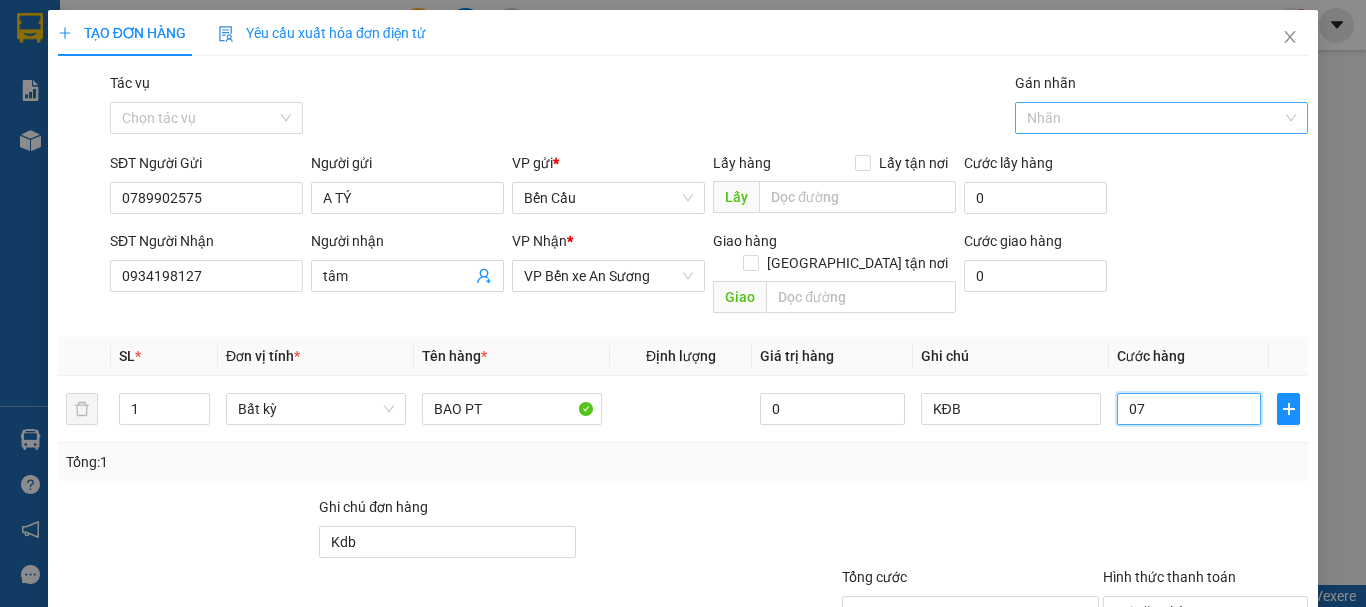 type on "7" 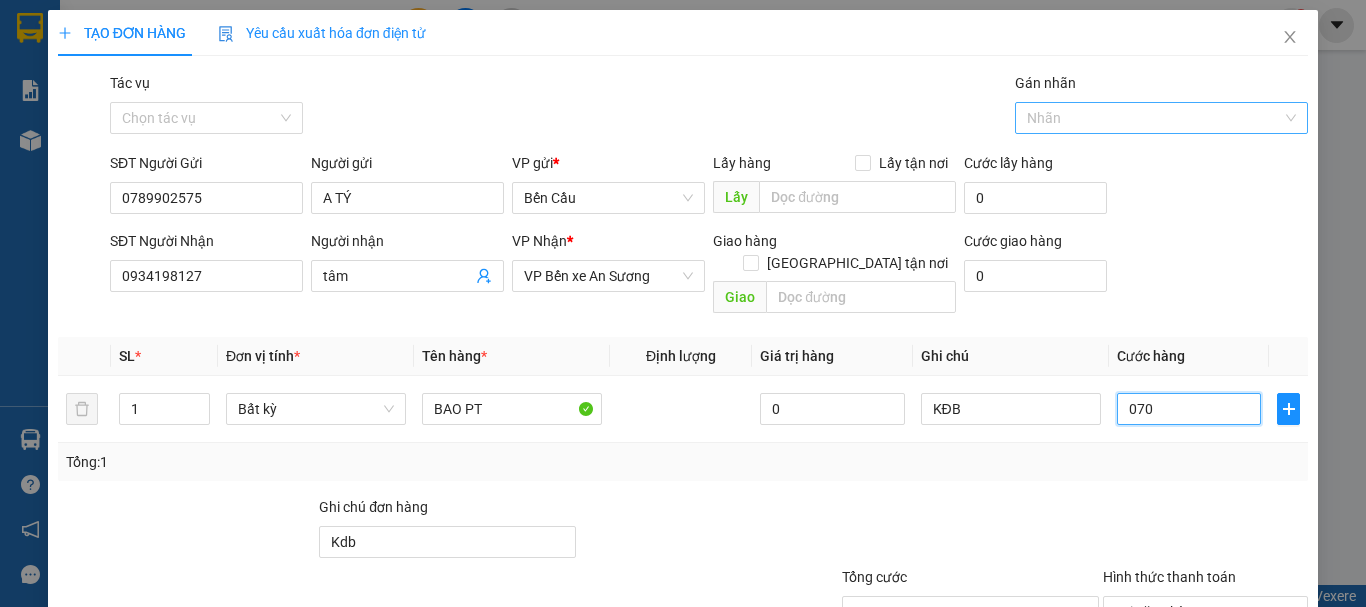 type on "70" 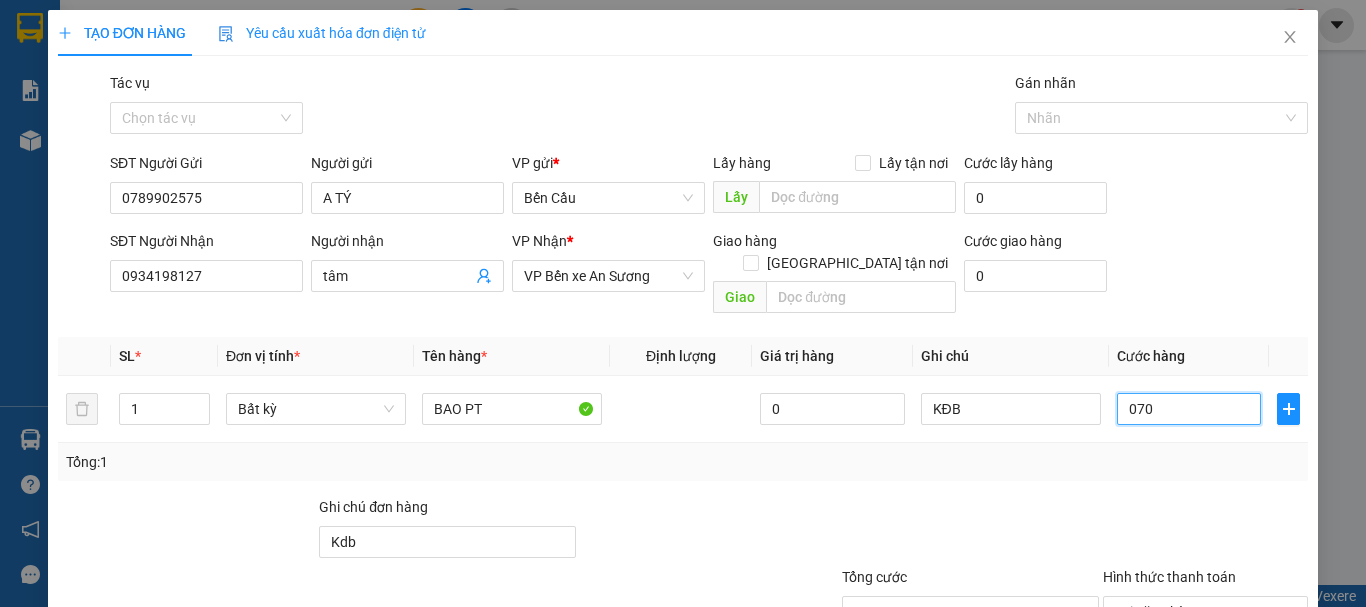 type on "070" 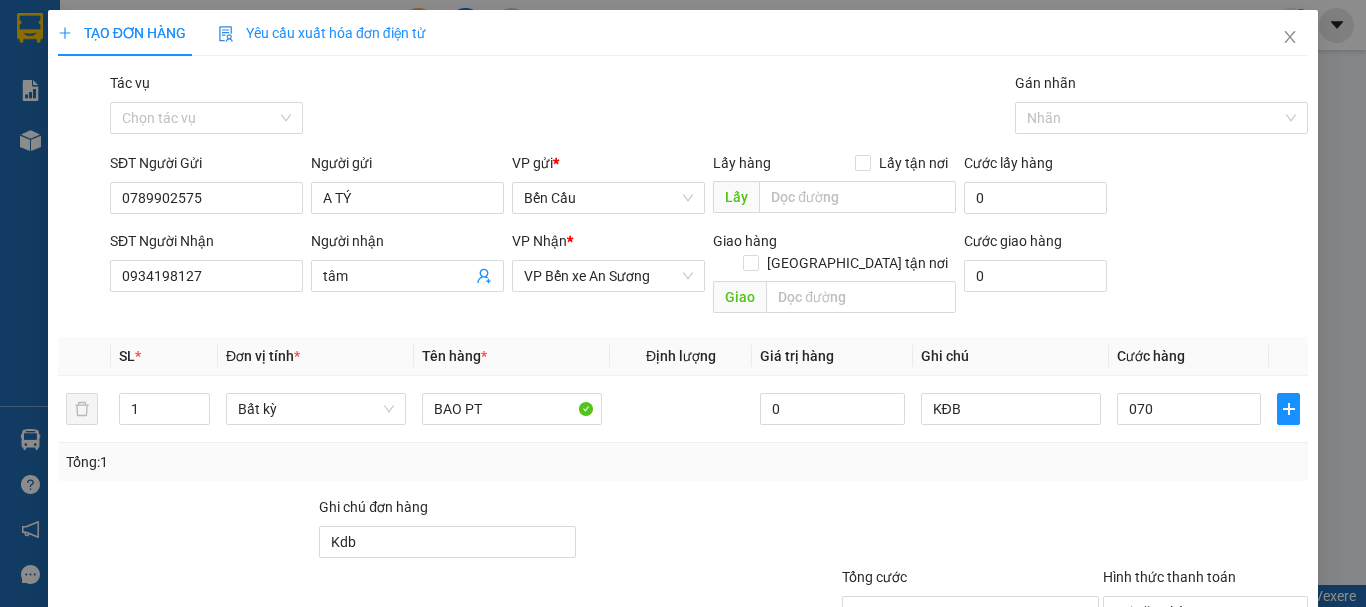 type on "70.000" 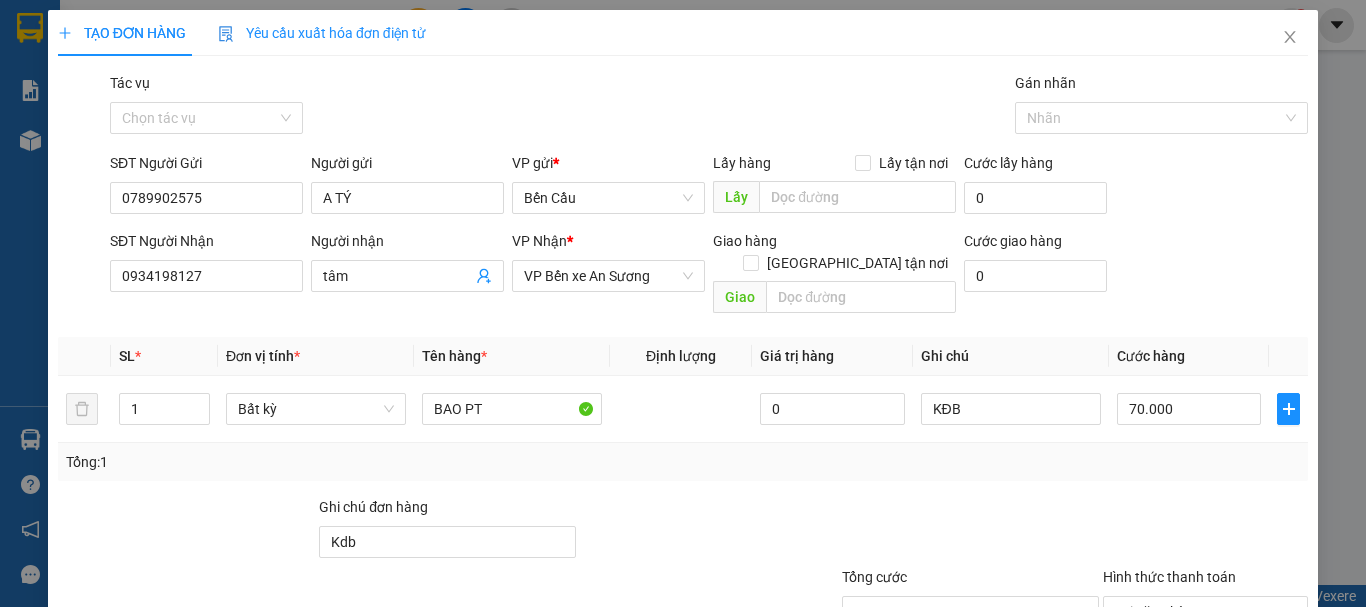 click on "Transit Pickup Surcharge Ids Transit Deliver Surcharge Ids Transit Deliver Surcharge Transit Deliver Surcharge Gói vận chuyển  * Tiêu chuẩn Tác vụ Chọn tác vụ Gán nhãn   Nhãn SĐT Người Gửi 0789902575 Người gửi A TÝ VP gửi  * Bến Cầu Lấy hàng Lấy tận nơi Lấy Cước lấy hàng 0 SĐT Người Nhận 0934198127 Người nhận tâm VP Nhận  * VP Bến xe An Sương Giao hàng Giao tận nơi Giao Cước giao hàng 0 SL  * Đơn vị tính  * Tên hàng  * Định lượng Giá trị hàng Ghi chú Cước hàng                   1 Bất kỳ BAO PT 0 KĐB 70.000 Tổng:  1 Ghi chú đơn hàng Kdb Tổng cước 70.000 Hình thức thanh toán Tại văn phòng Số tiền thu trước 0 Chưa thanh toán 0 Chọn HT Thanh Toán Lưu nháp Xóa Thông tin [PERSON_NAME] và In BAO PT" at bounding box center [683, 397] 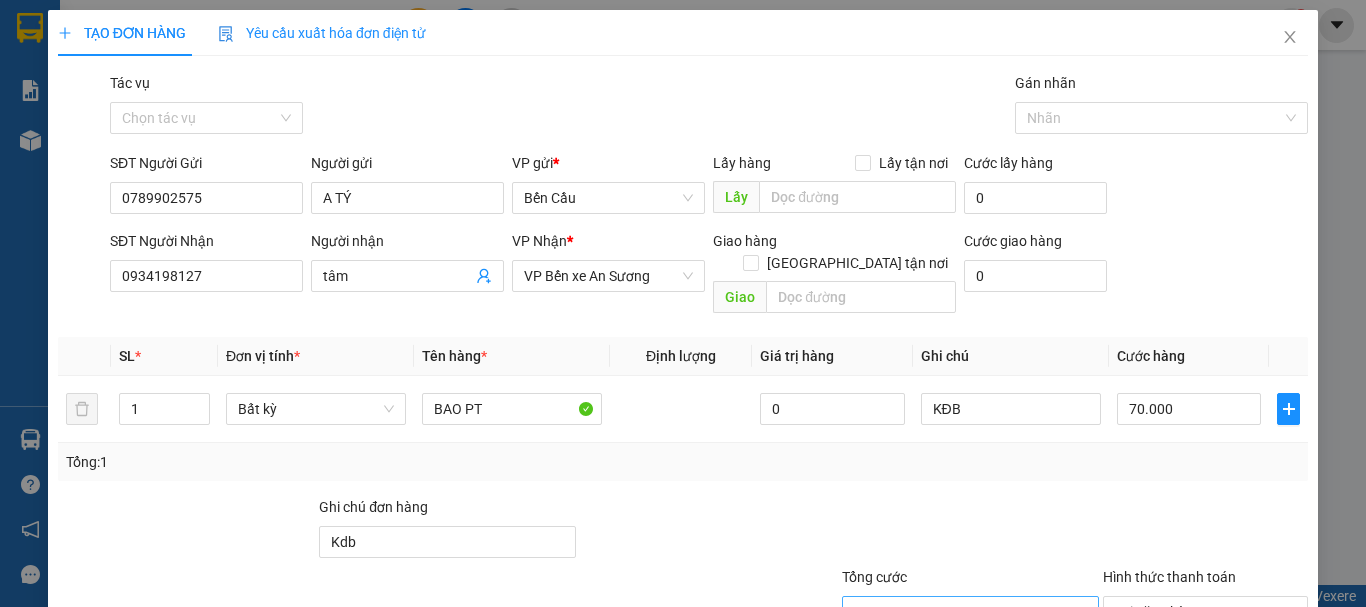 scroll, scrollTop: 133, scrollLeft: 0, axis: vertical 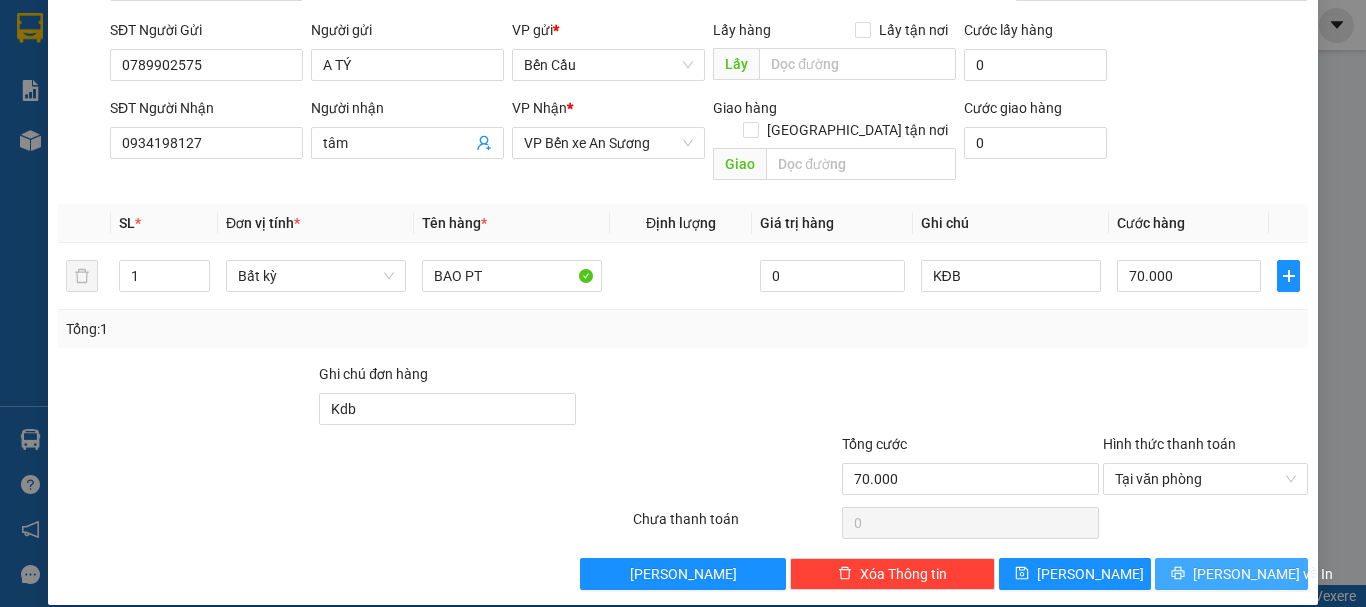 click on "[PERSON_NAME] và In" at bounding box center (1263, 574) 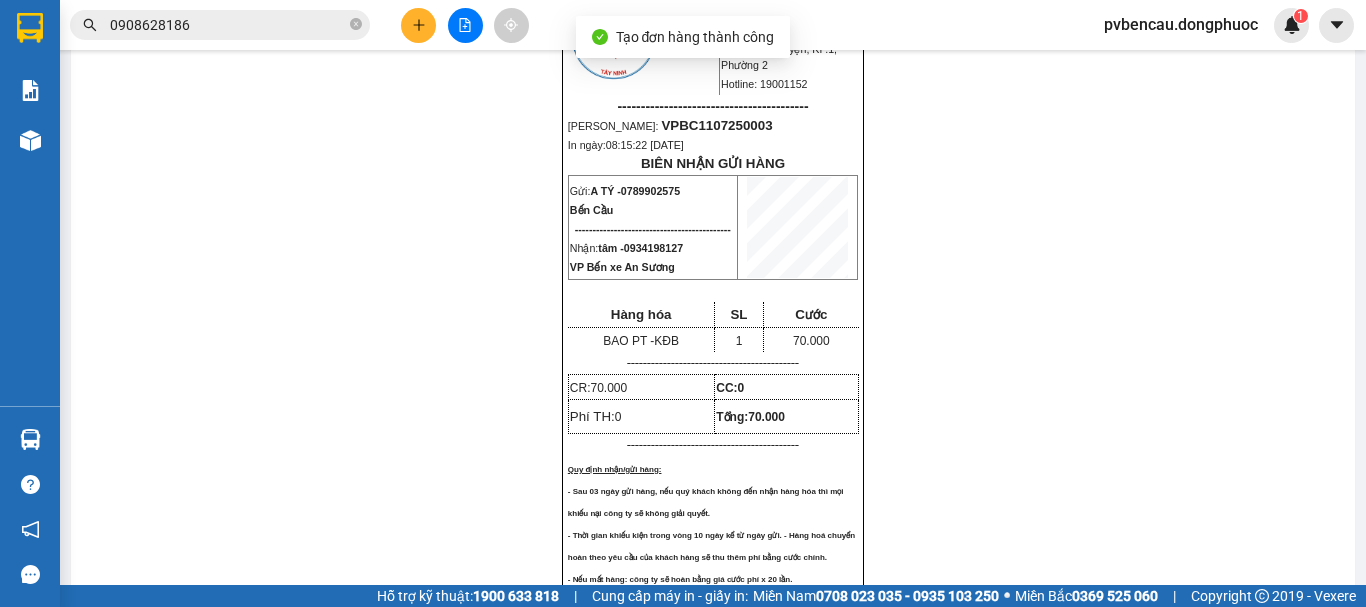 scroll, scrollTop: 0, scrollLeft: 0, axis: both 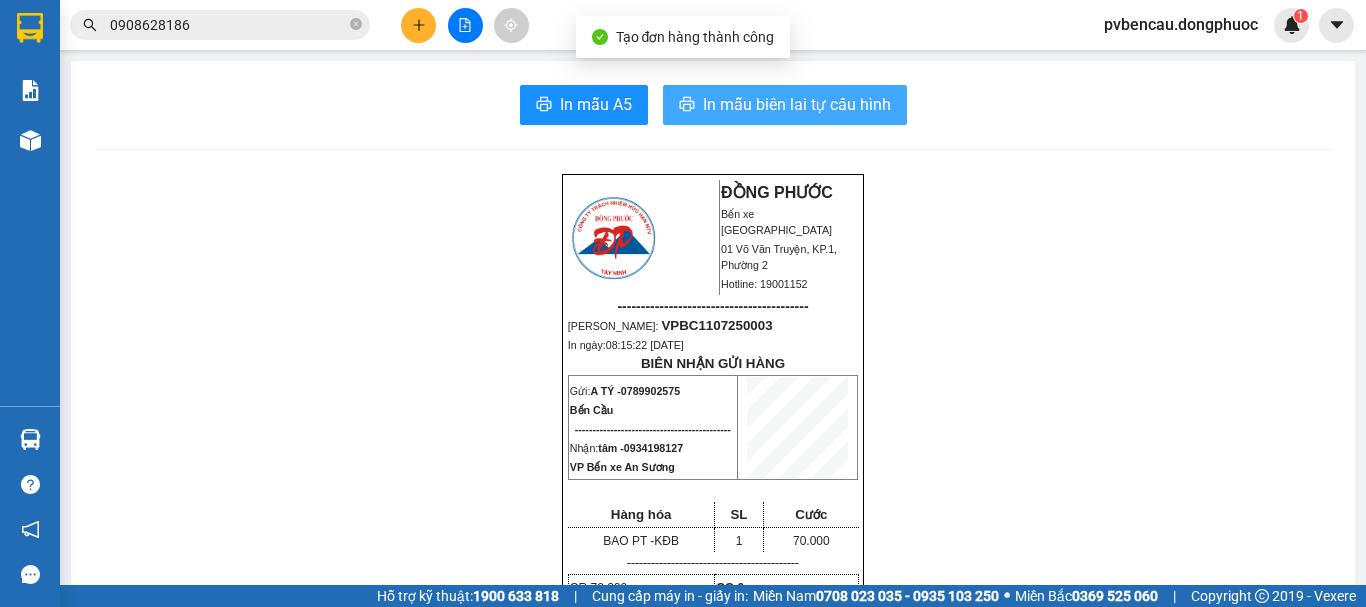 click on "In mẫu biên lai tự cấu hình" at bounding box center (797, 104) 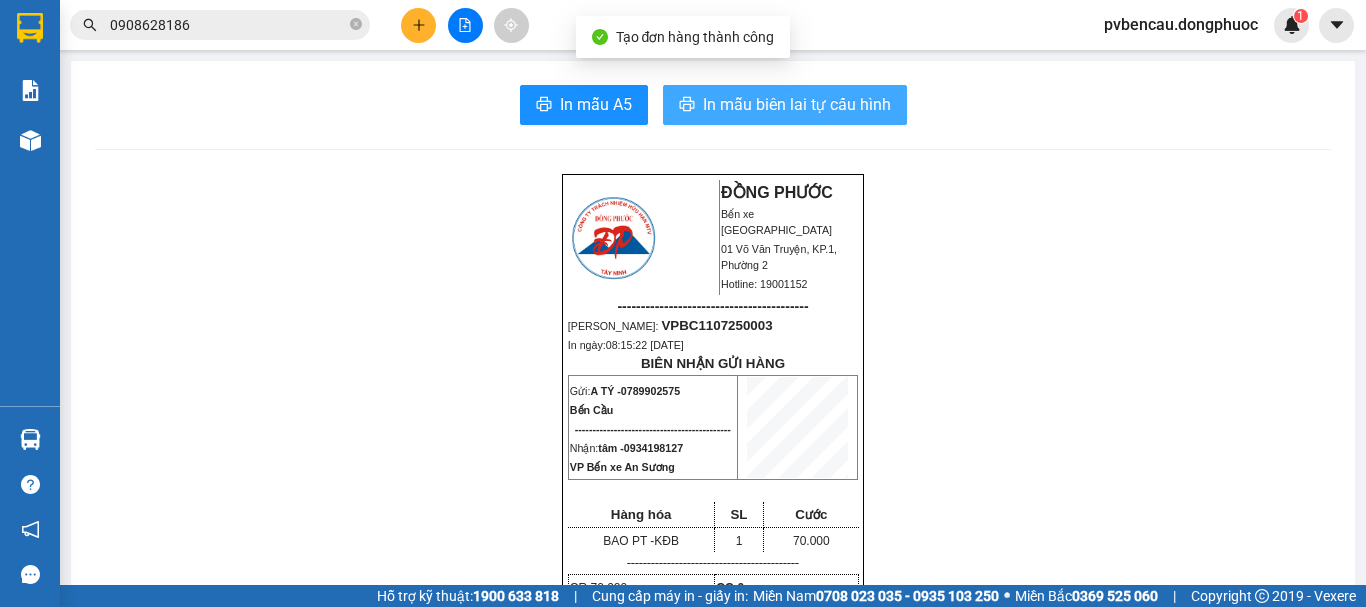 scroll, scrollTop: 0, scrollLeft: 0, axis: both 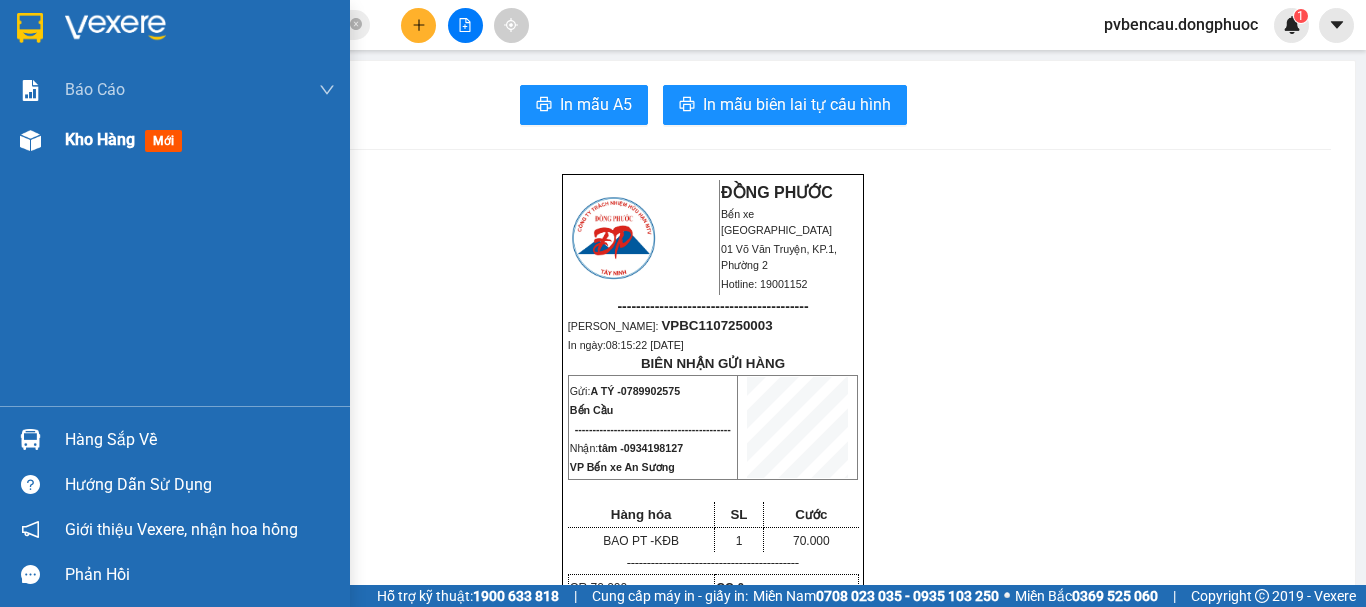 click at bounding box center (30, 140) 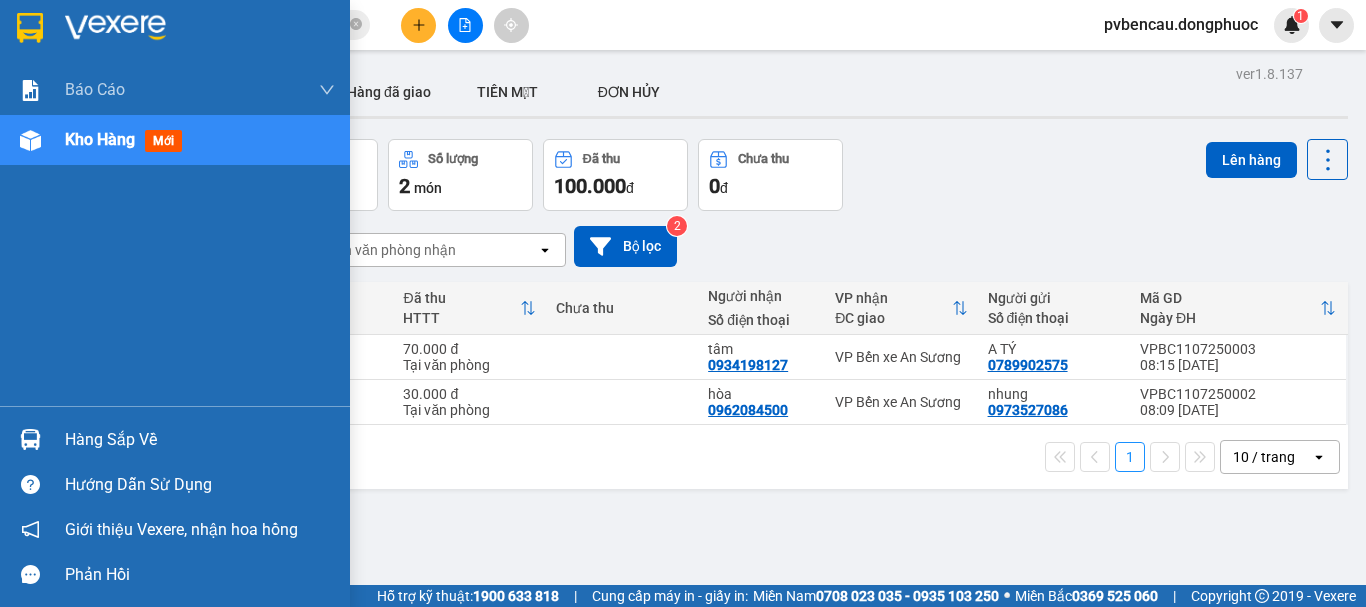 click on "Hàng sắp về" at bounding box center (200, 440) 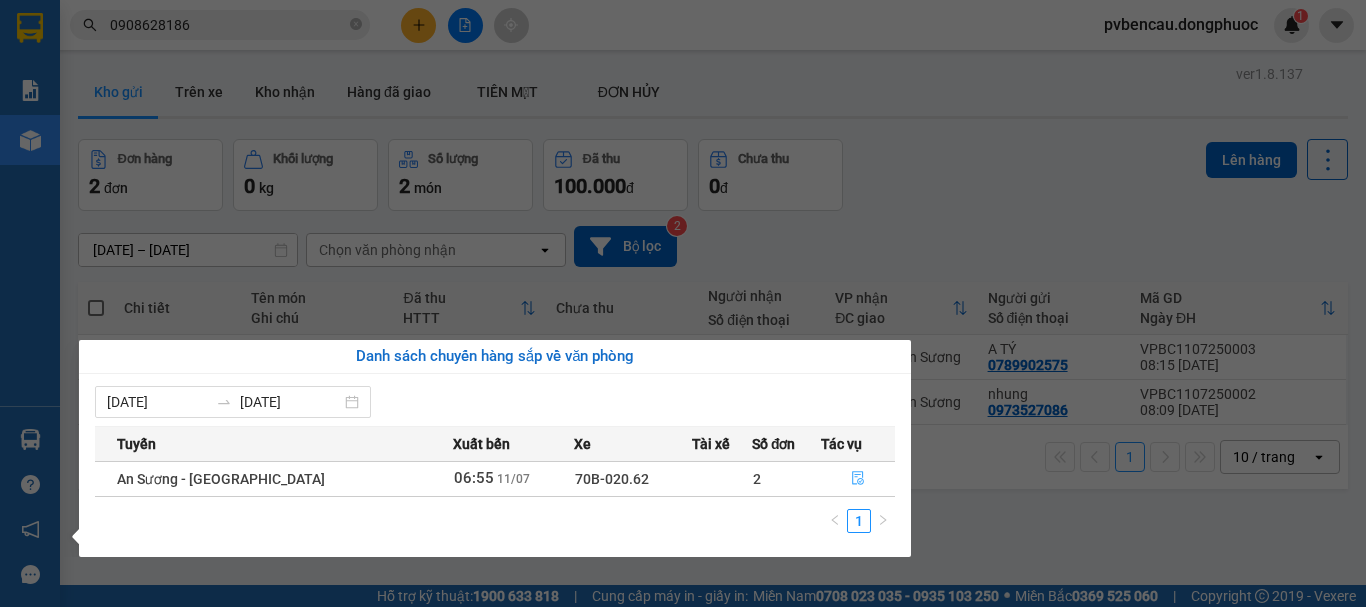click at bounding box center (858, 479) 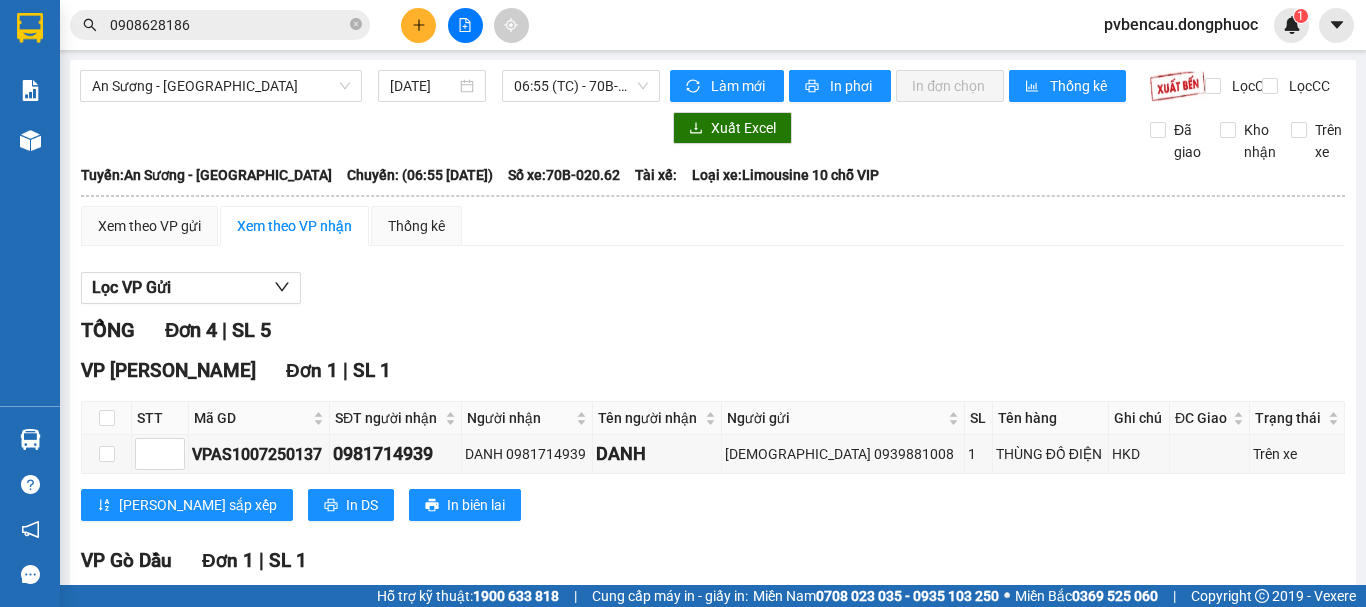 scroll, scrollTop: 428, scrollLeft: 0, axis: vertical 